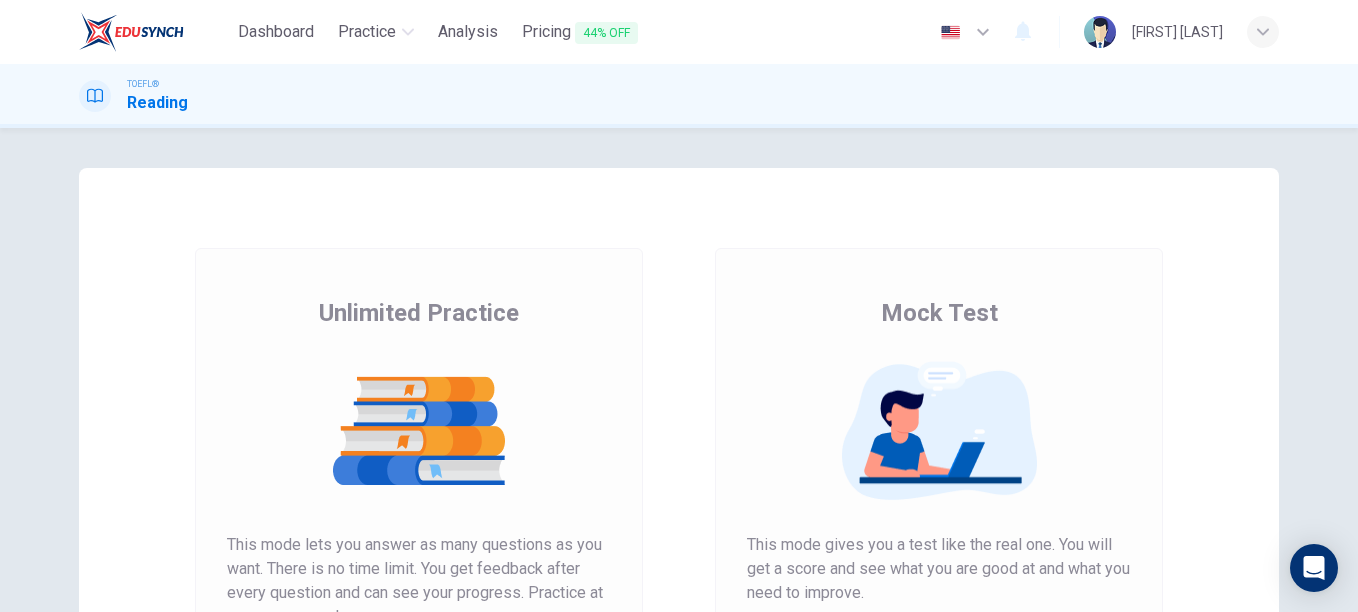 scroll, scrollTop: 0, scrollLeft: 0, axis: both 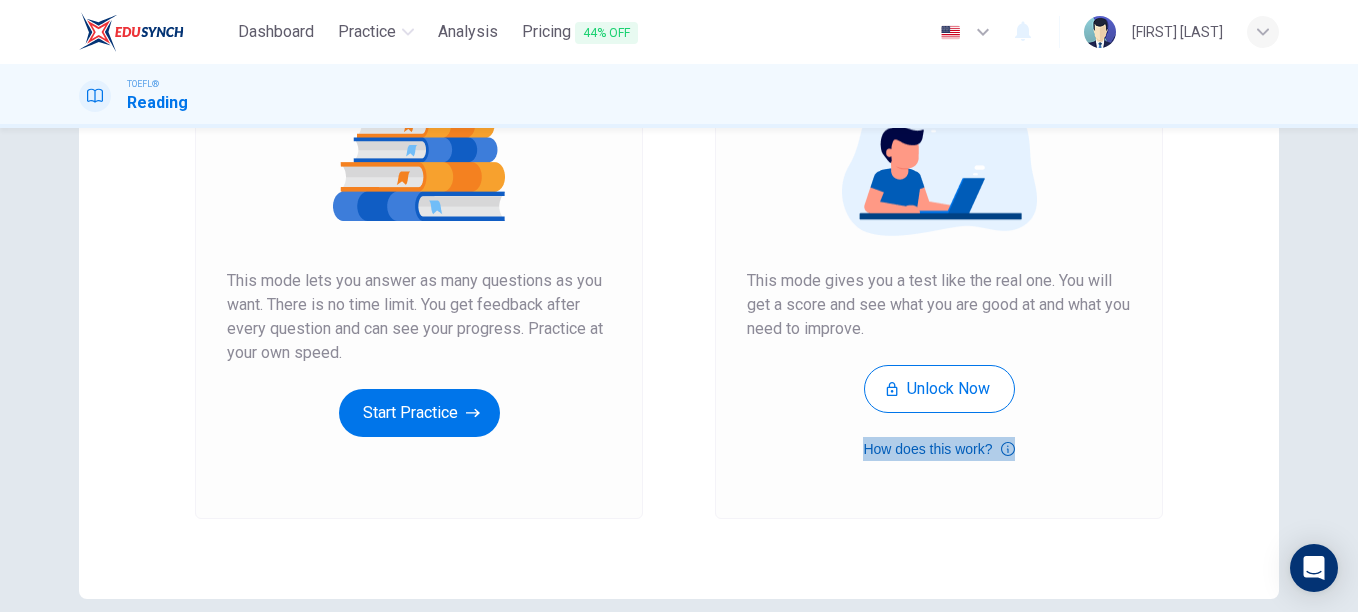 click on "How does this work?" at bounding box center (938, 449) 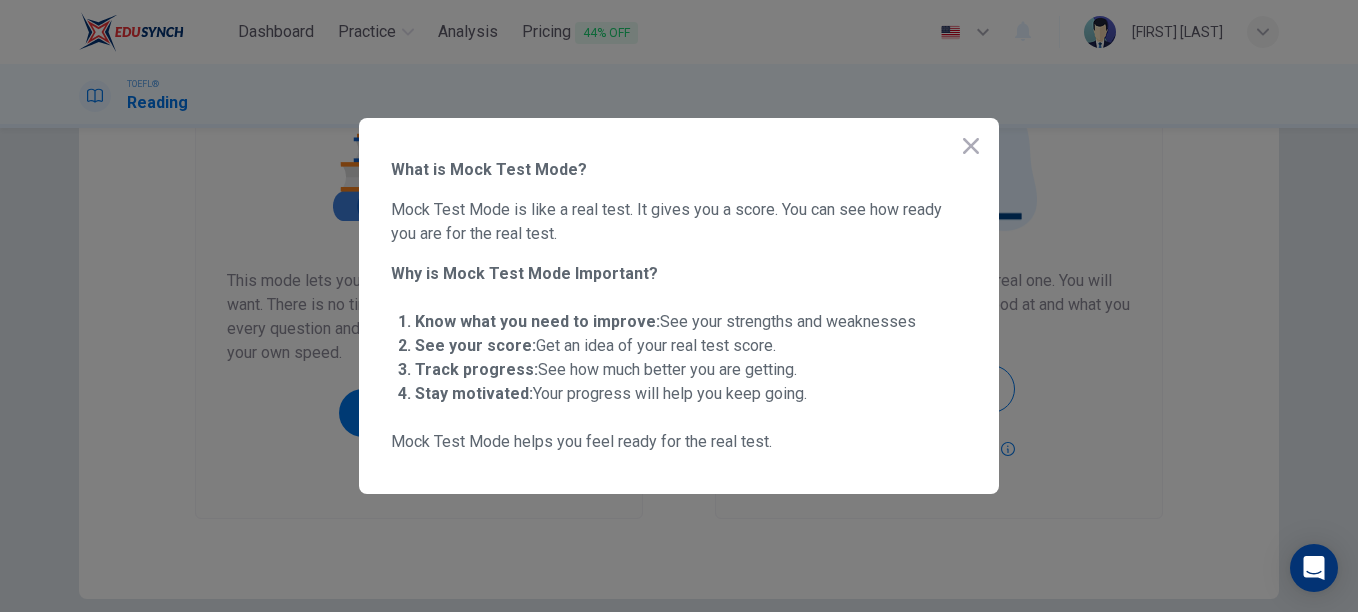 click at bounding box center [971, 146] 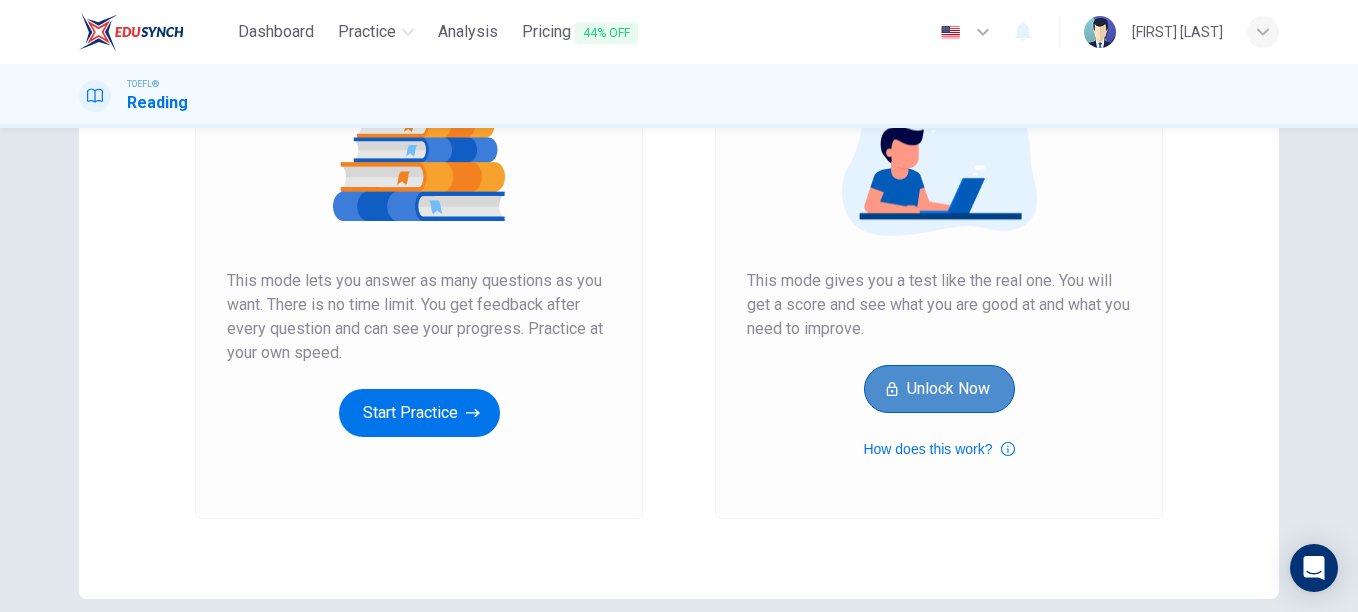 click on "Unlock Now" at bounding box center (939, 389) 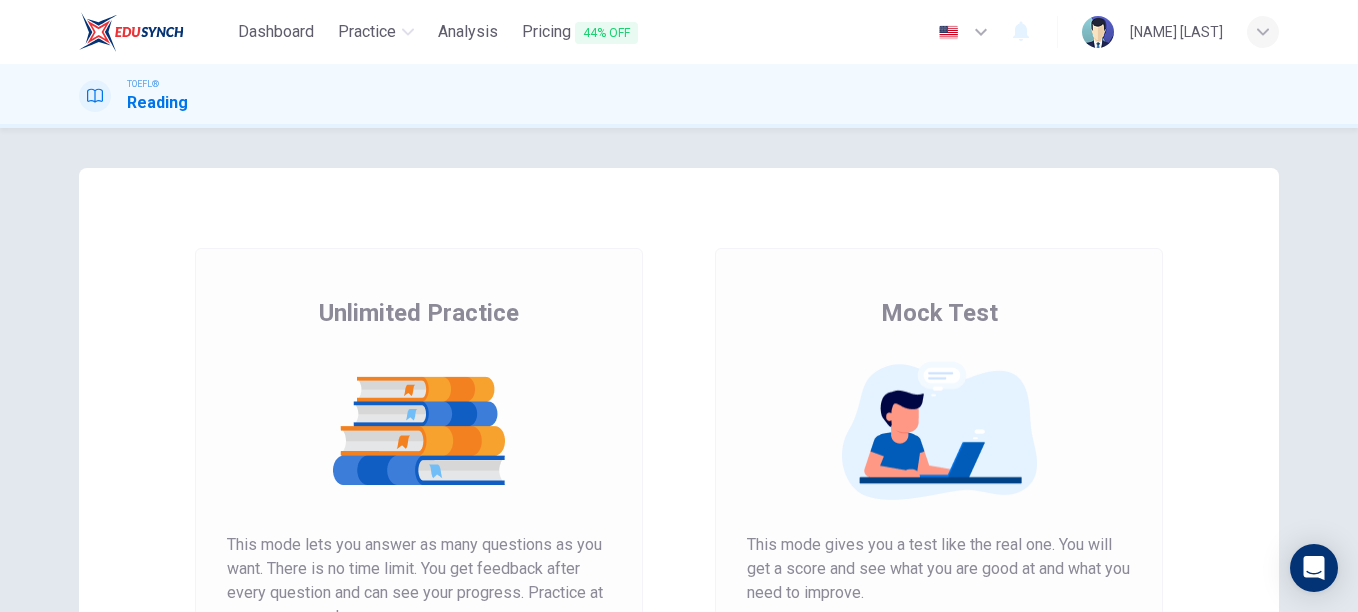 scroll, scrollTop: 0, scrollLeft: 0, axis: both 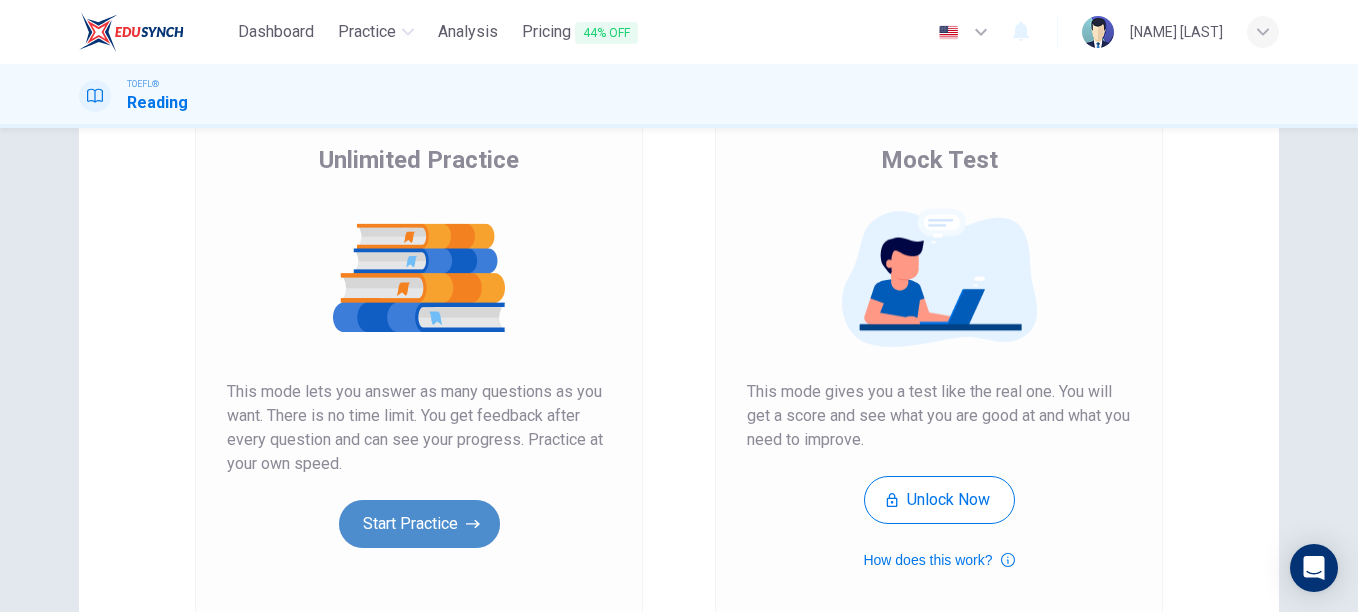 click on "Start Practice" at bounding box center [419, 524] 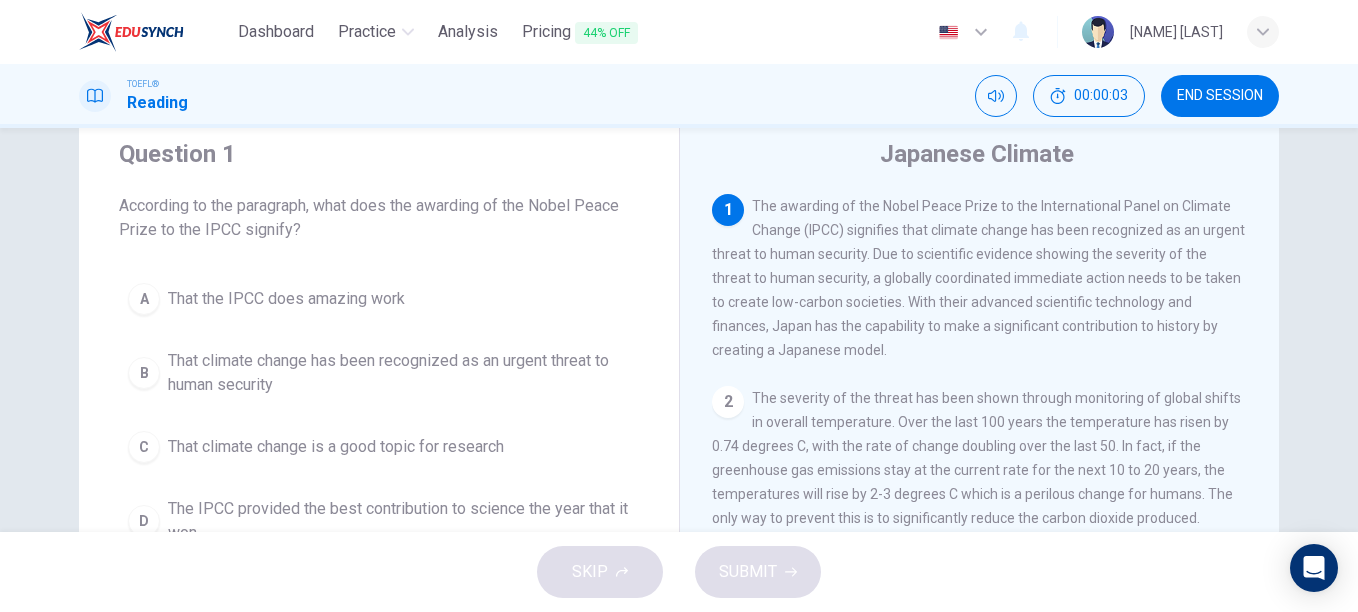 scroll, scrollTop: 64, scrollLeft: 0, axis: vertical 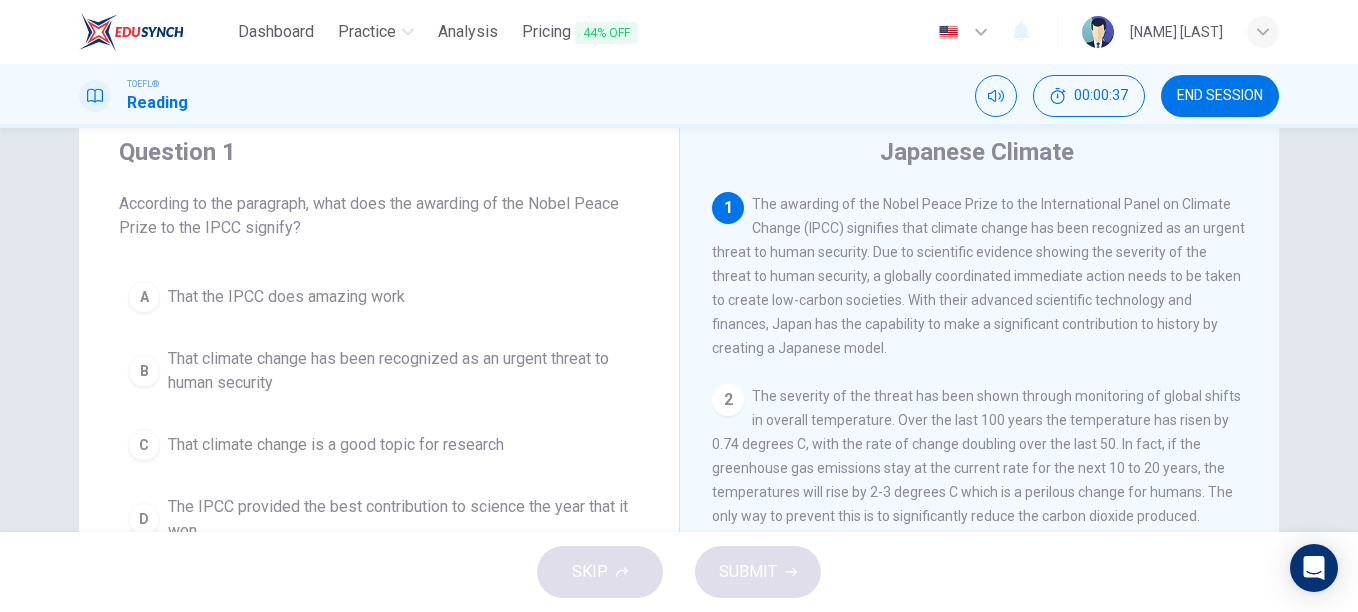 click on "That climate change has been recognized as an urgent threat to human security" at bounding box center (286, 297) 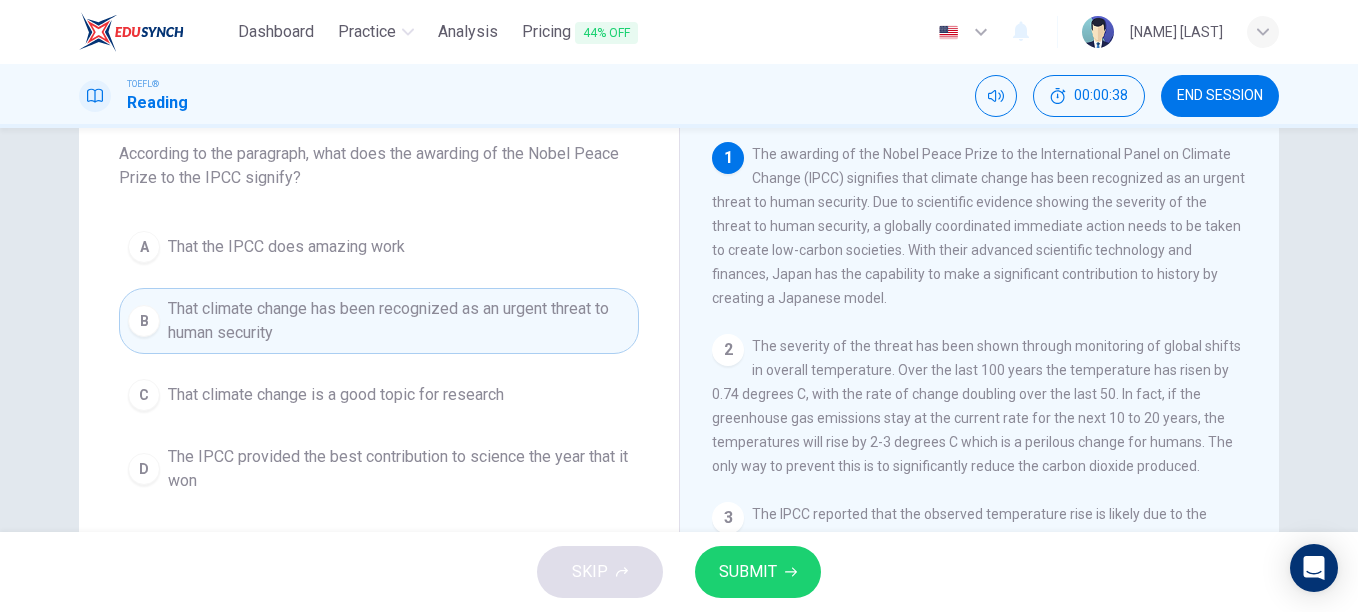 scroll, scrollTop: 121, scrollLeft: 0, axis: vertical 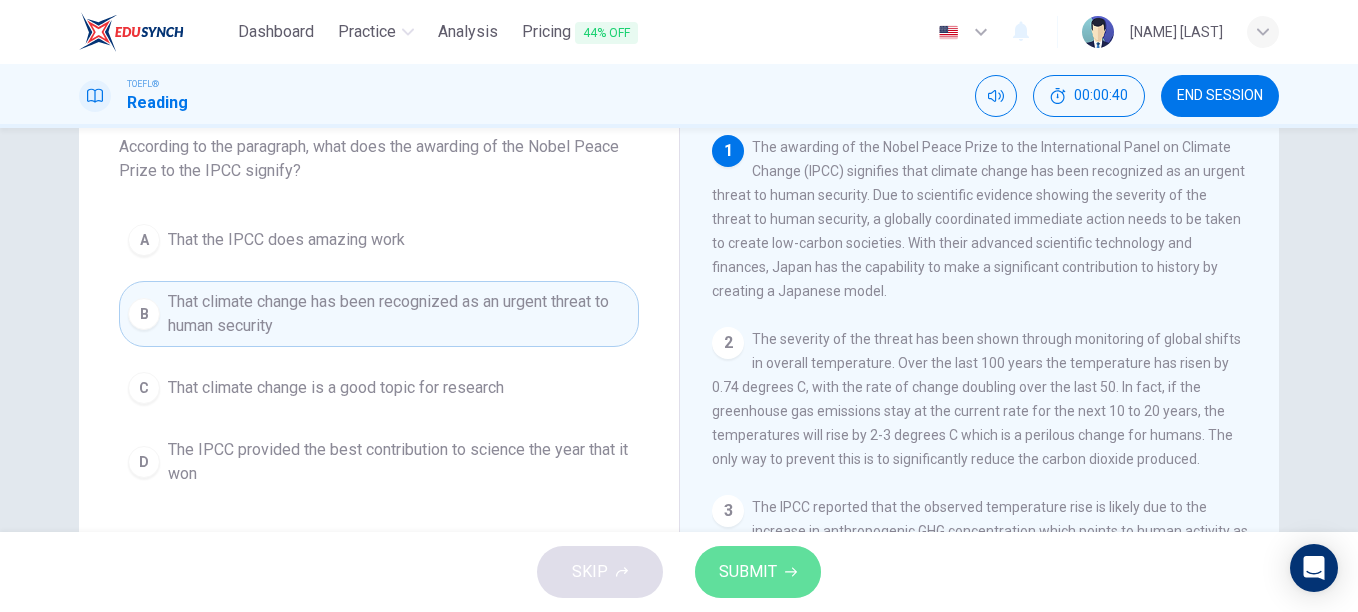 click on "SUBMIT" at bounding box center [748, 572] 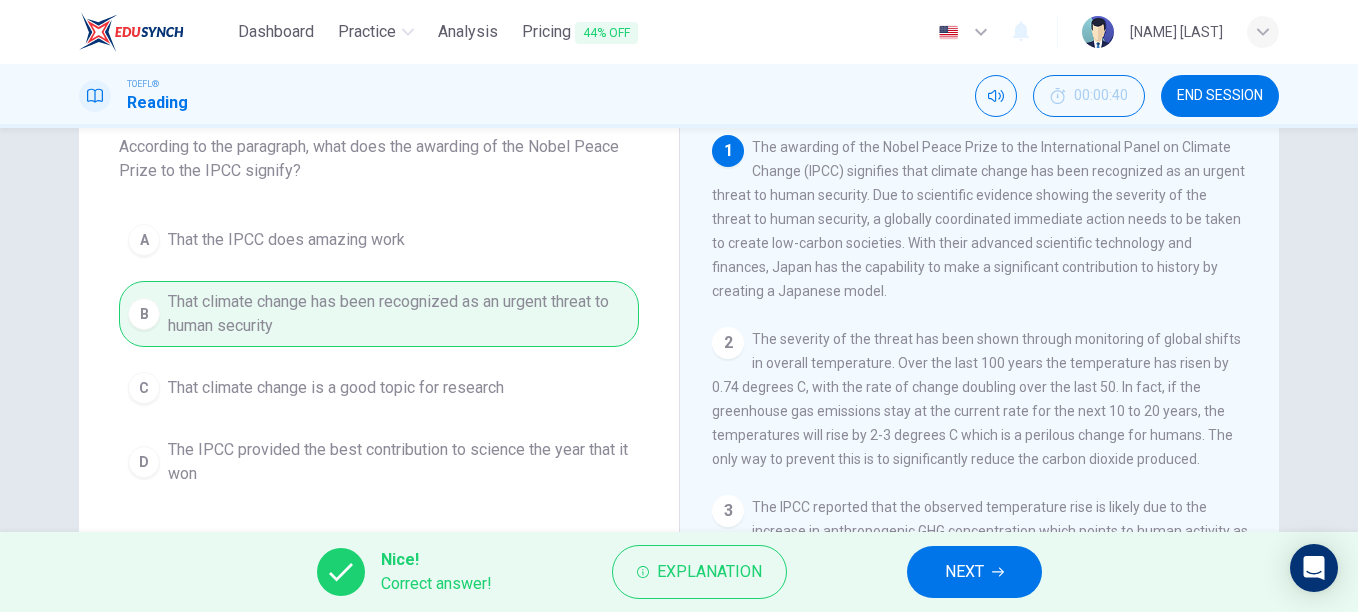 click on "NEXT" at bounding box center (964, 572) 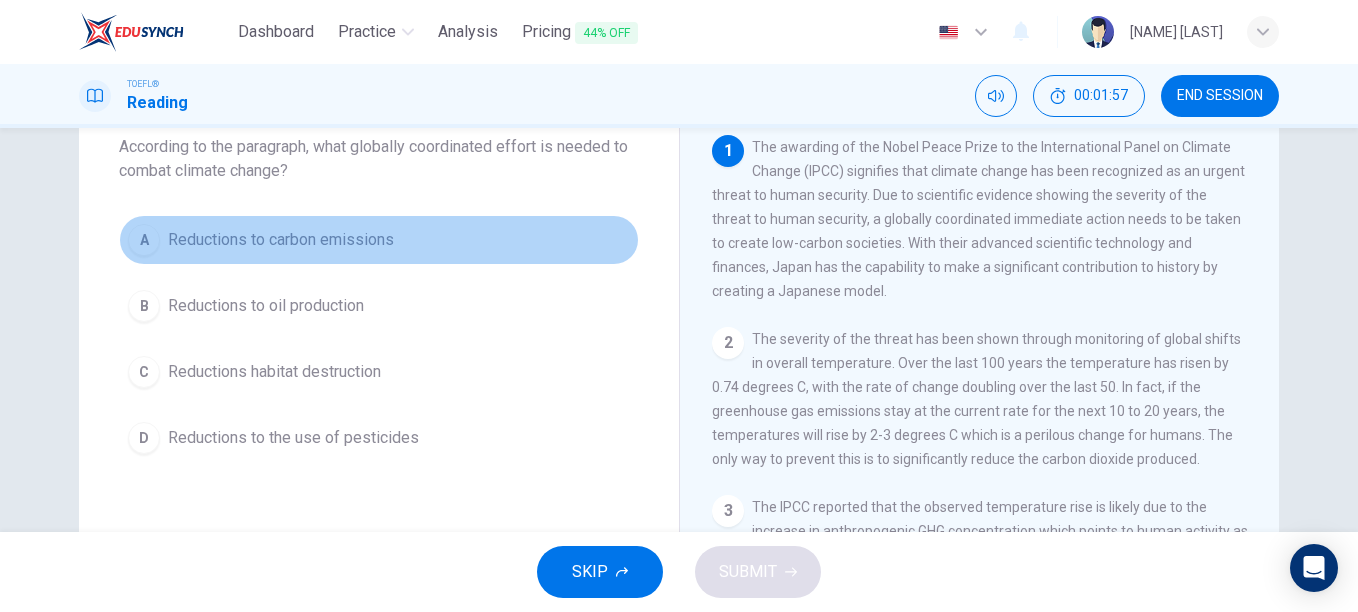 click on "Reductions to carbon emissions" at bounding box center (281, 240) 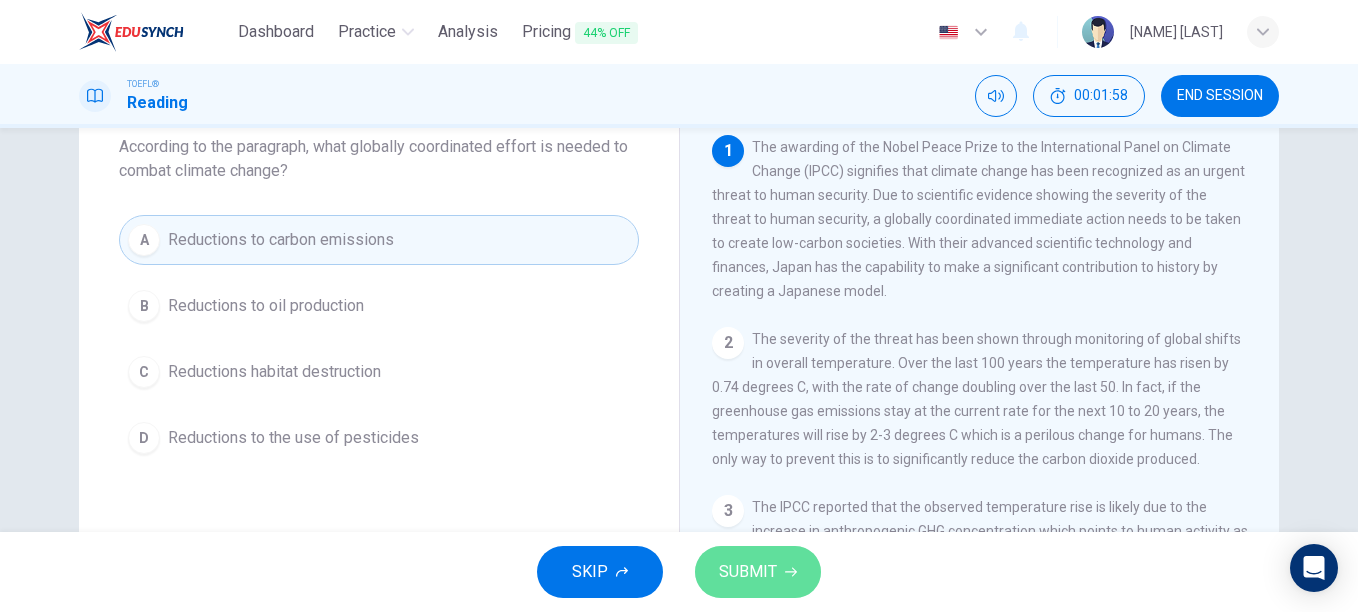 click on "SUBMIT" at bounding box center (748, 572) 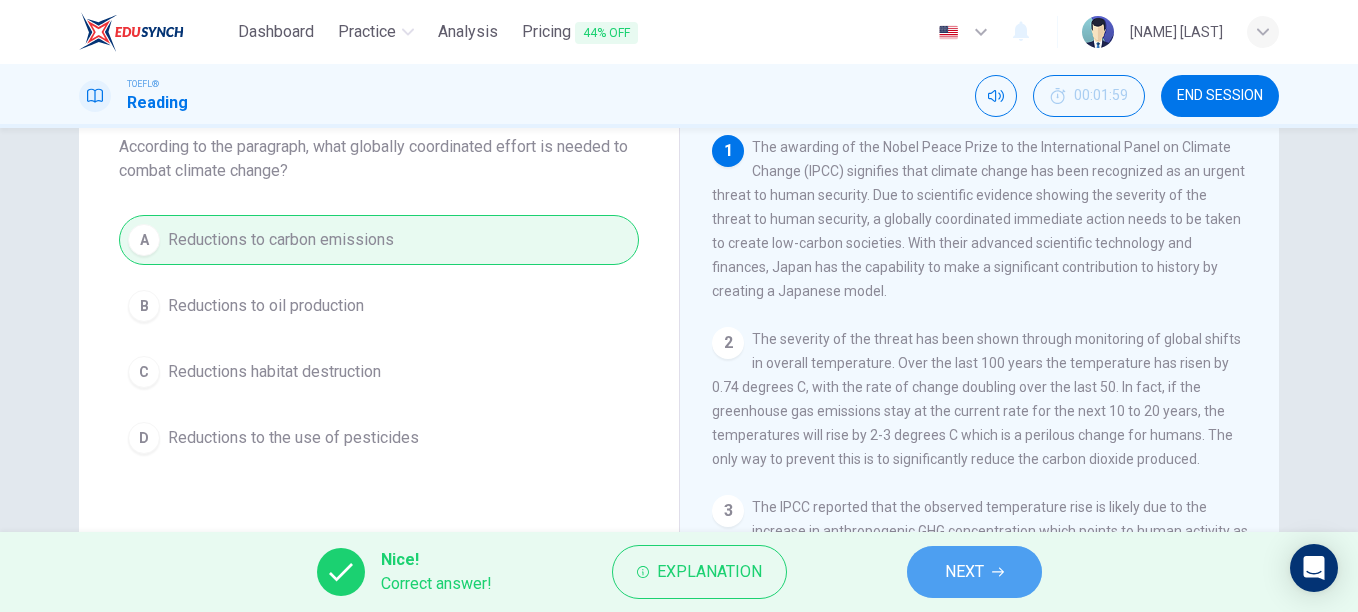 click on "NEXT" at bounding box center (964, 572) 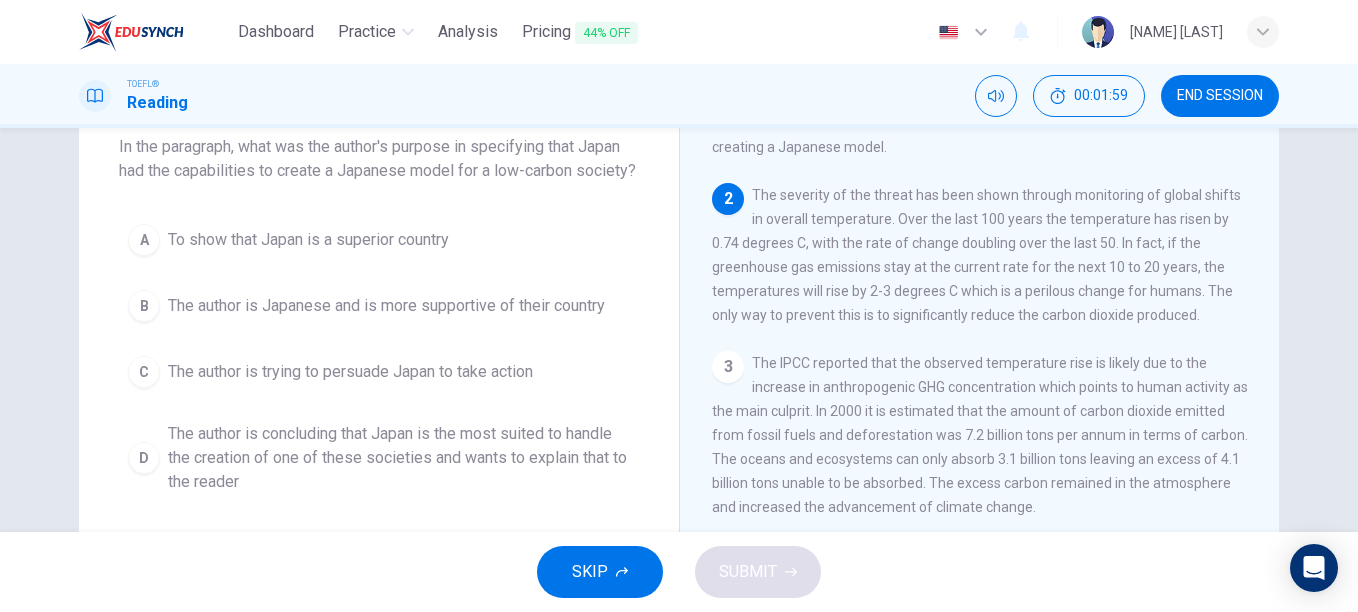 scroll, scrollTop: 199, scrollLeft: 0, axis: vertical 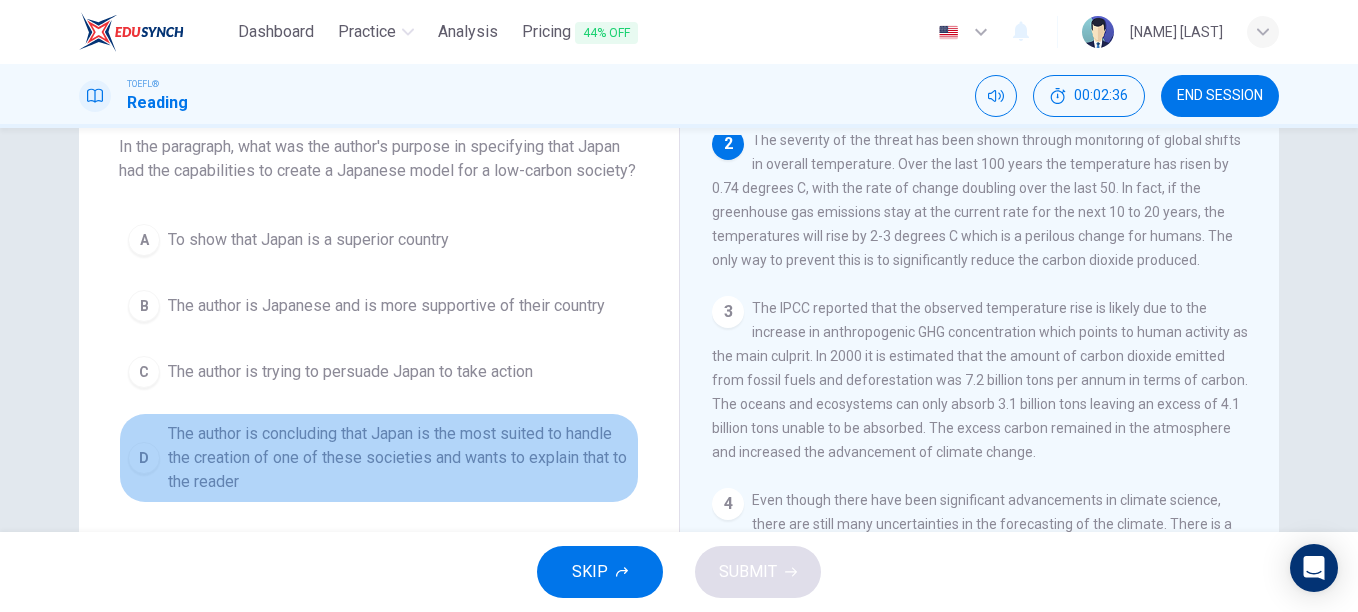 click on "The author is concluding that Japan is the most suited to handle the creation of one of these societies and wants to explain that to the reader" at bounding box center [308, 240] 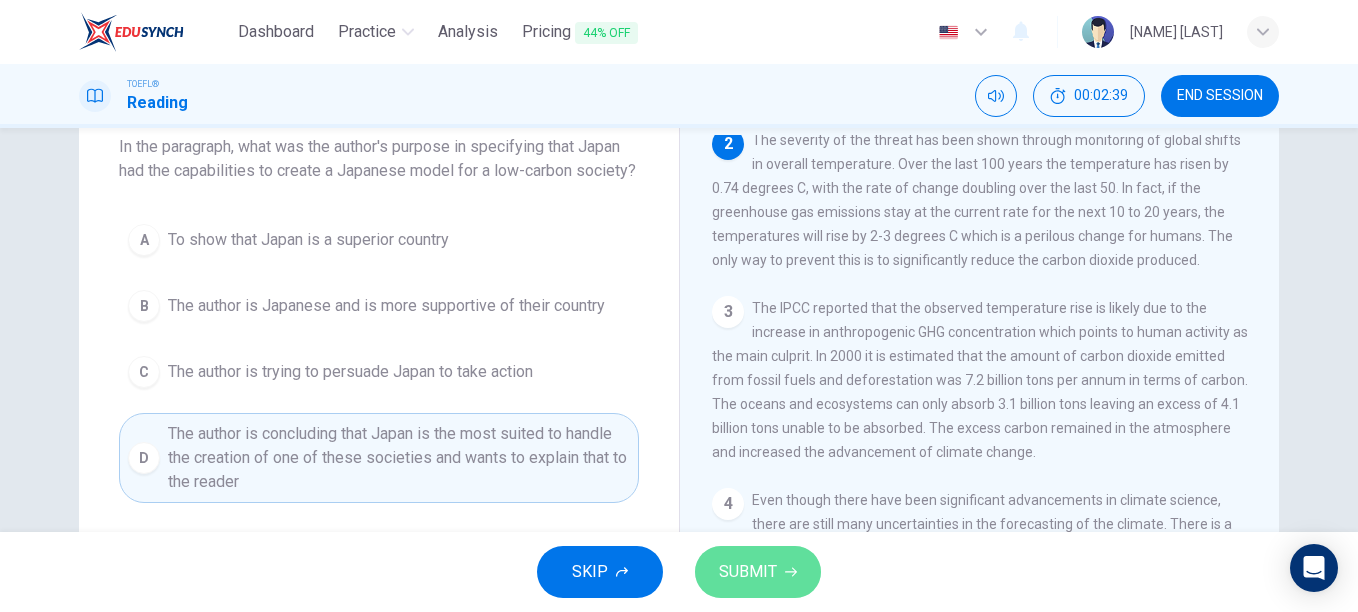 click on "SUBMIT" at bounding box center (748, 572) 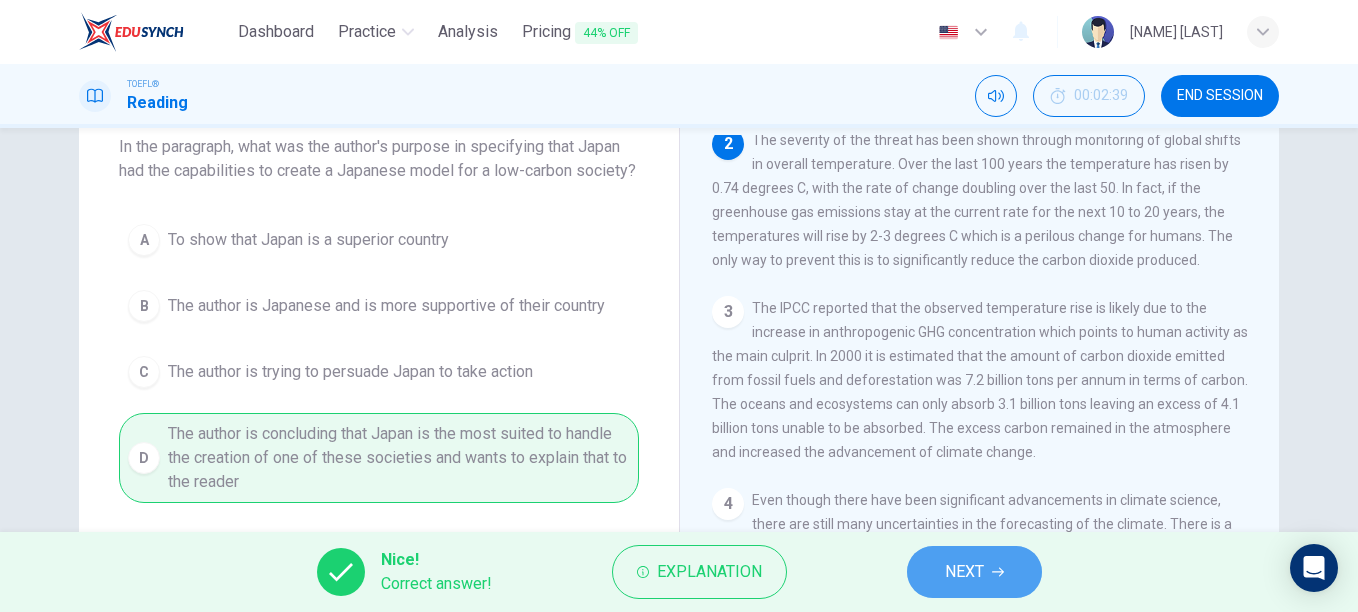 click on "NEXT" at bounding box center (964, 572) 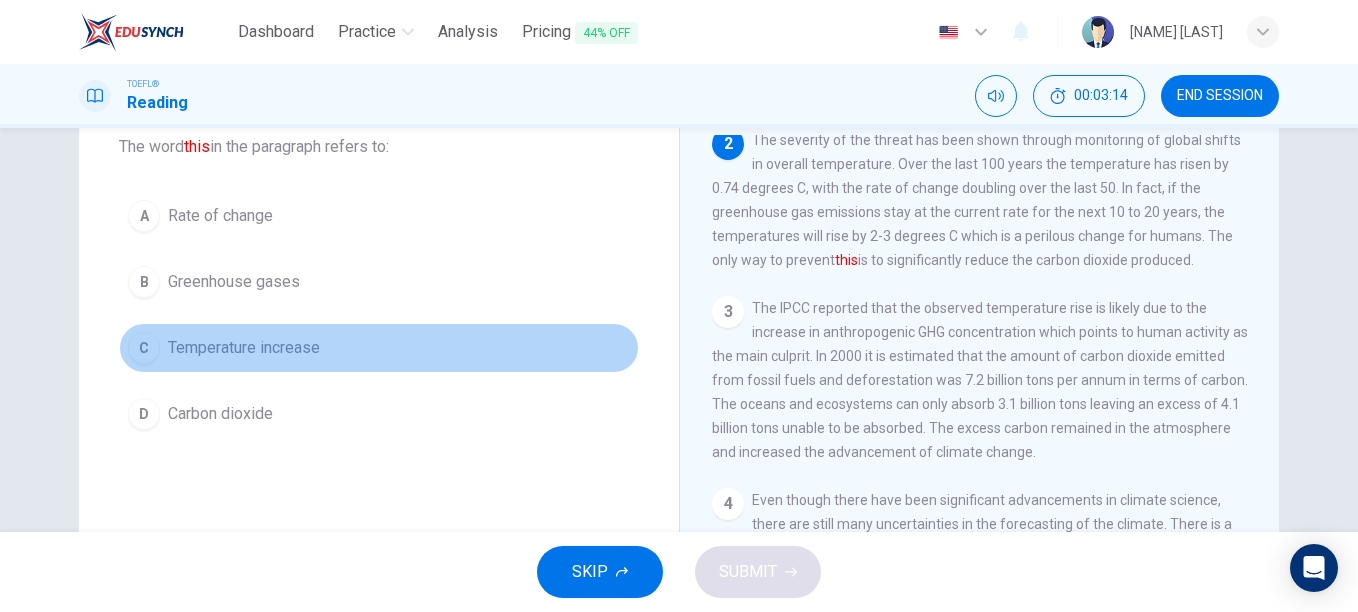 click on "Temperature increase" at bounding box center [220, 216] 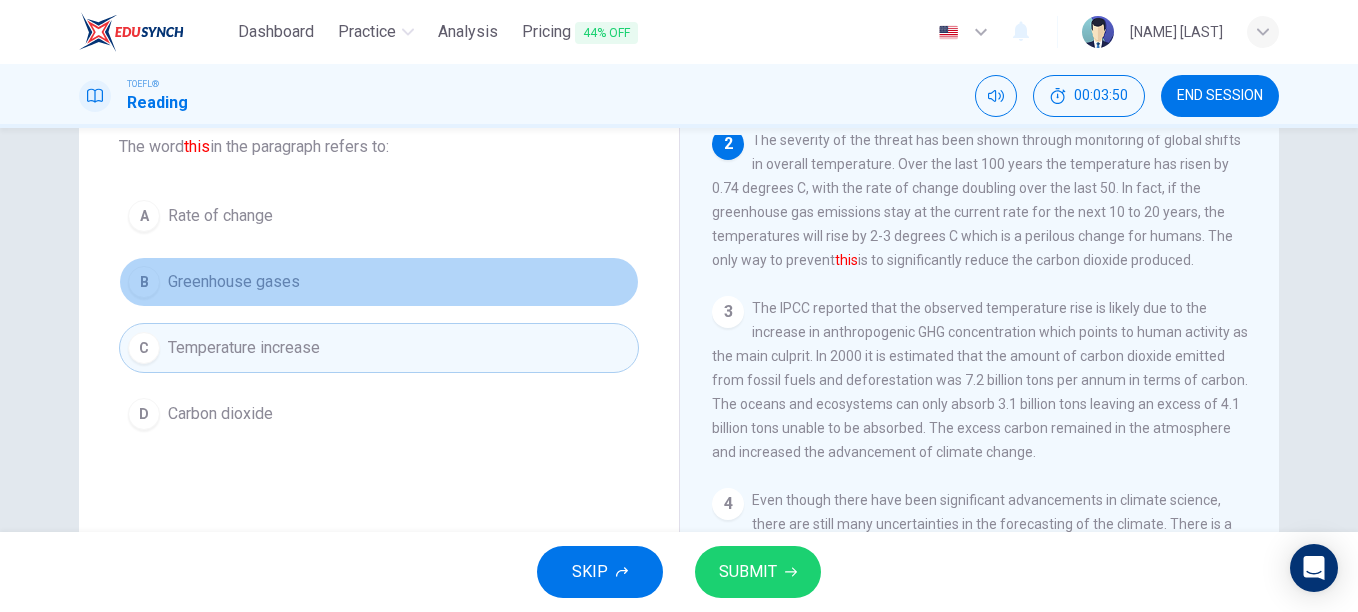 click on "B Greenhouse gases" at bounding box center (379, 282) 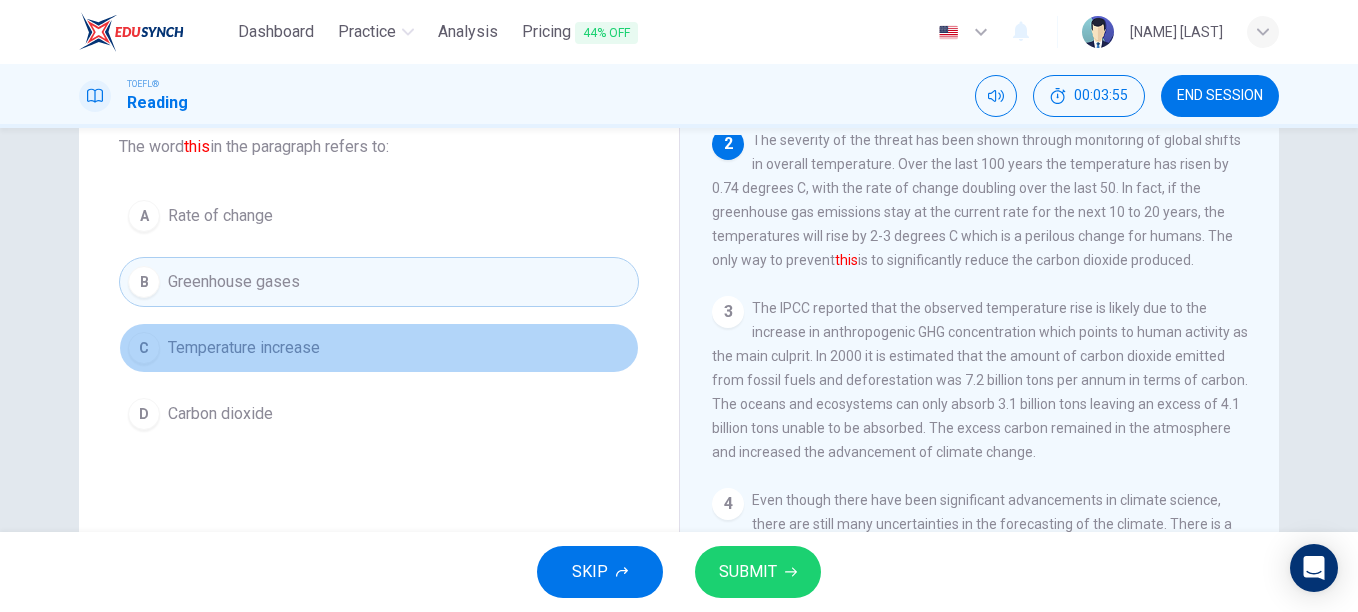 click on "Temperature increase" at bounding box center [220, 216] 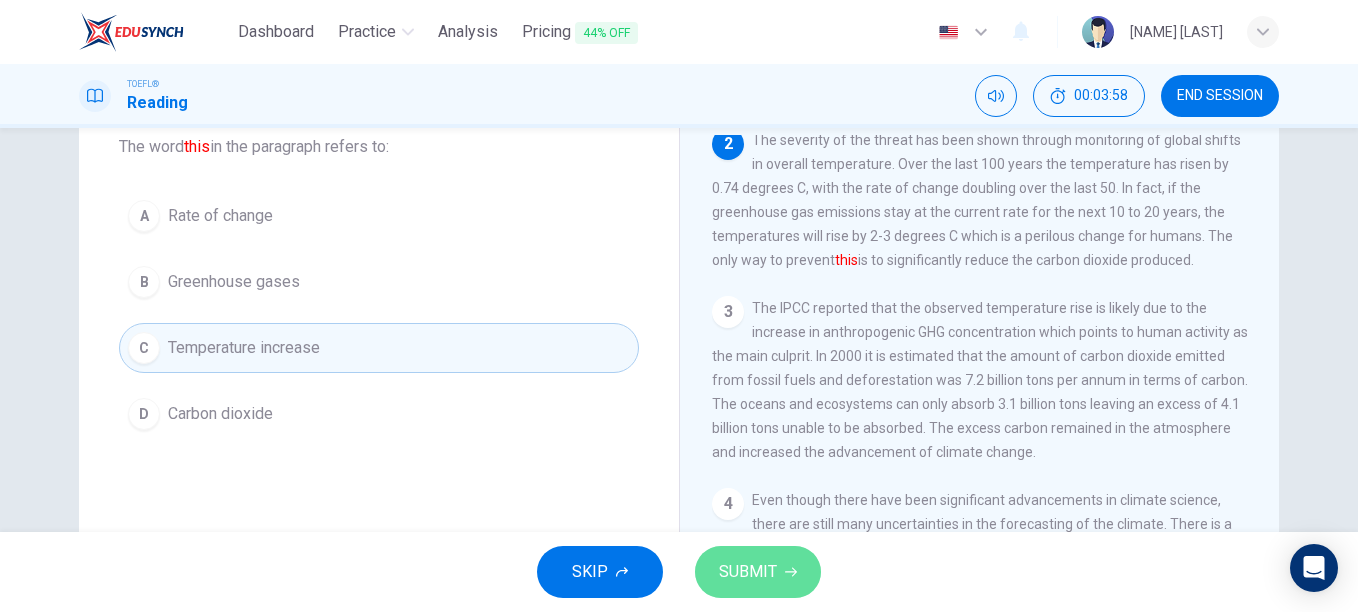 click on "SUBMIT" at bounding box center [748, 572] 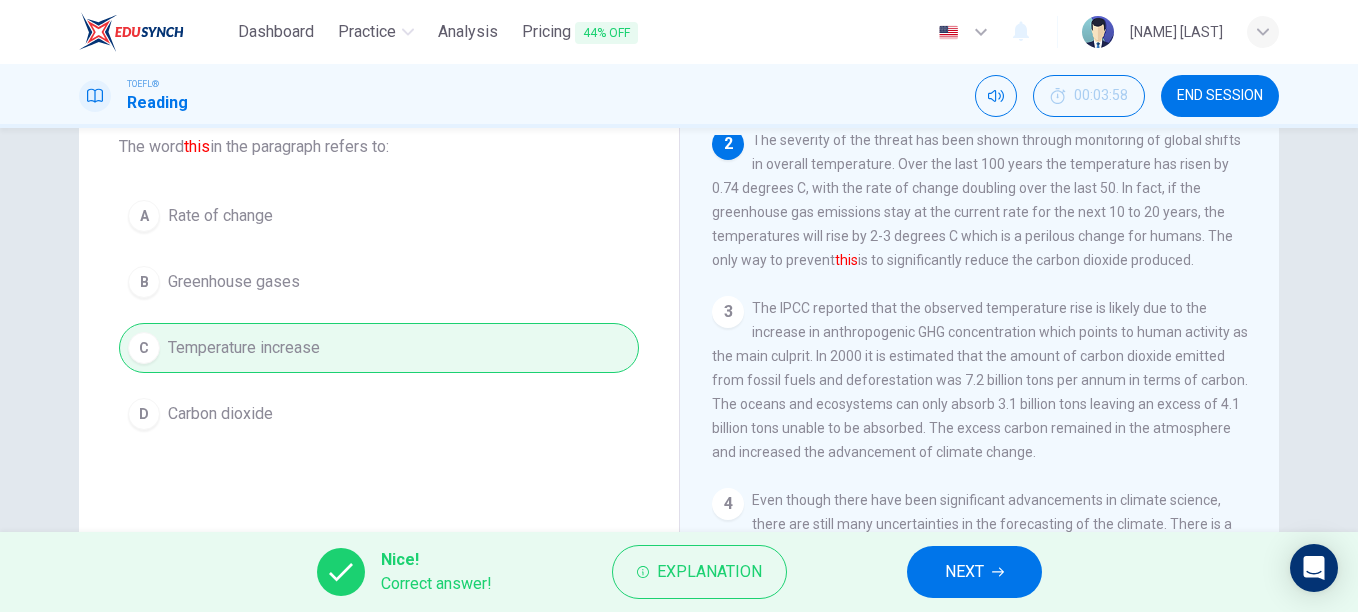 click on "NEXT" at bounding box center [964, 572] 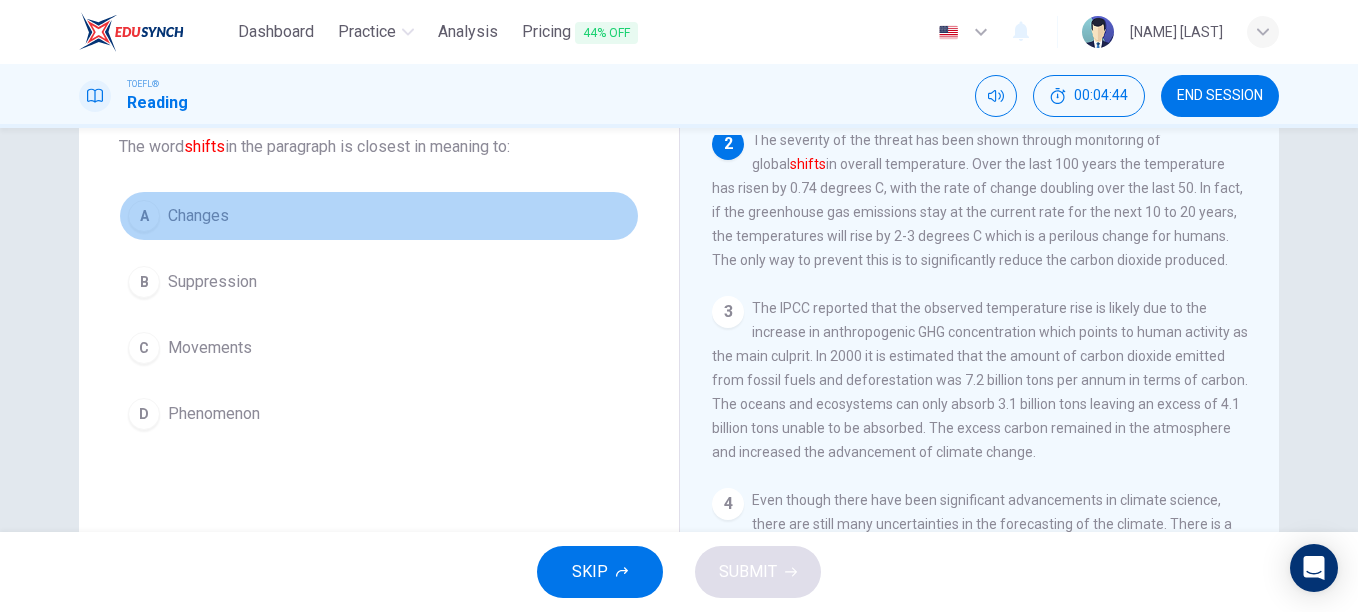 click on "A Changes" at bounding box center (379, 216) 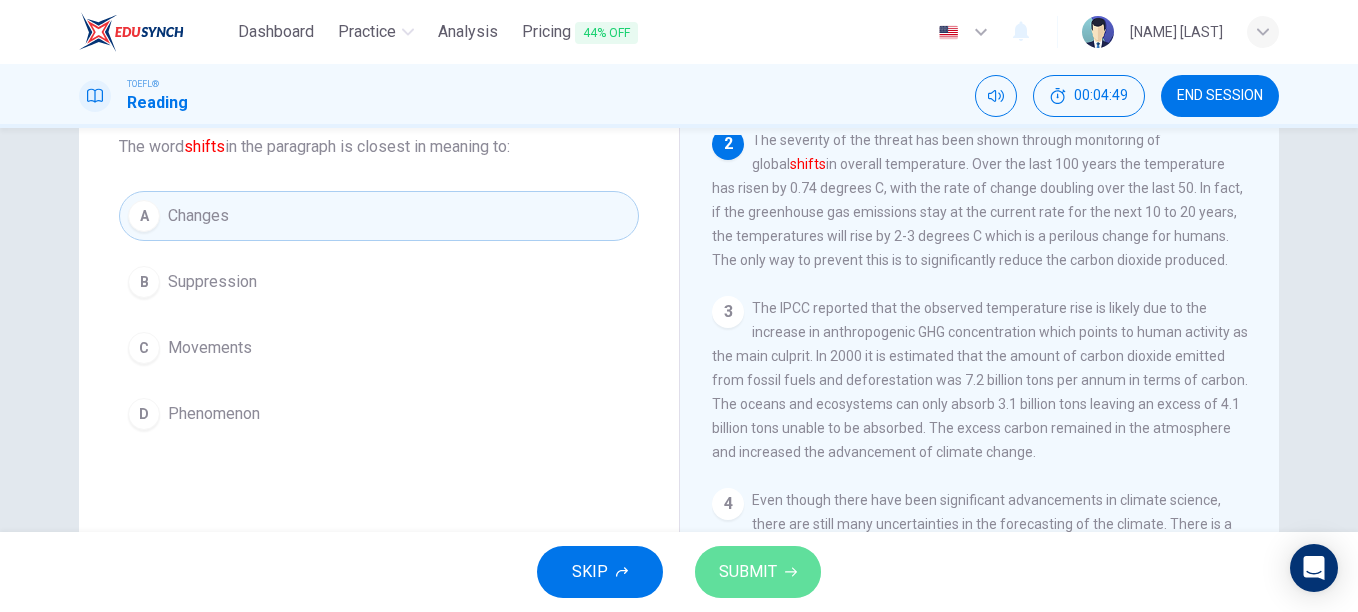 click on "SUBMIT" at bounding box center (748, 572) 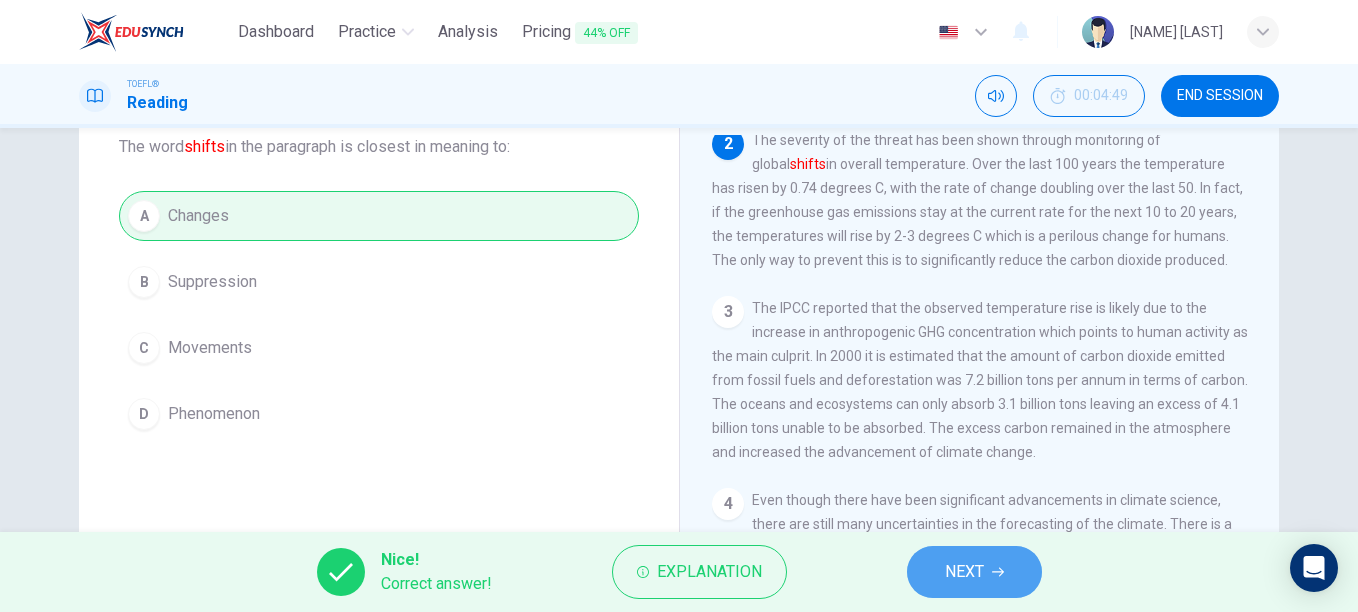 click on "NEXT" at bounding box center [964, 572] 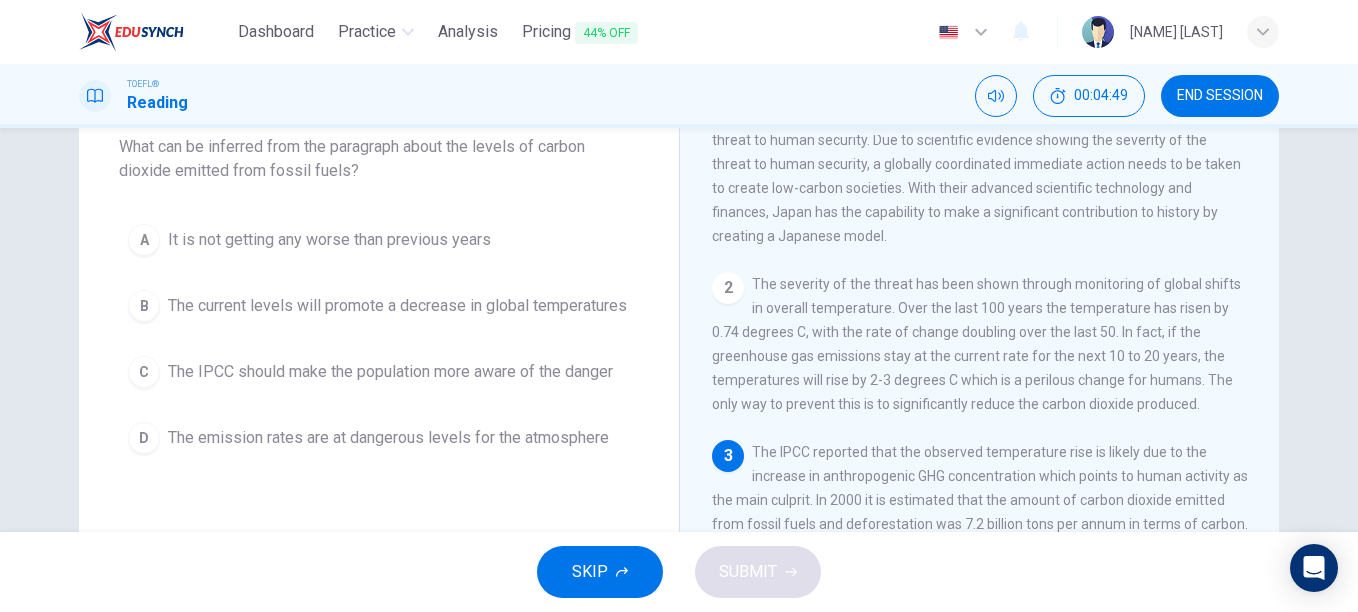 scroll, scrollTop: 0, scrollLeft: 0, axis: both 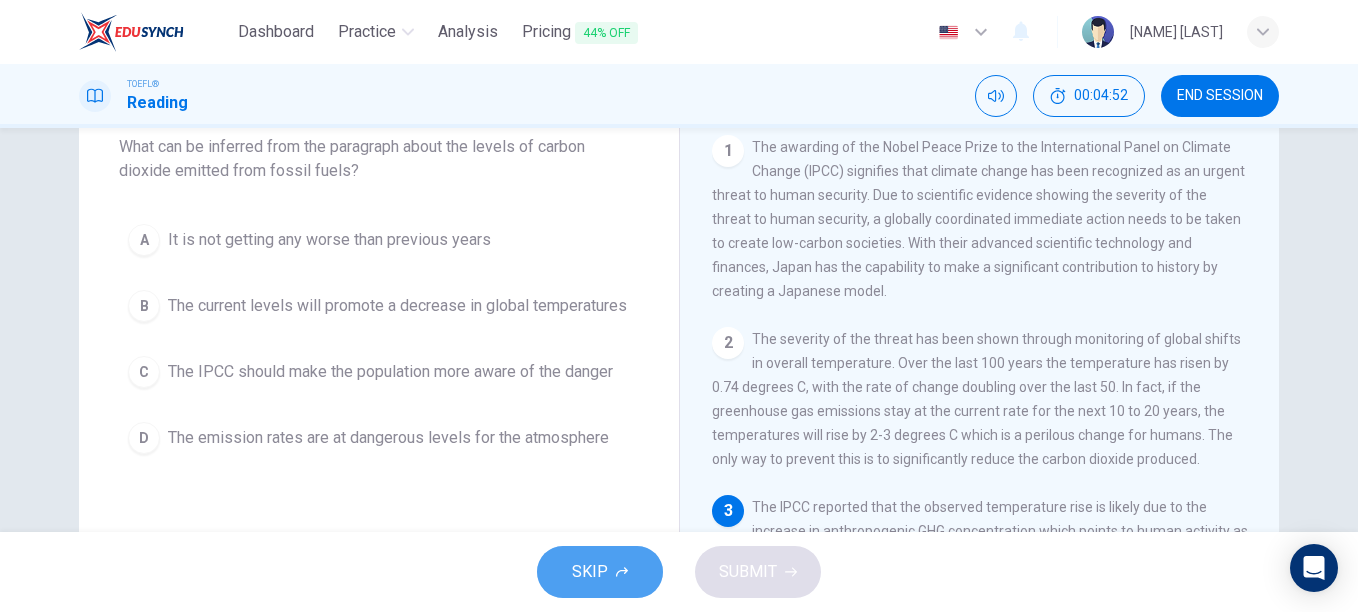 click on "SKIP" at bounding box center (590, 572) 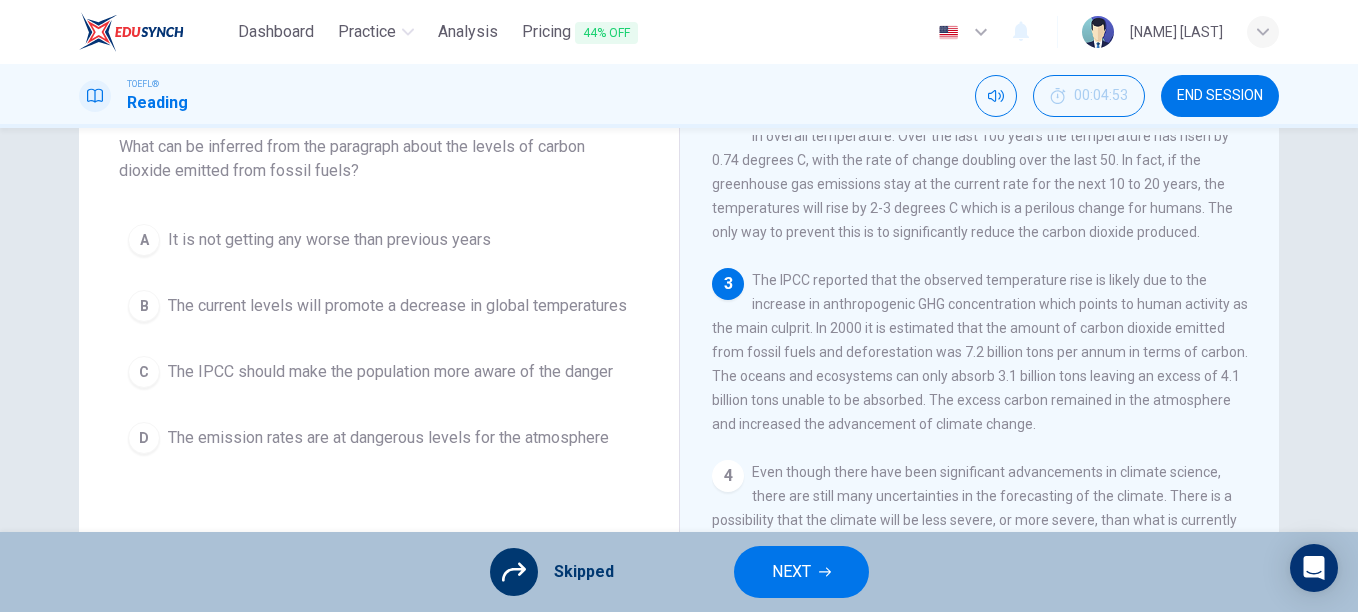 scroll, scrollTop: 228, scrollLeft: 0, axis: vertical 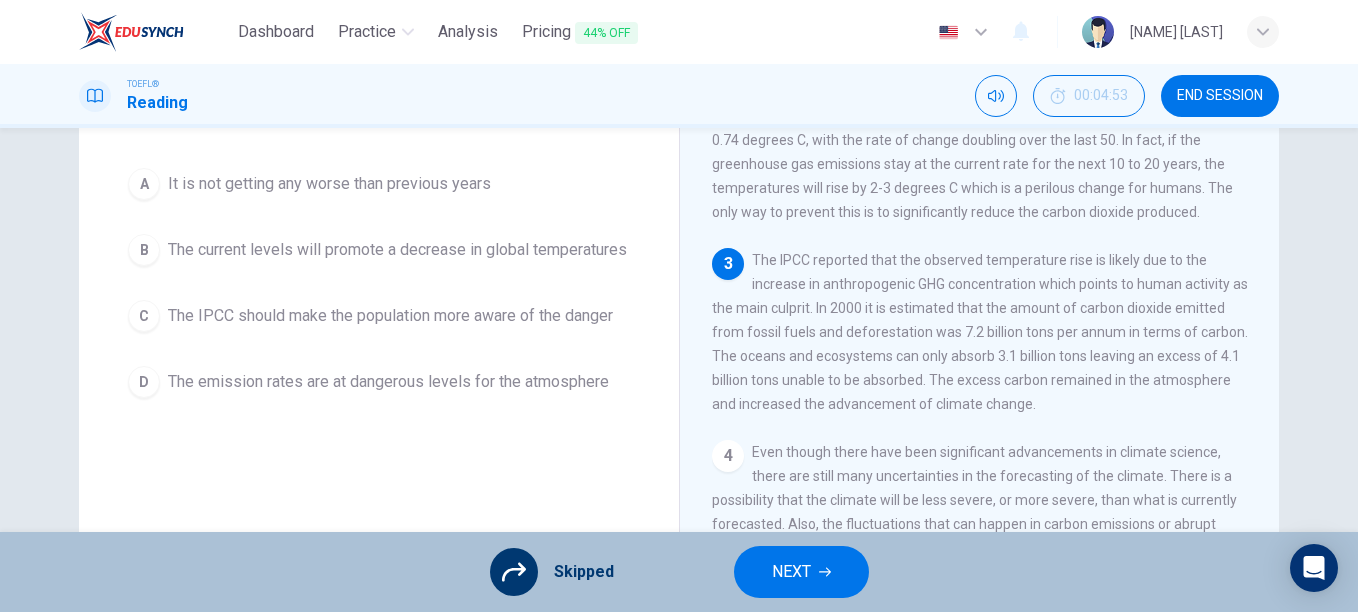 click on "A It is not getting any worse than previous years B The current levels will promote a decrease in global temperatures C The IPCC should make the population more aware of the danger D The emission rates are at dangerous levels for the atmosphere" at bounding box center (379, 283) 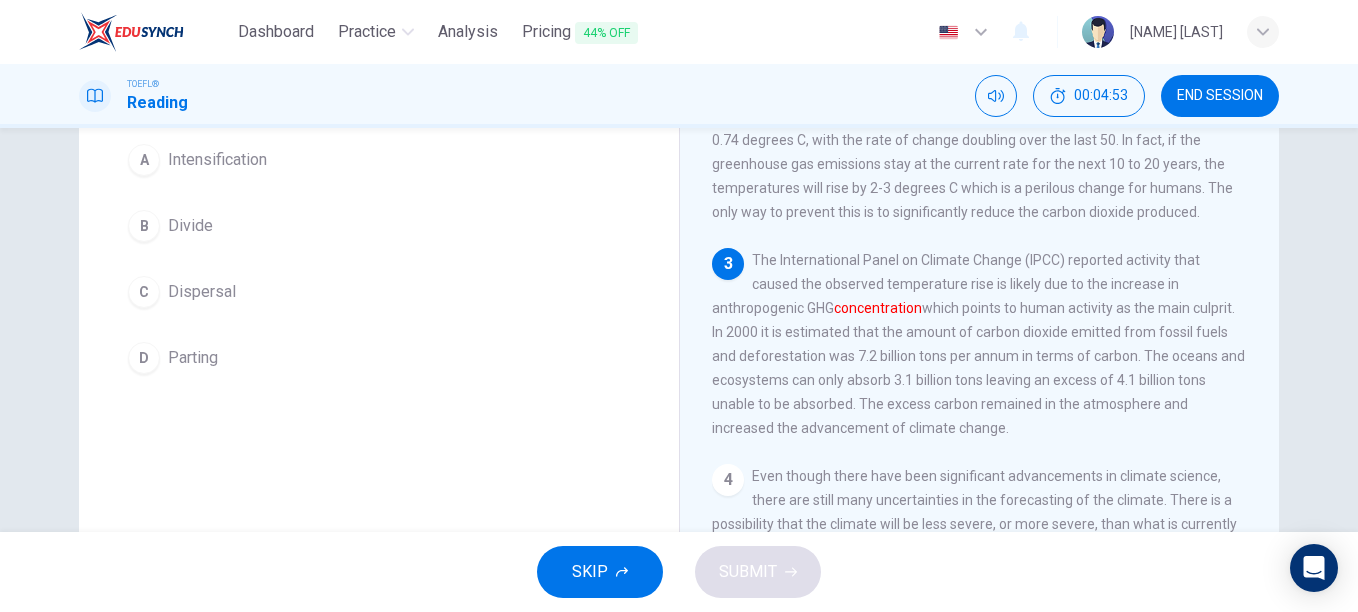 scroll, scrollTop: 153, scrollLeft: 0, axis: vertical 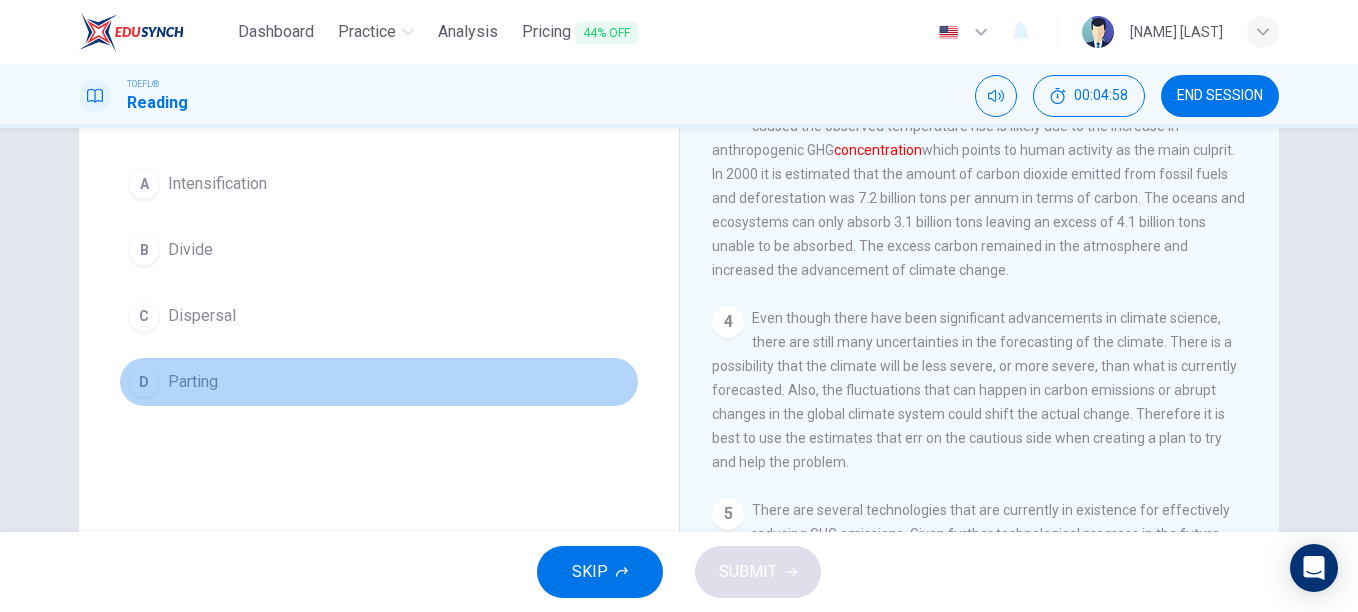 click on "D Parting" at bounding box center [379, 382] 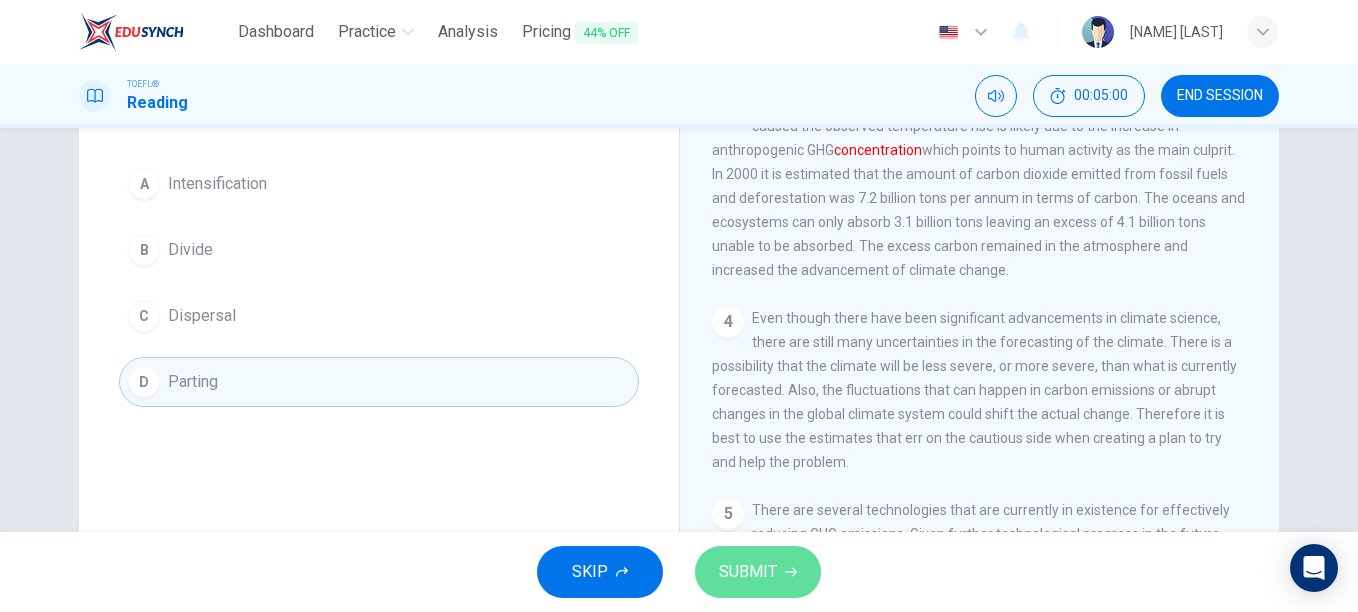 click at bounding box center (791, 572) 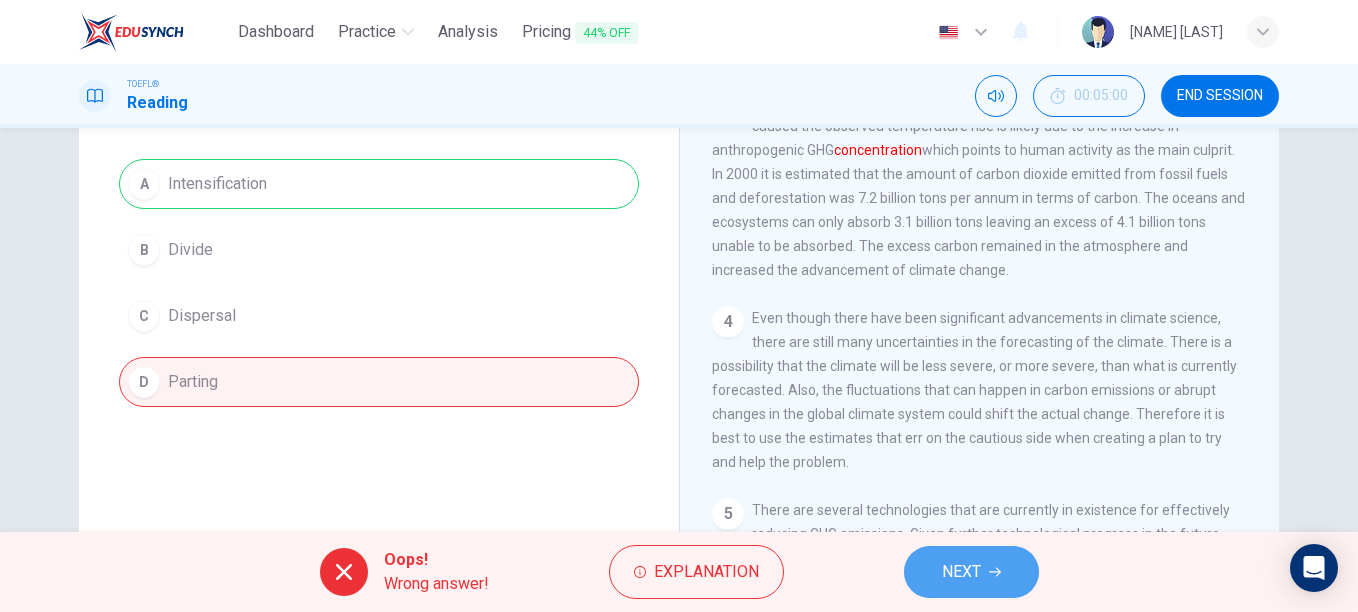click on "NEXT" at bounding box center [961, 572] 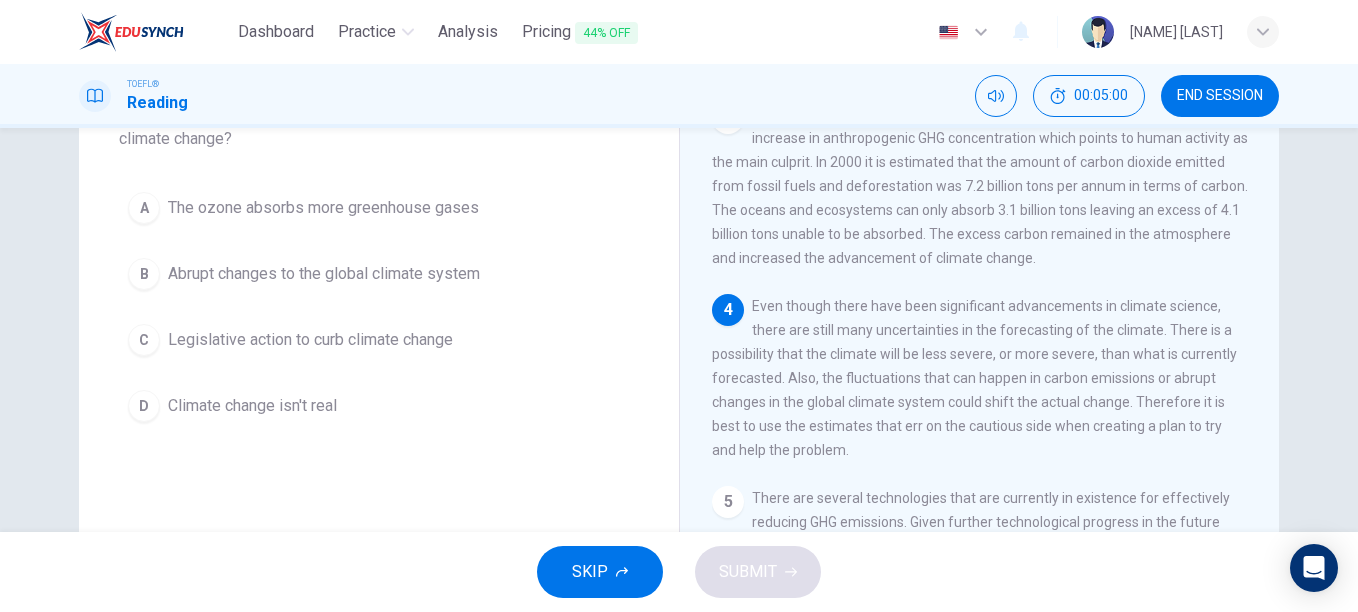 scroll, scrollTop: 177, scrollLeft: 0, axis: vertical 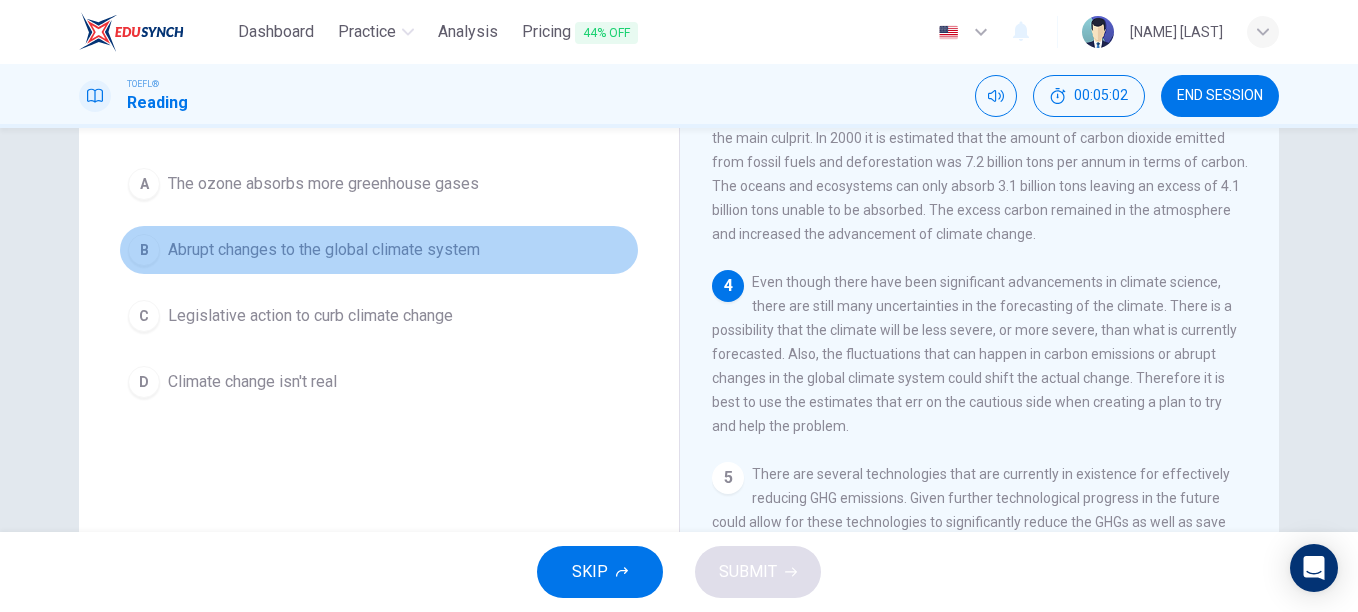 click on "Abrupt changes to the global climate system" at bounding box center [323, 184] 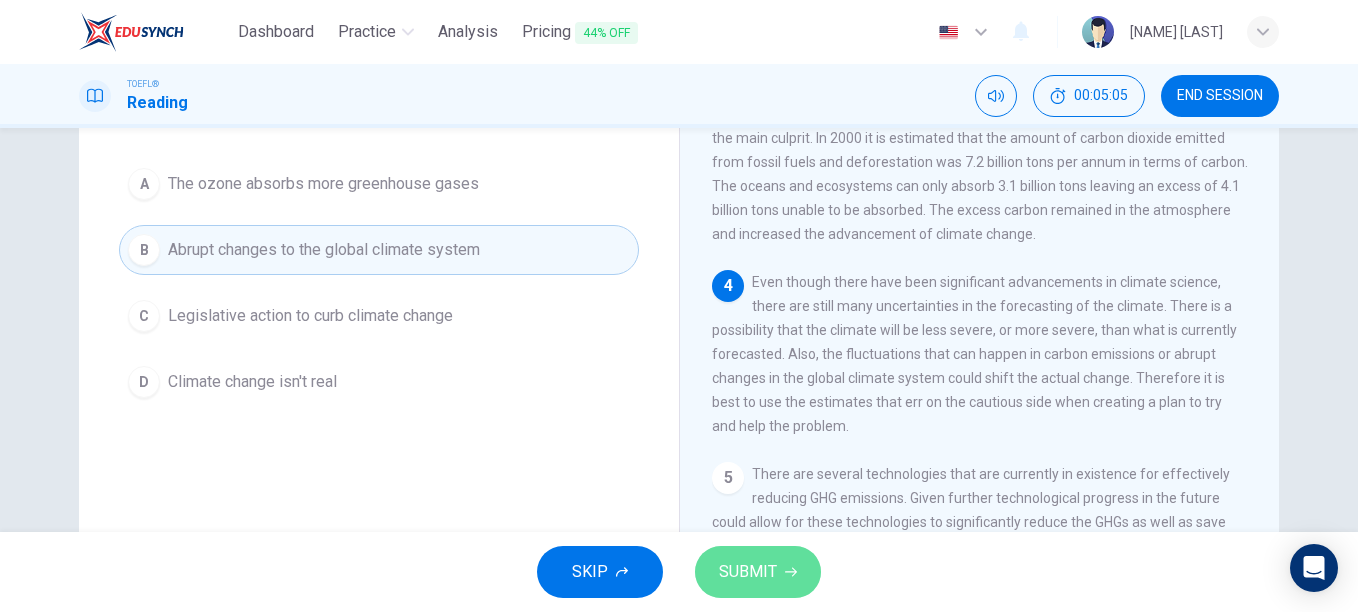 click on "SUBMIT" at bounding box center (748, 572) 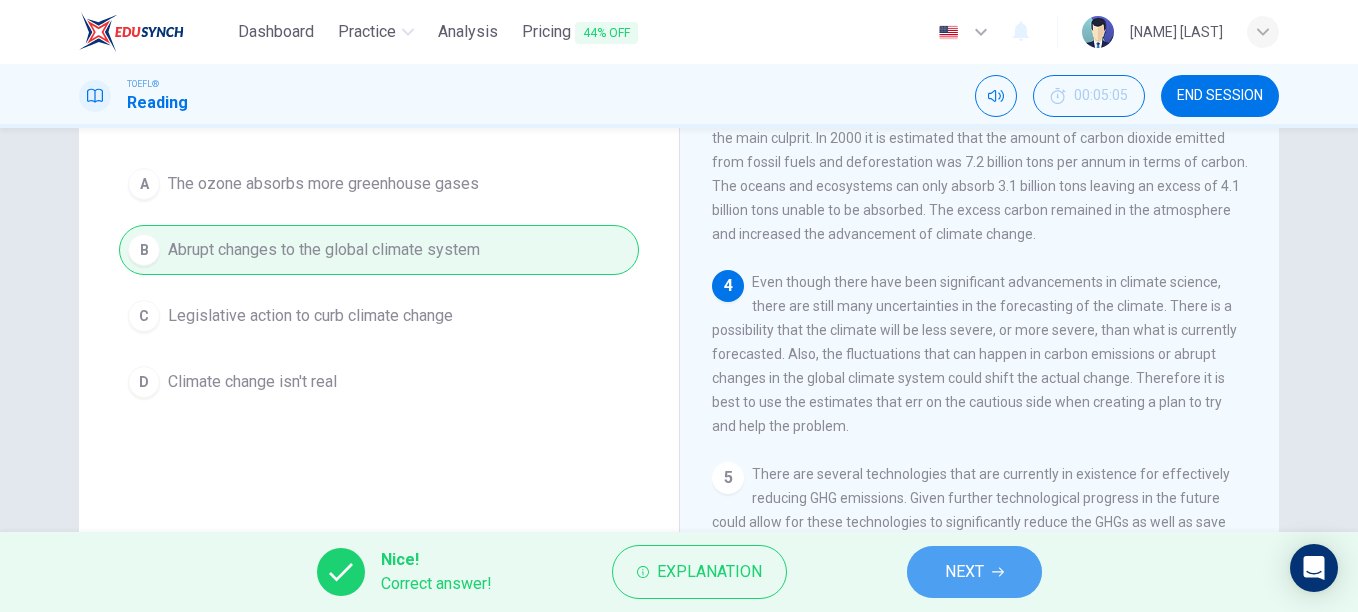 click on "NEXT" at bounding box center (964, 572) 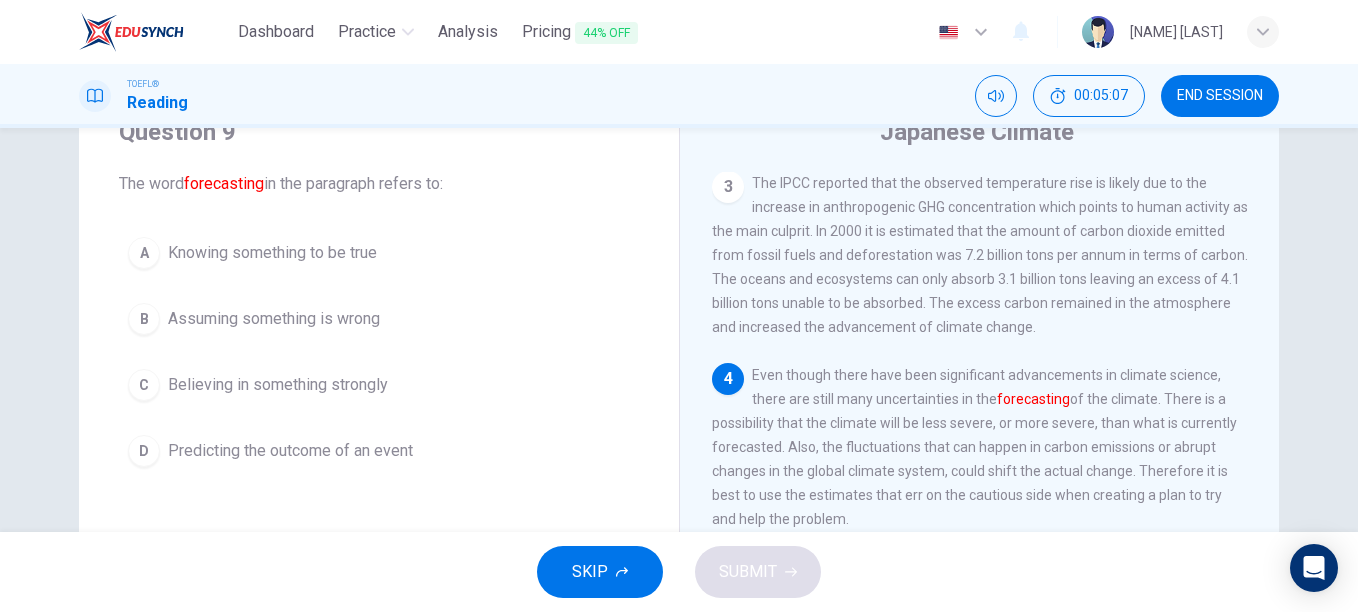 scroll, scrollTop: 83, scrollLeft: 0, axis: vertical 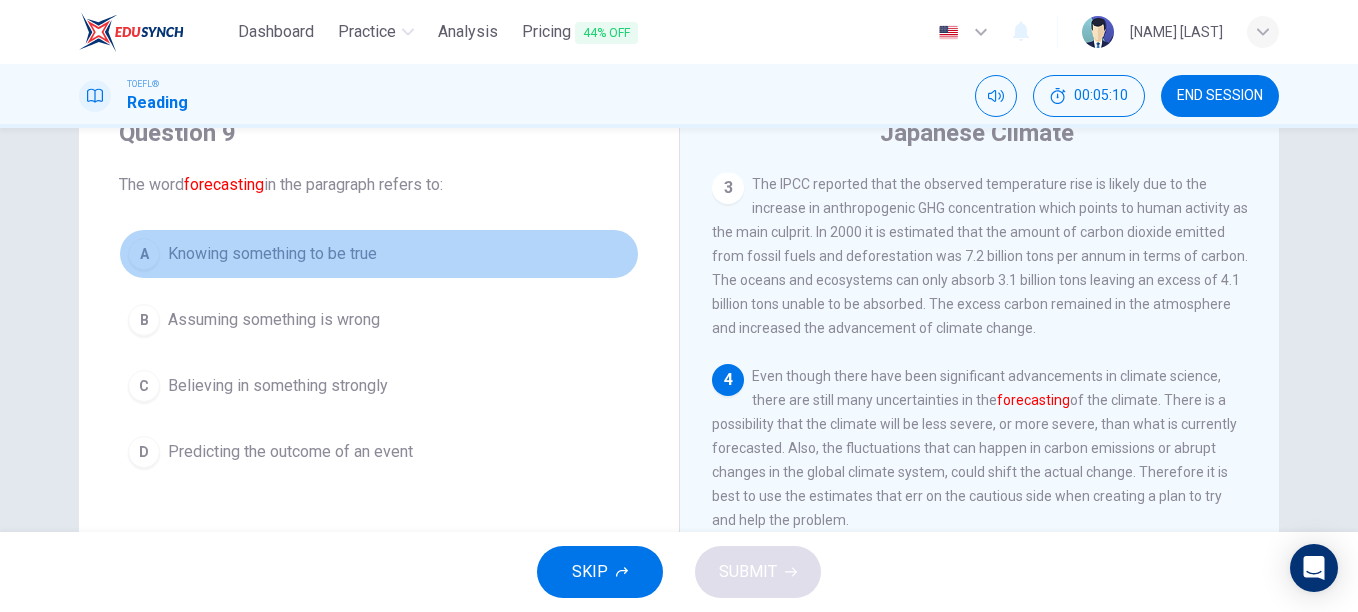 click on "Knowing something to be true" at bounding box center (272, 254) 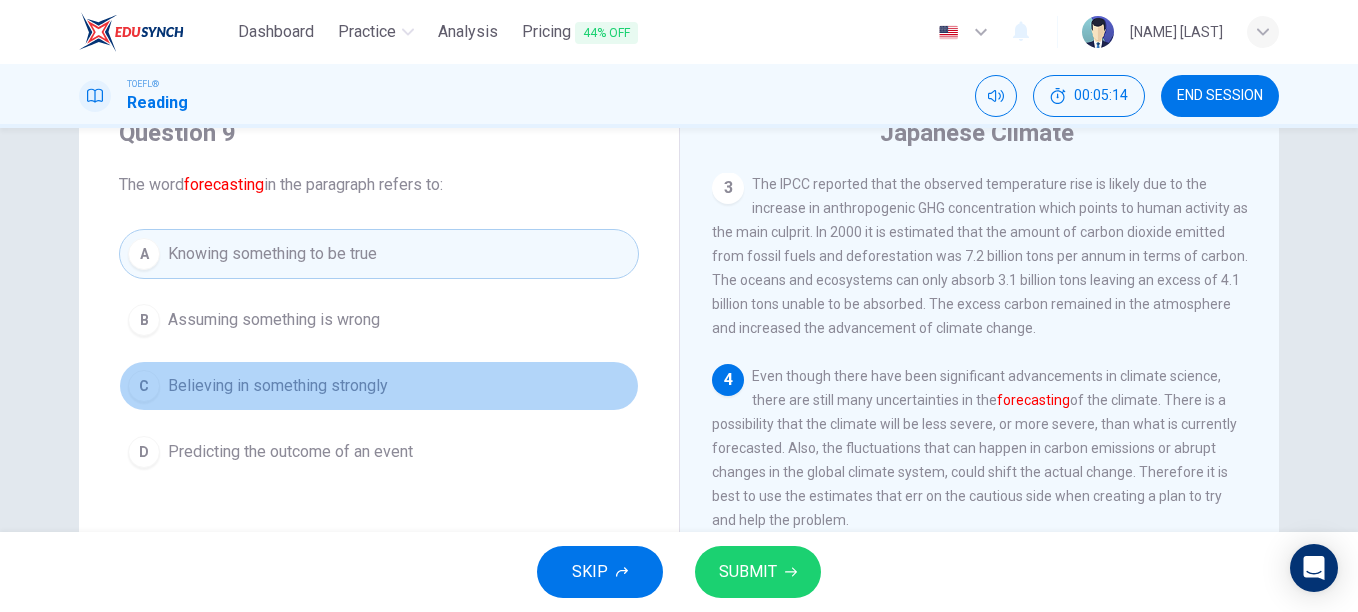 click on "Believing in something strongly" at bounding box center [274, 320] 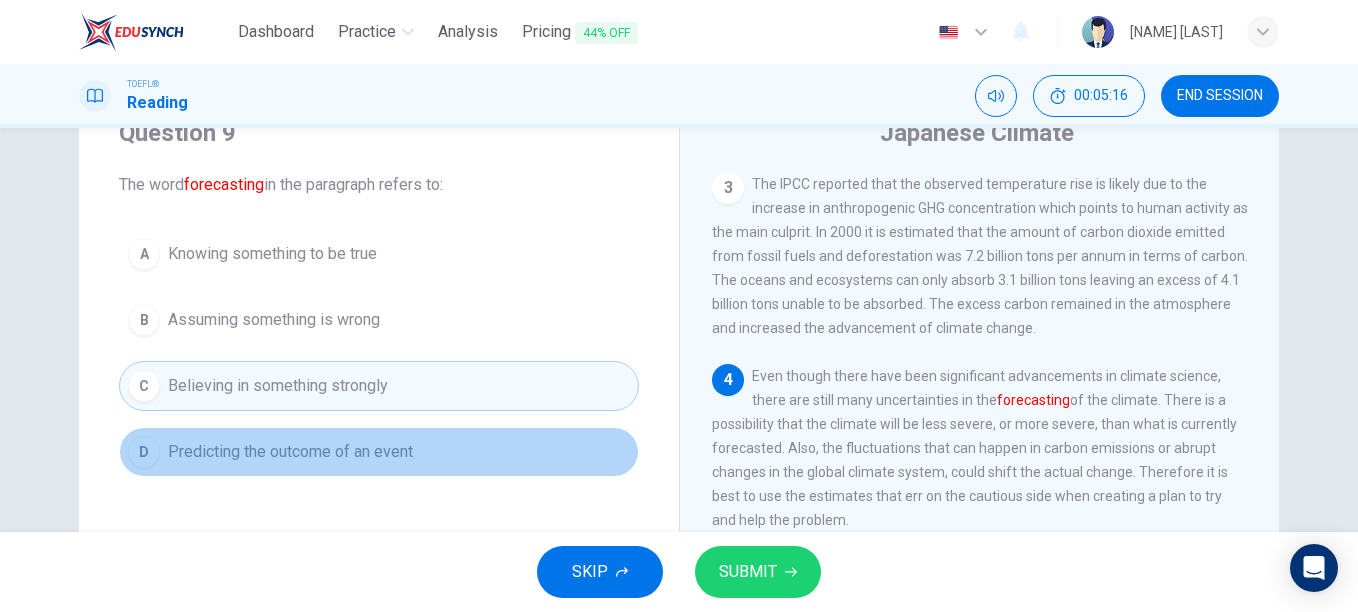 click on "Predicting the outcome of an event" at bounding box center (272, 254) 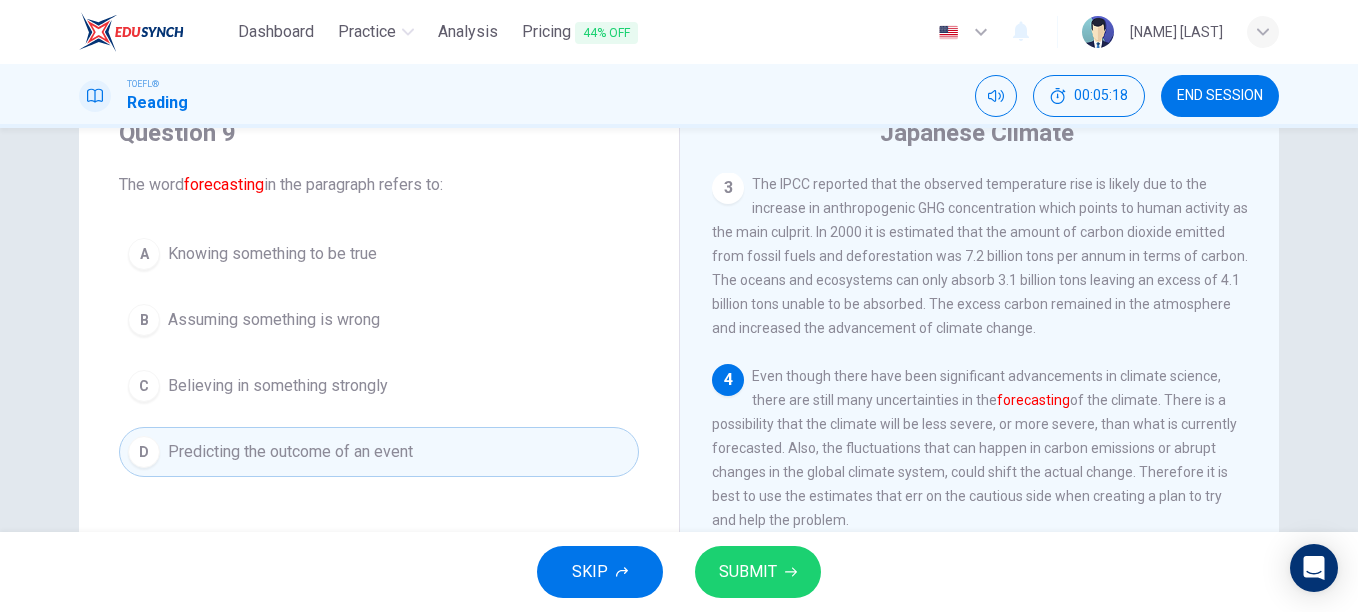 click on "SUBMIT" at bounding box center [748, 572] 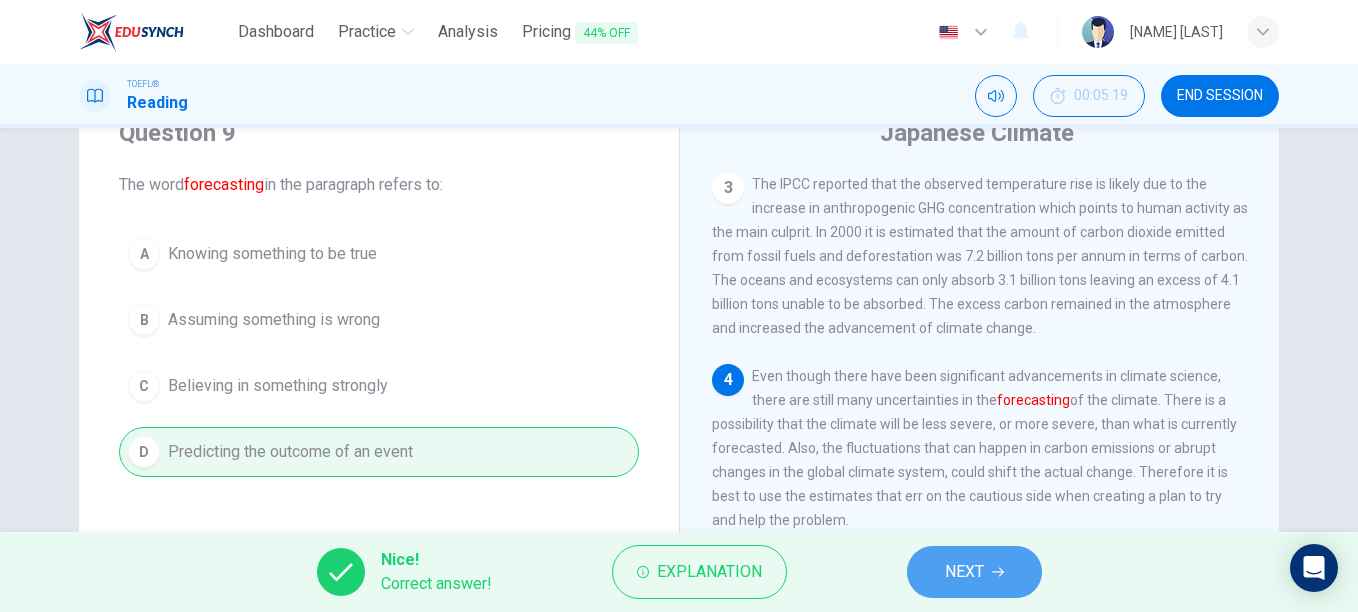 click on "NEXT" at bounding box center (964, 572) 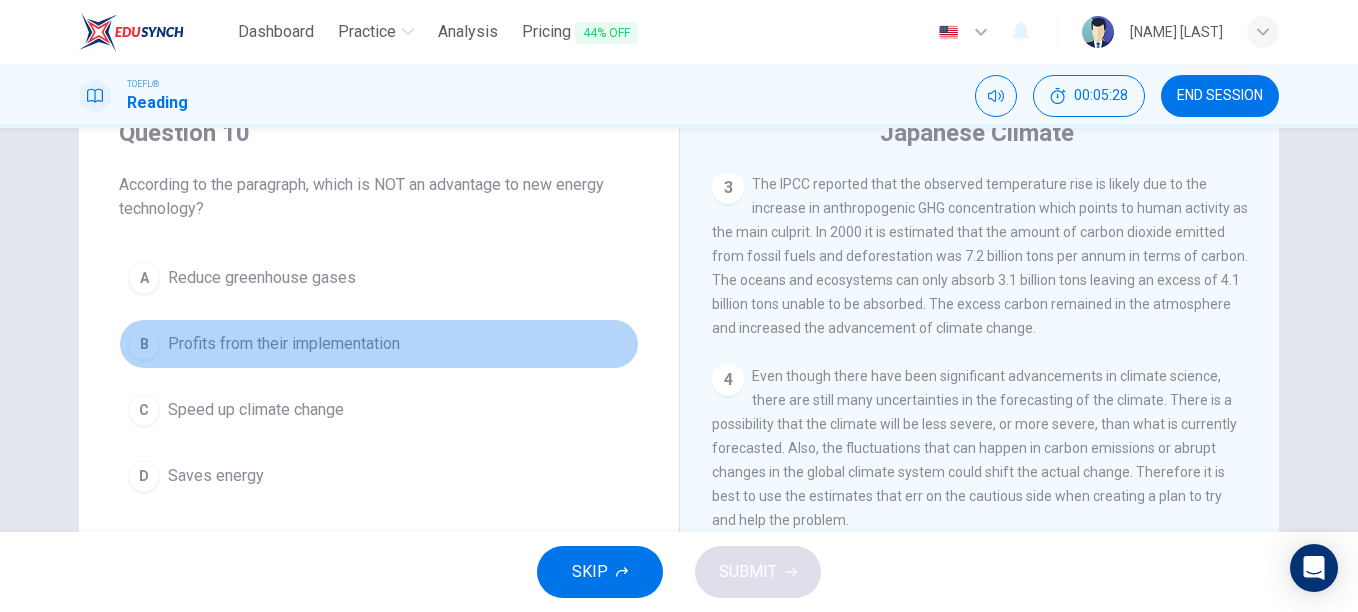 click on "Profits from their implementation" at bounding box center (262, 278) 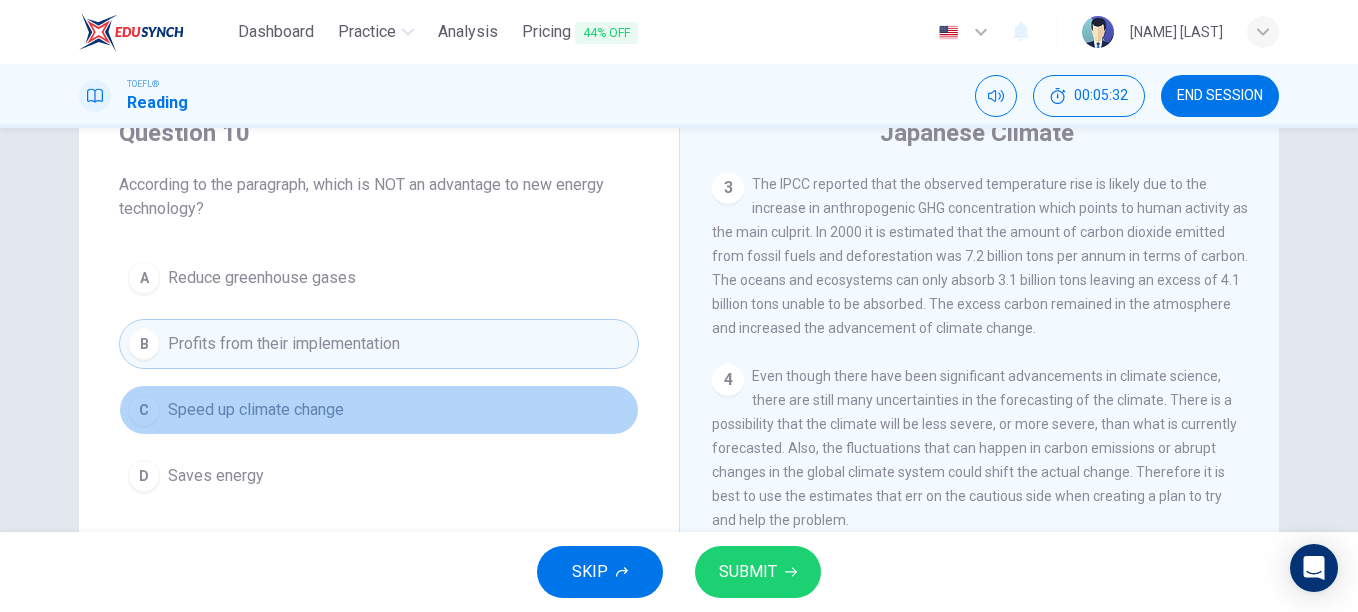 click on "Speed up climate change" at bounding box center (262, 278) 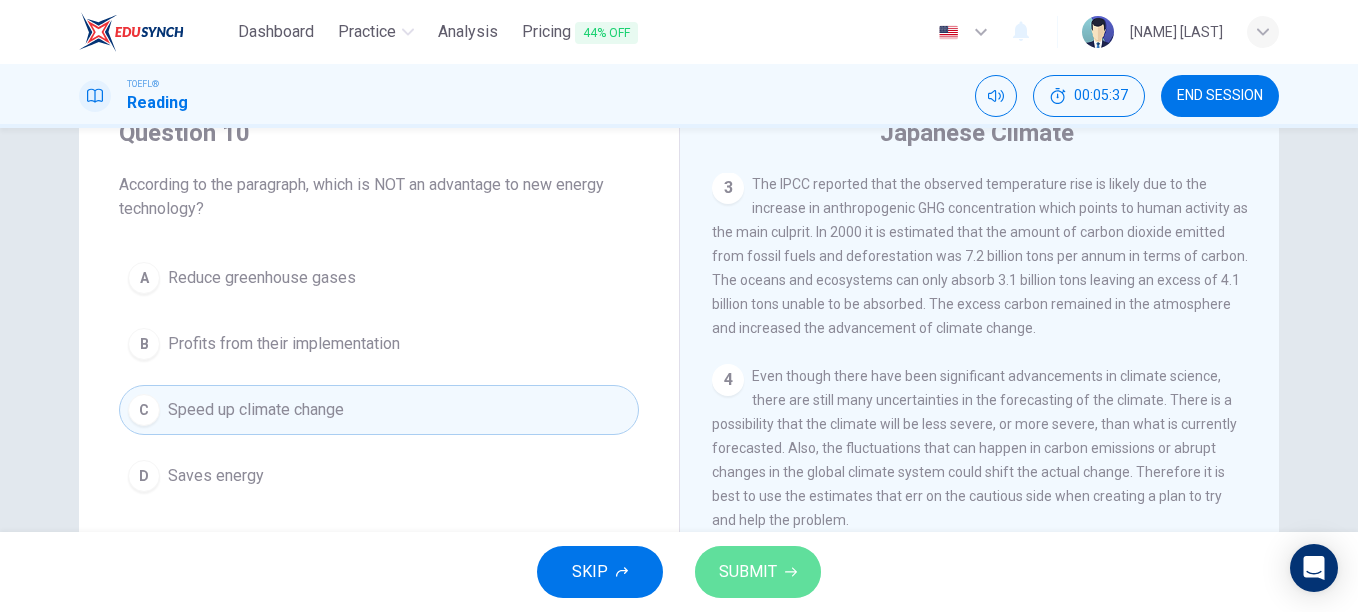 click on "SUBMIT" at bounding box center [748, 572] 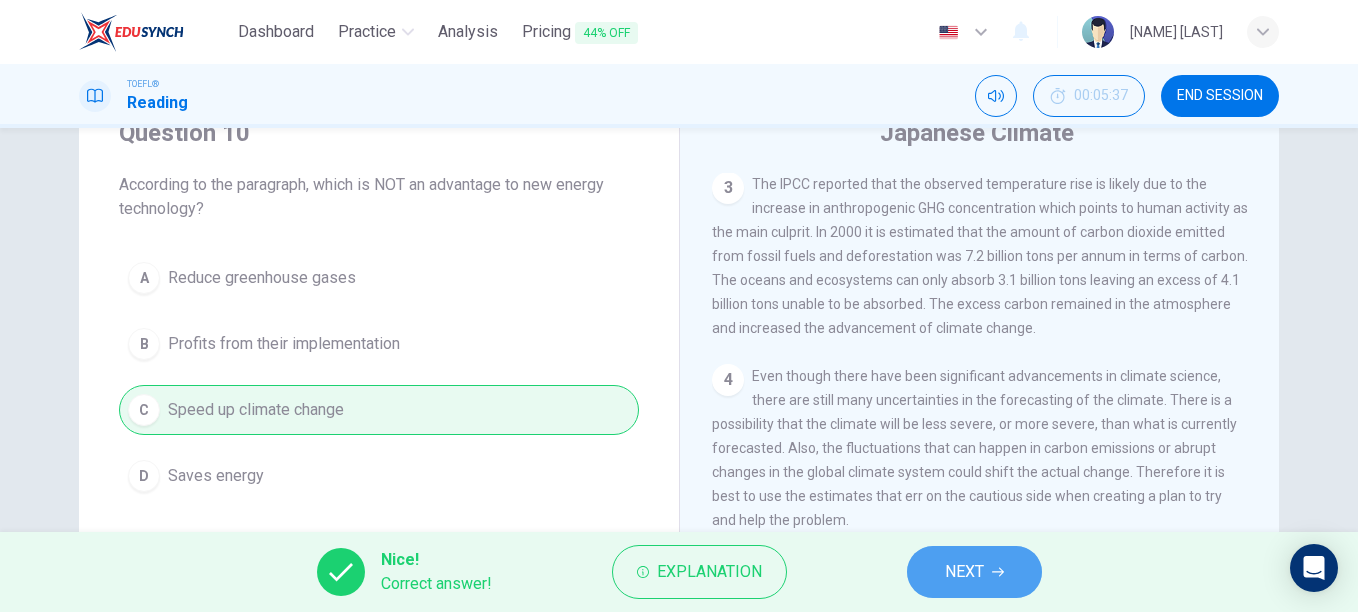 click on "NEXT" at bounding box center (974, 572) 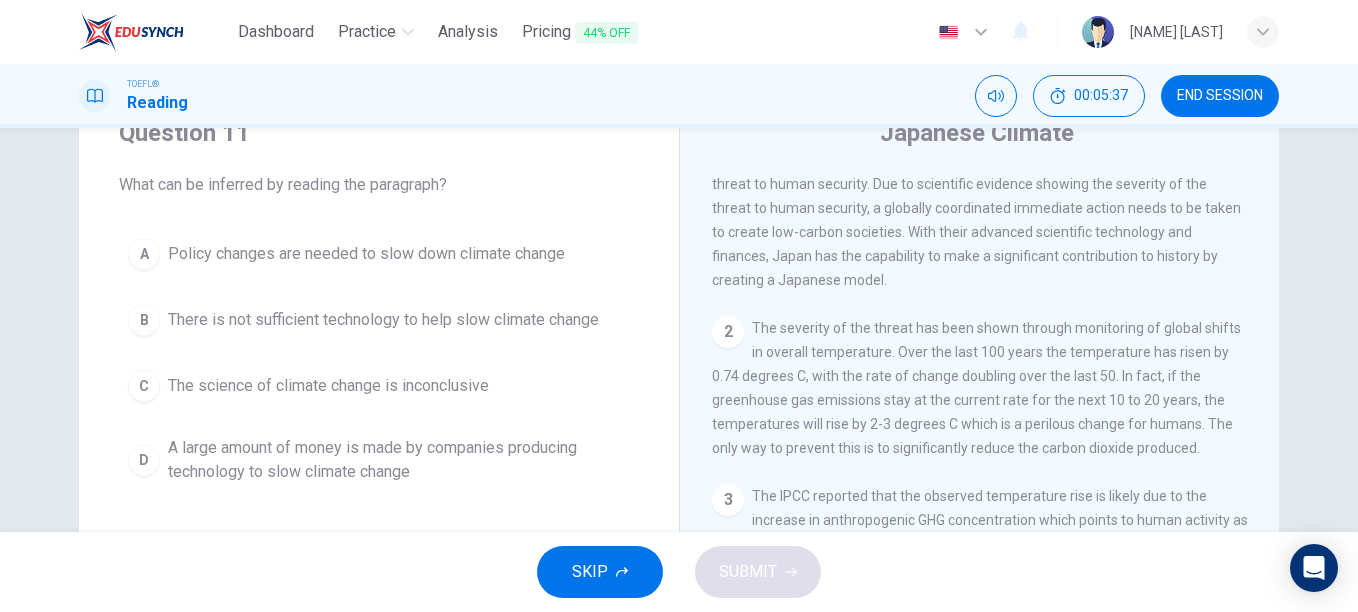 scroll, scrollTop: 0, scrollLeft: 0, axis: both 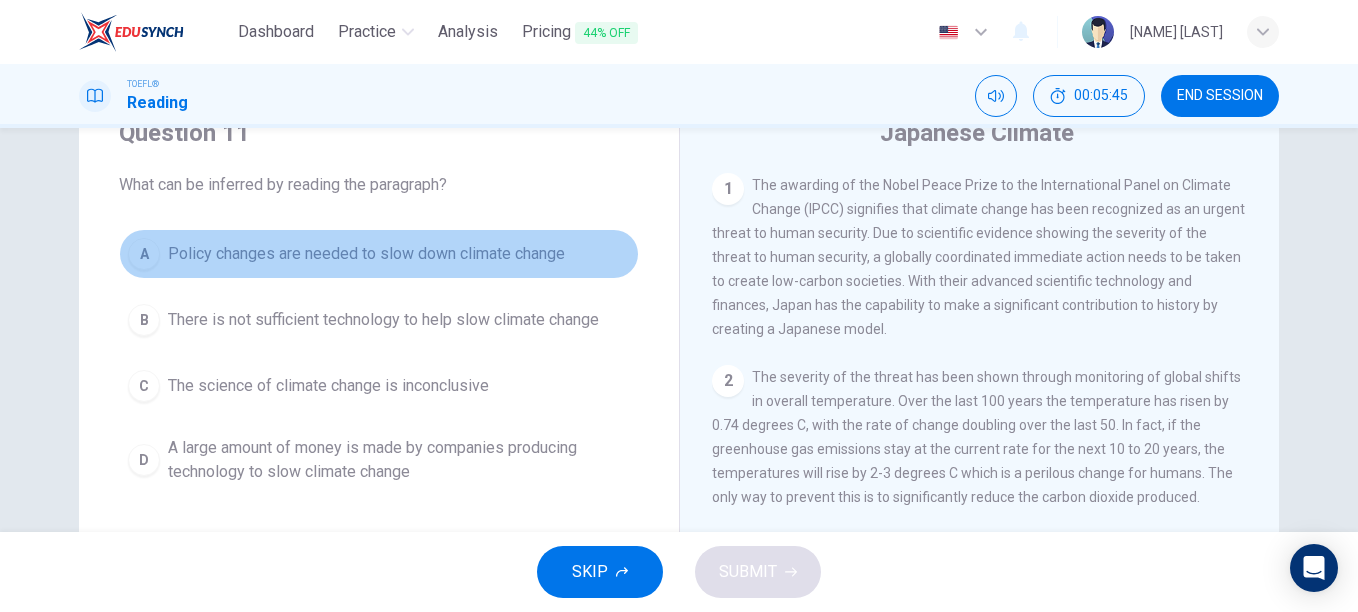 click on "Policy changes are needed to slow down climate change" at bounding box center (366, 254) 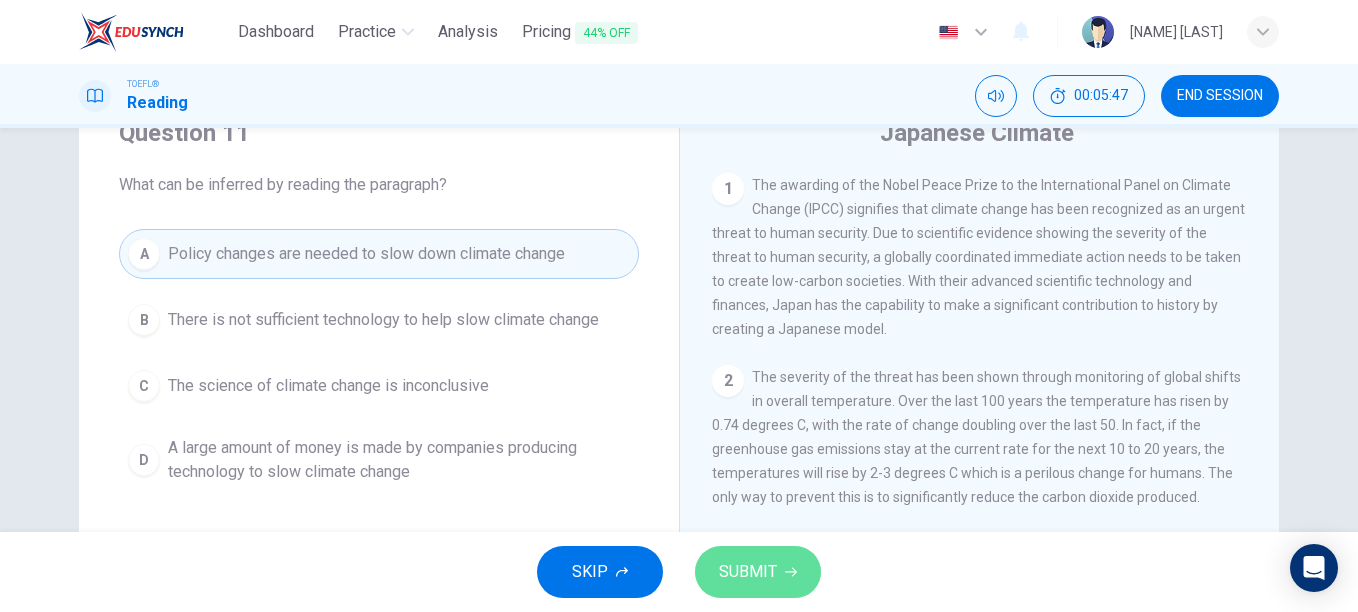 click on "SUBMIT" at bounding box center [758, 572] 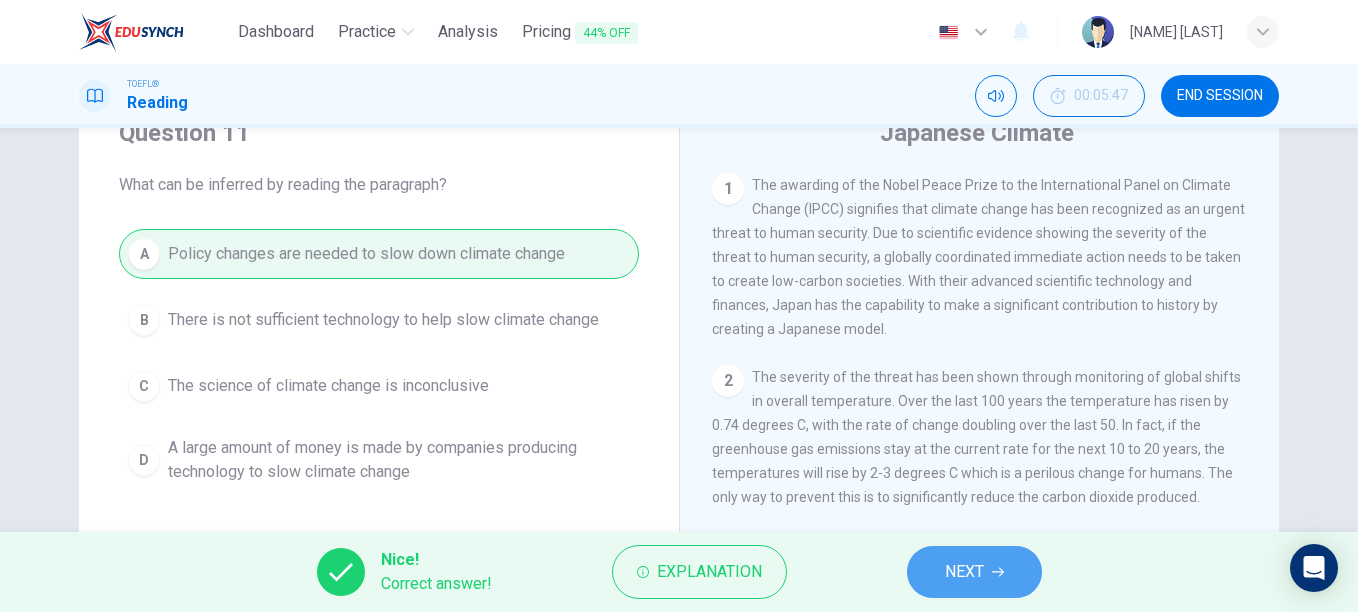click on "NEXT" at bounding box center [964, 572] 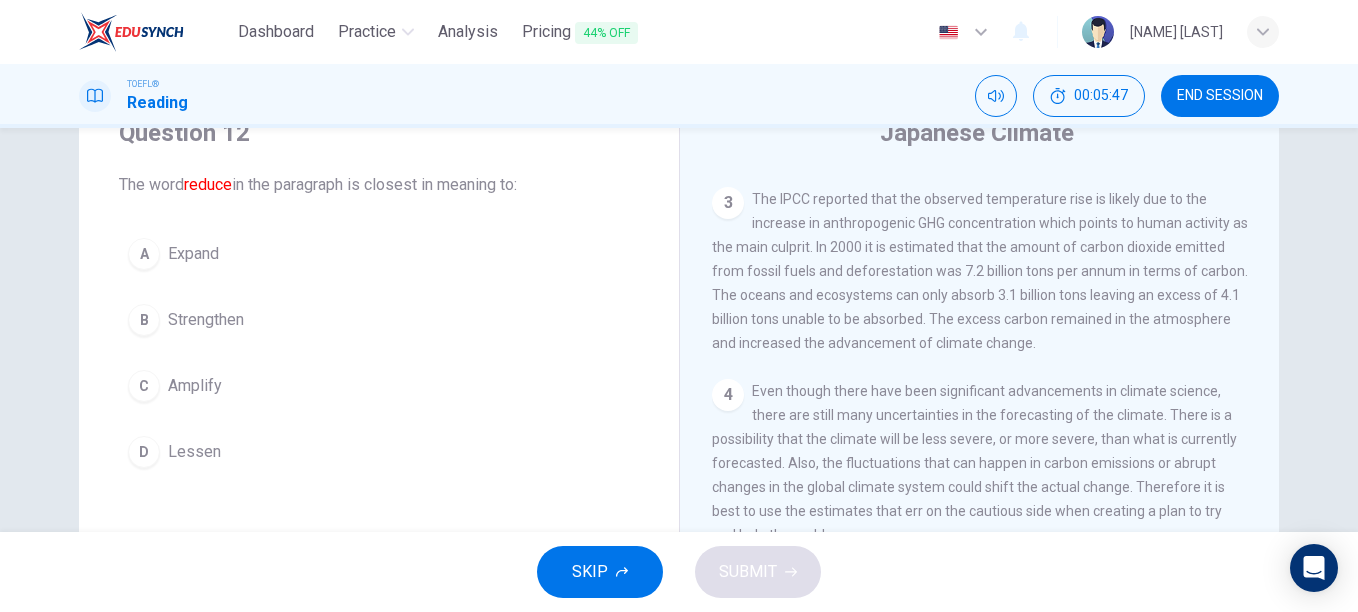 scroll, scrollTop: 395, scrollLeft: 0, axis: vertical 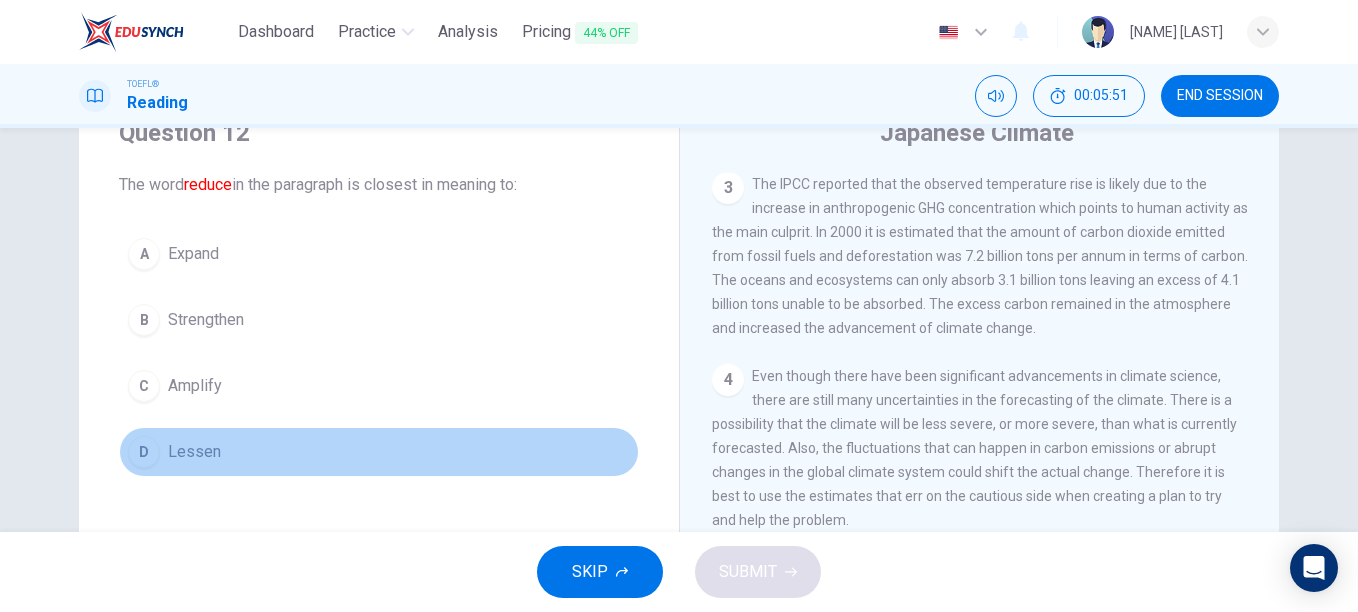click on "Lessen" at bounding box center (193, 254) 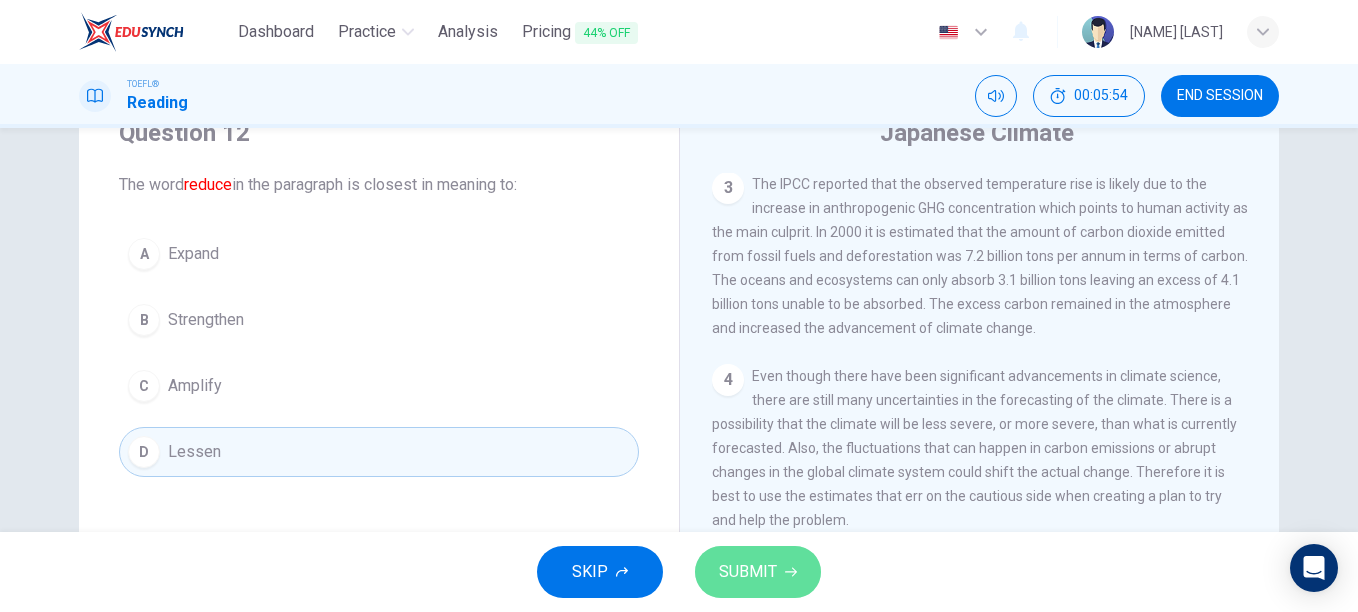 click at bounding box center (791, 572) 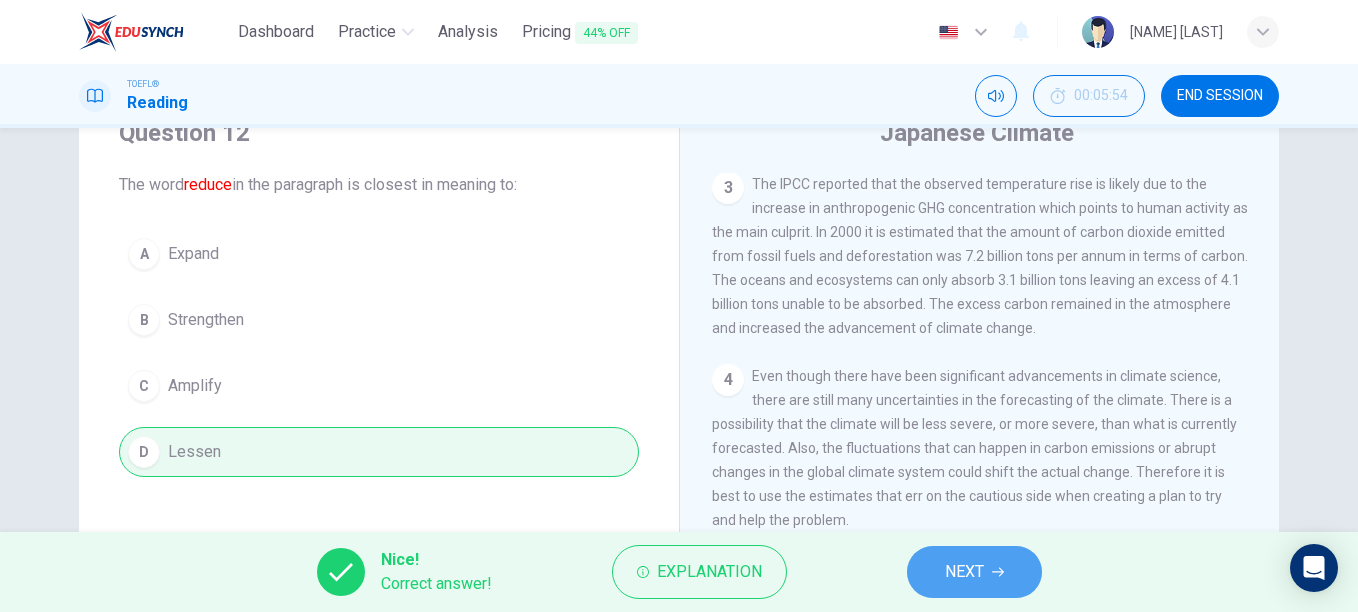 click on "NEXT" at bounding box center (964, 572) 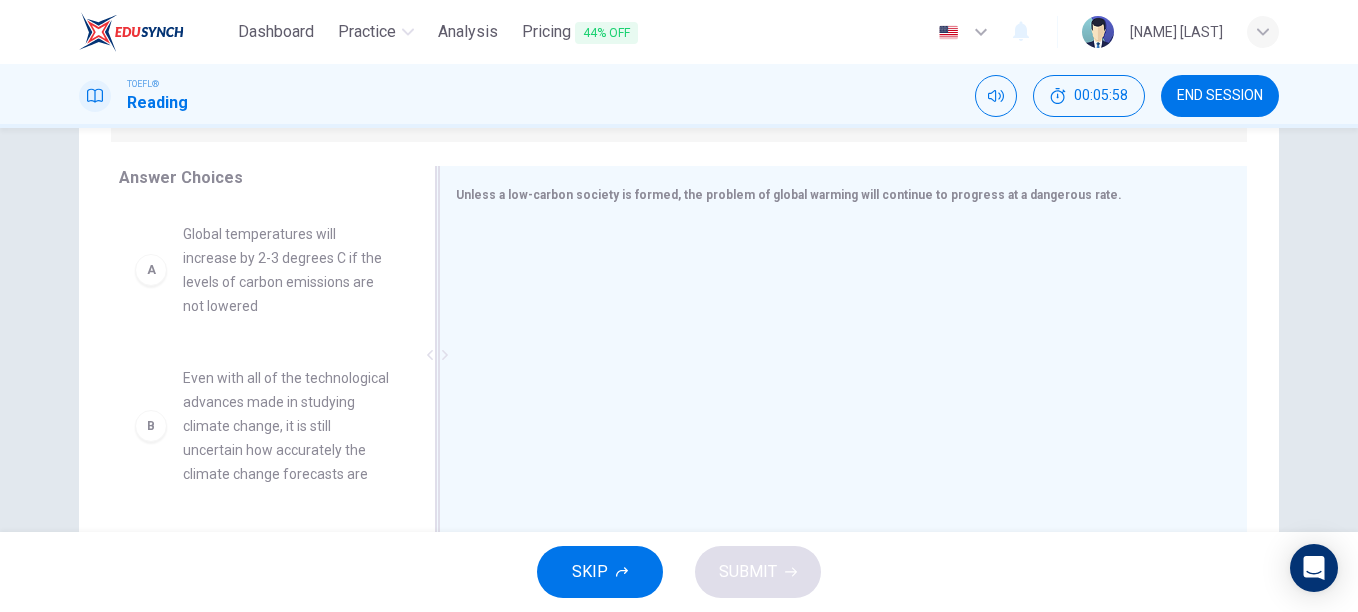 scroll, scrollTop: 325, scrollLeft: 0, axis: vertical 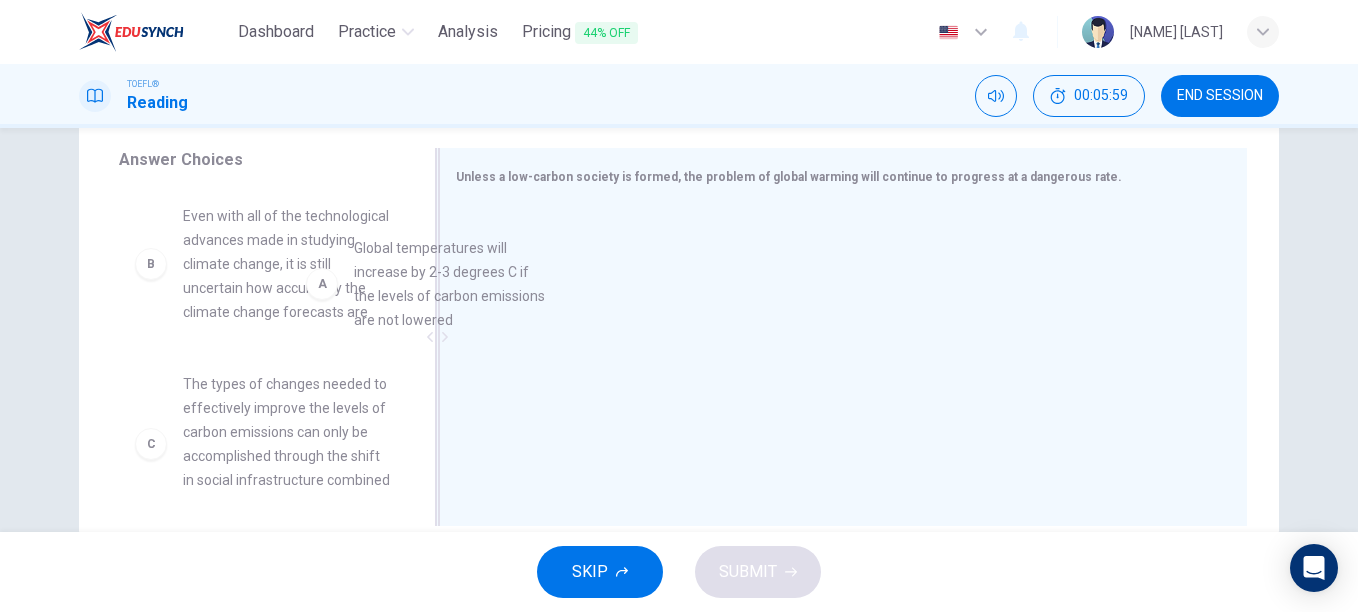 drag, startPoint x: 265, startPoint y: 258, endPoint x: 544, endPoint y: 288, distance: 280.60828 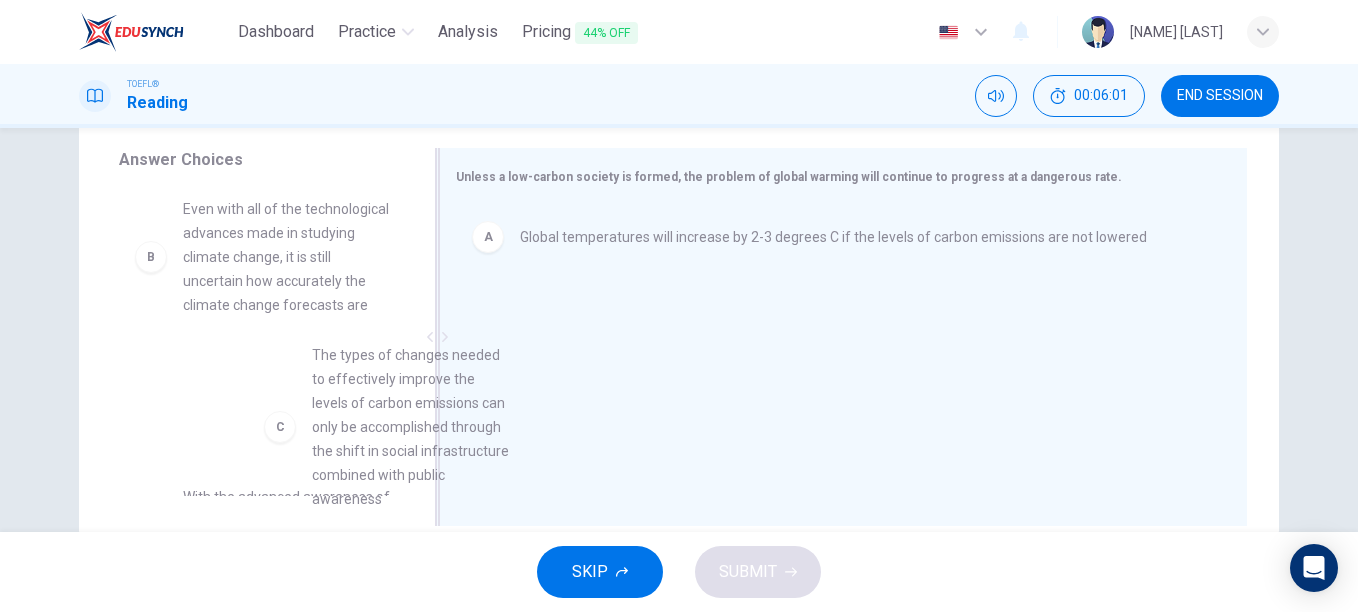 scroll, scrollTop: 7, scrollLeft: 0, axis: vertical 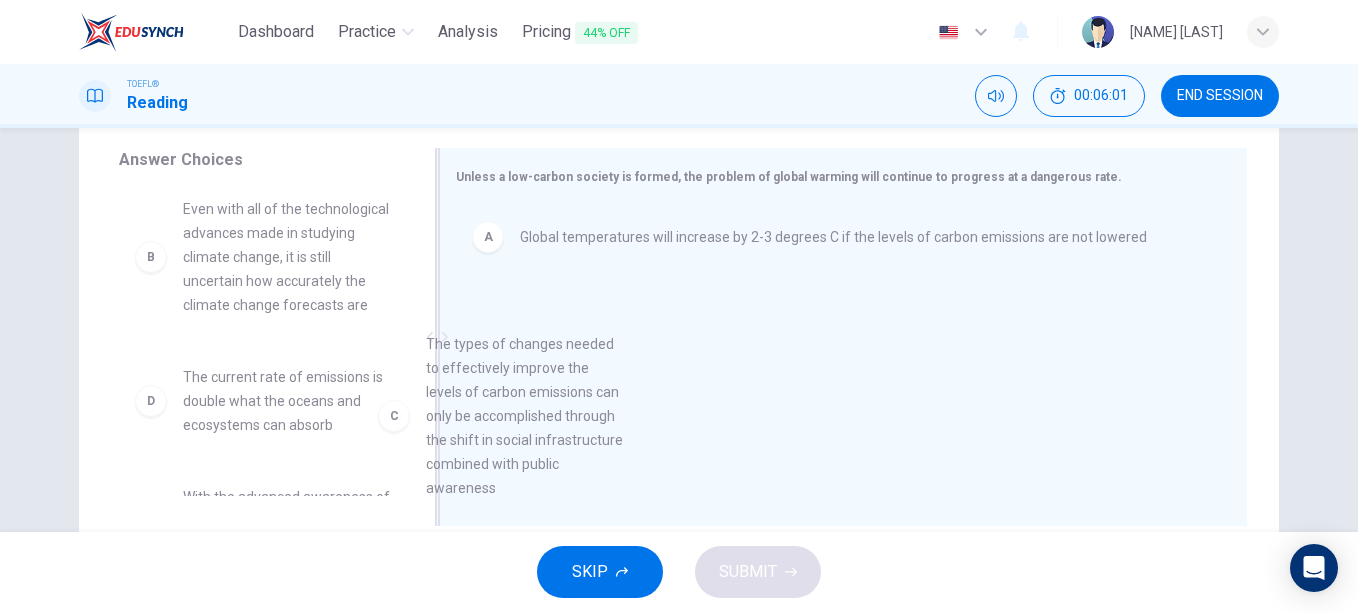 drag, startPoint x: 328, startPoint y: 444, endPoint x: 611, endPoint y: 366, distance: 293.55237 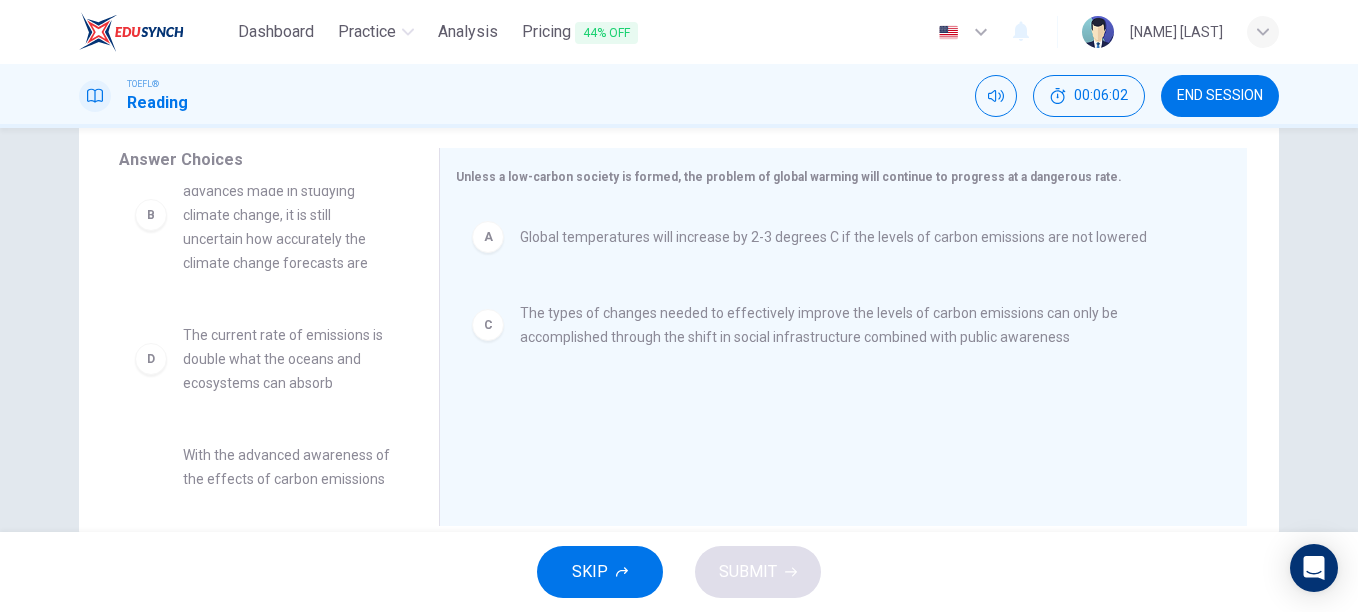 scroll, scrollTop: 51, scrollLeft: 0, axis: vertical 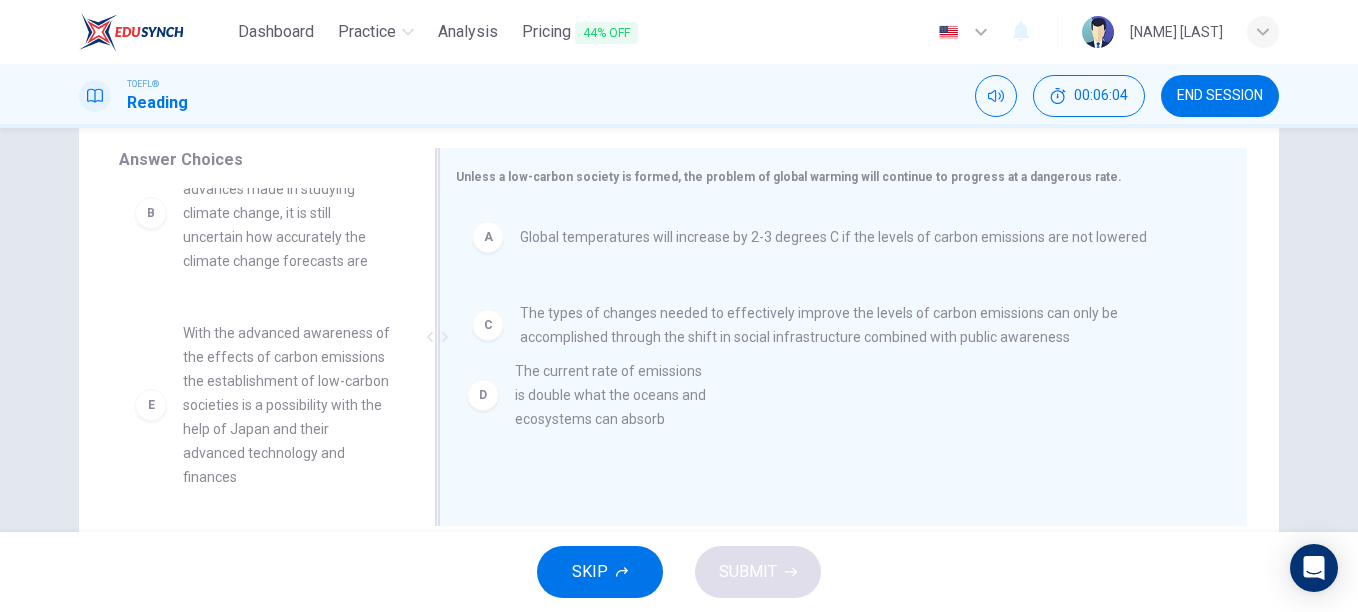 drag, startPoint x: 307, startPoint y: 383, endPoint x: 656, endPoint y: 396, distance: 349.24203 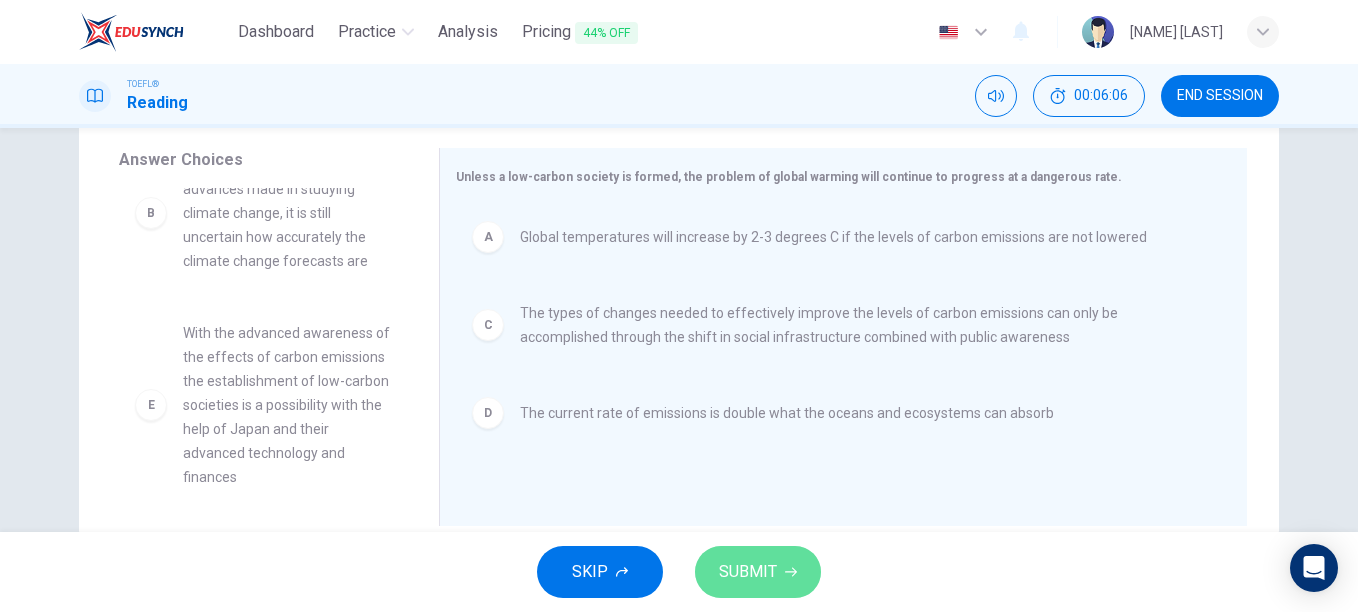 click on "SUBMIT" at bounding box center (748, 572) 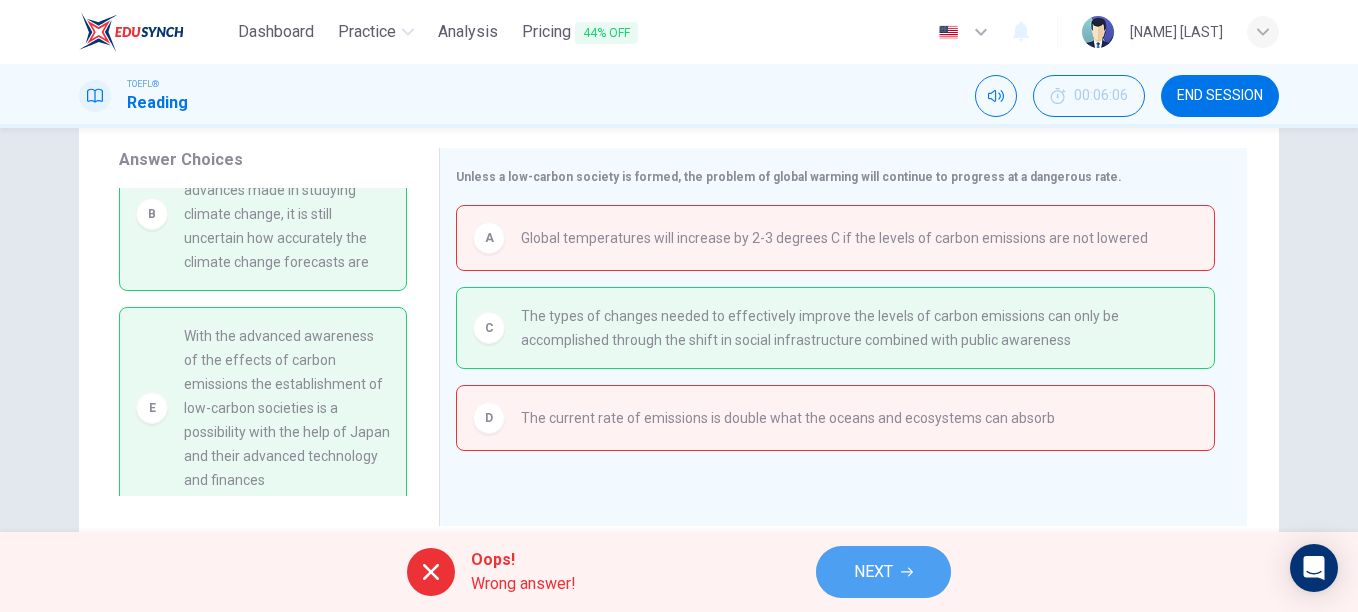 click on "NEXT" at bounding box center [873, 572] 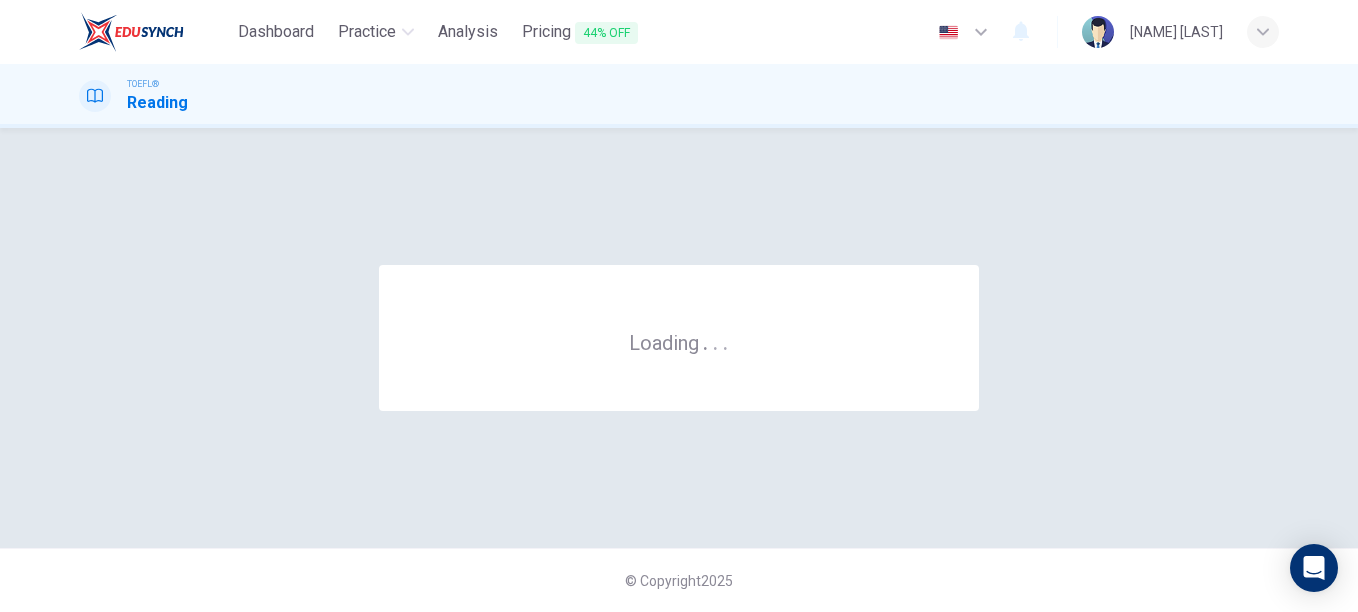 scroll, scrollTop: 0, scrollLeft: 0, axis: both 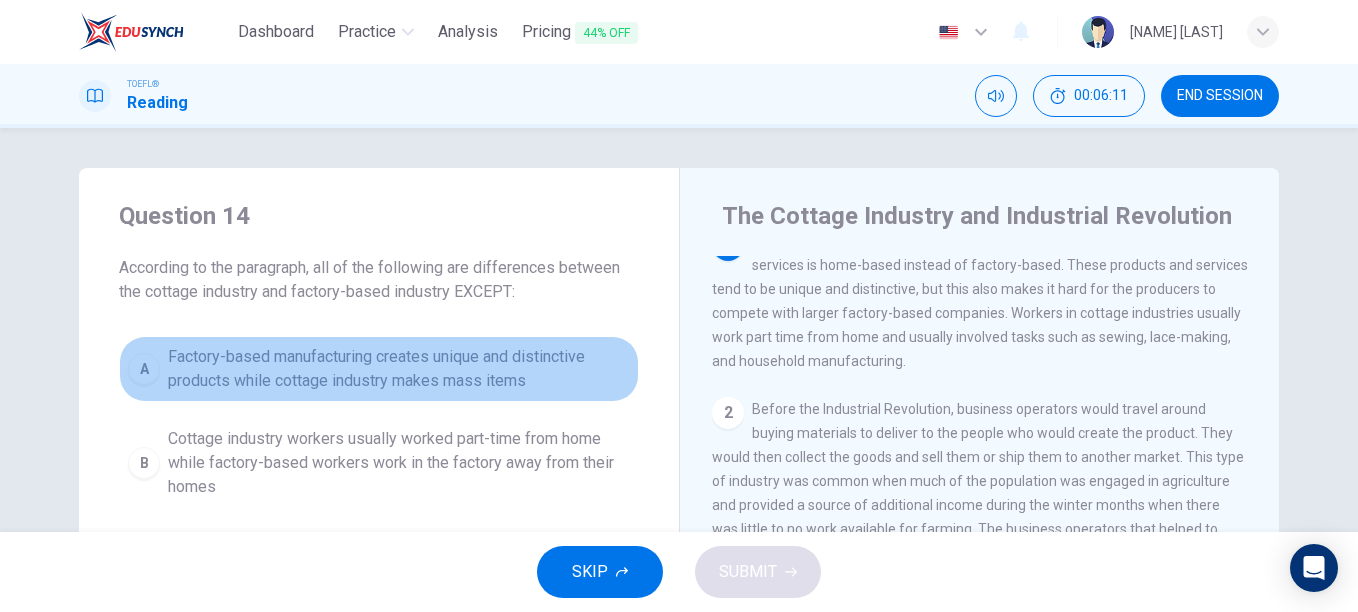 click on "Factory-based manufacturing creates unique and distinctive products while cottage industry makes mass items" at bounding box center (399, 369) 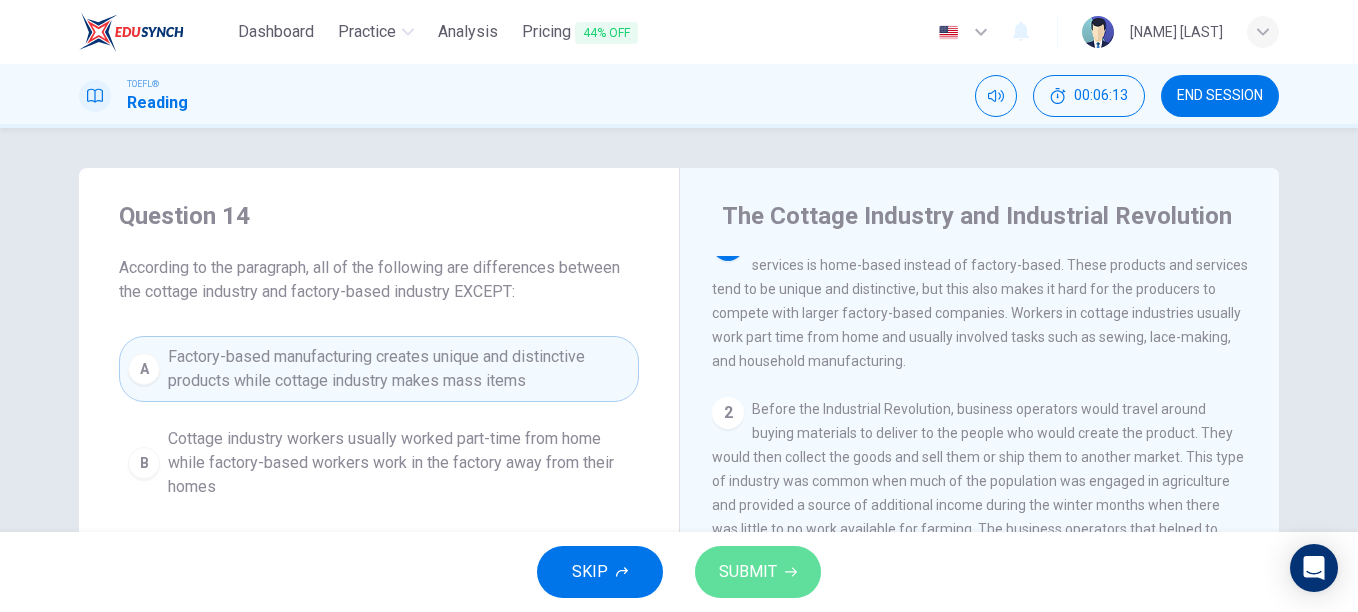 click on "SUBMIT" at bounding box center [748, 572] 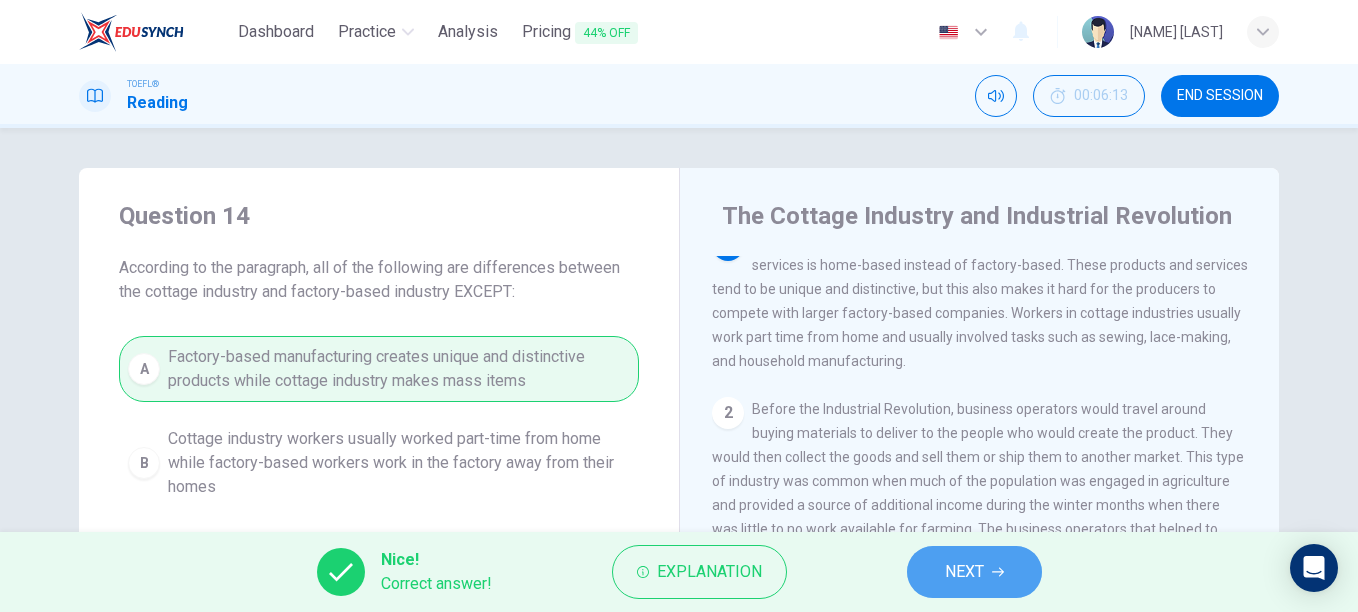 click on "NEXT" at bounding box center (974, 572) 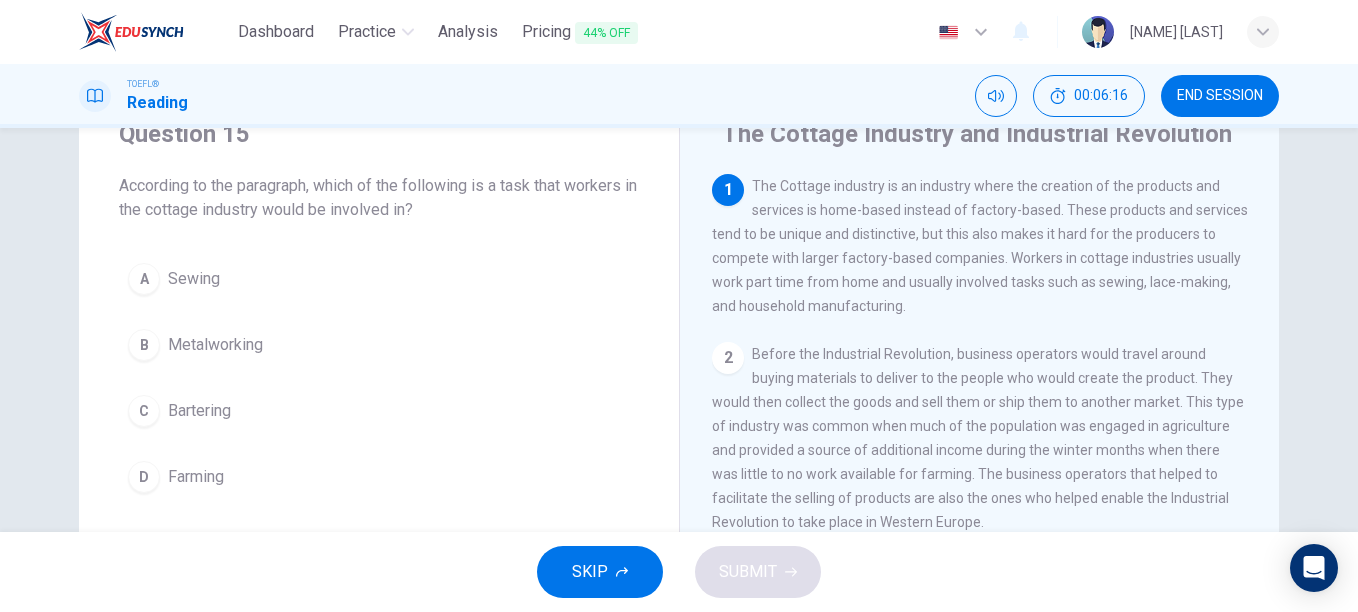 scroll, scrollTop: 84, scrollLeft: 0, axis: vertical 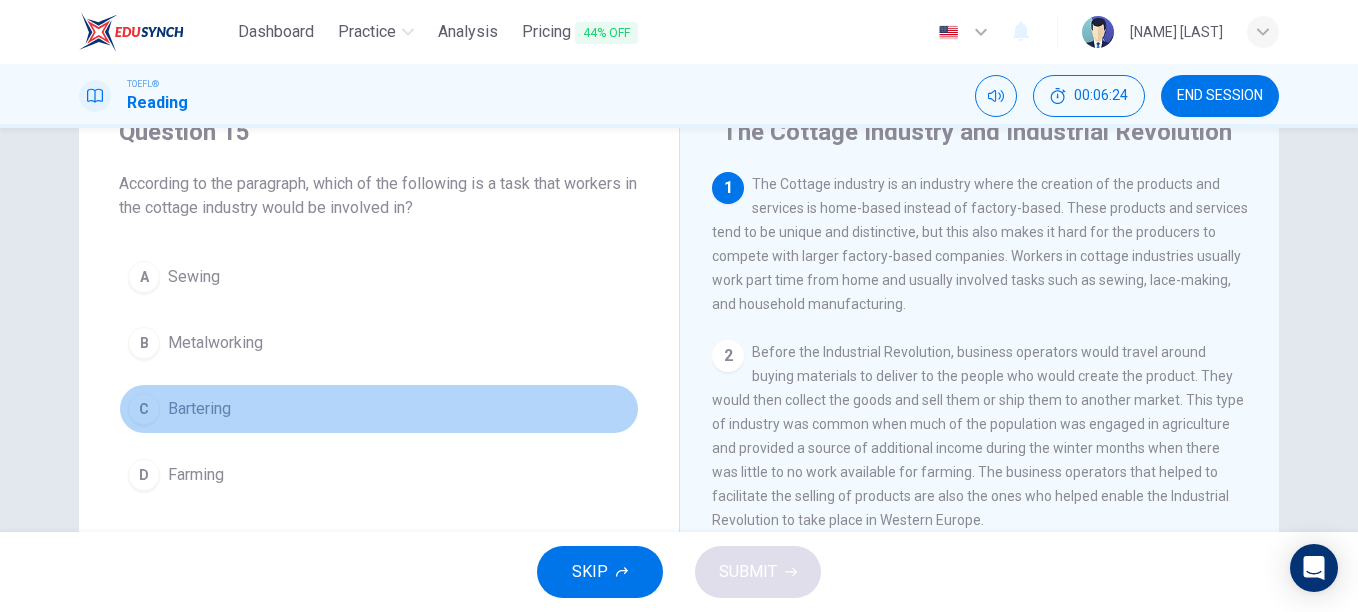 click on "Bartering" at bounding box center (194, 277) 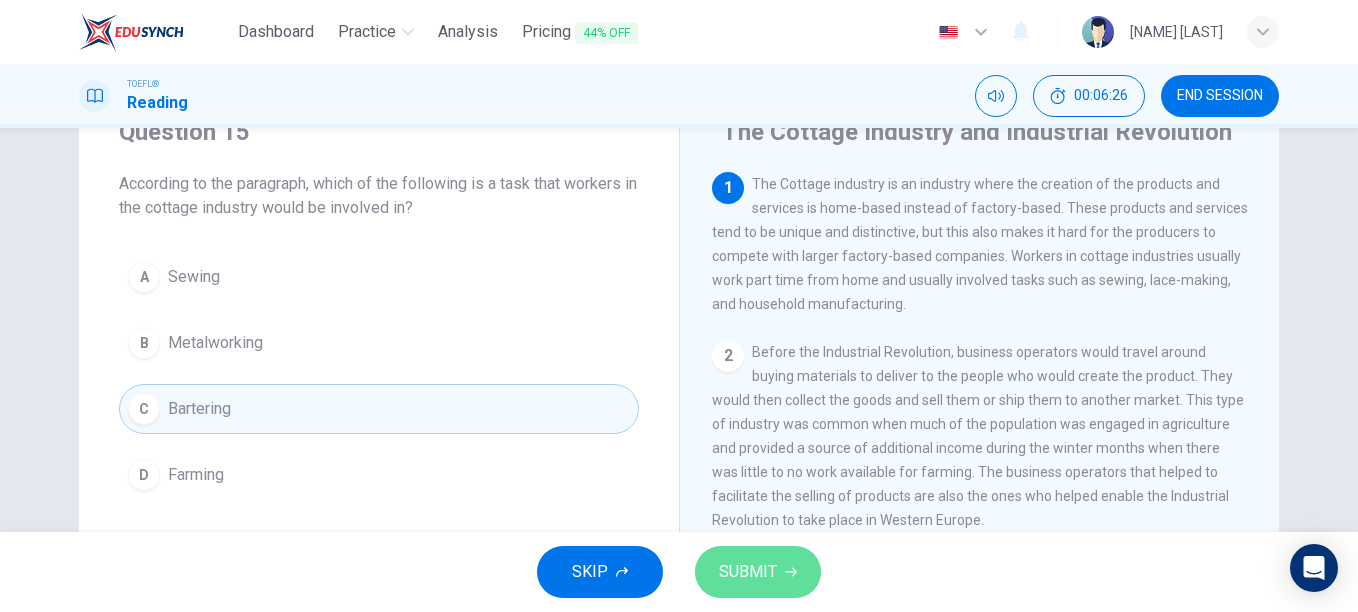 click on "SUBMIT" at bounding box center (748, 572) 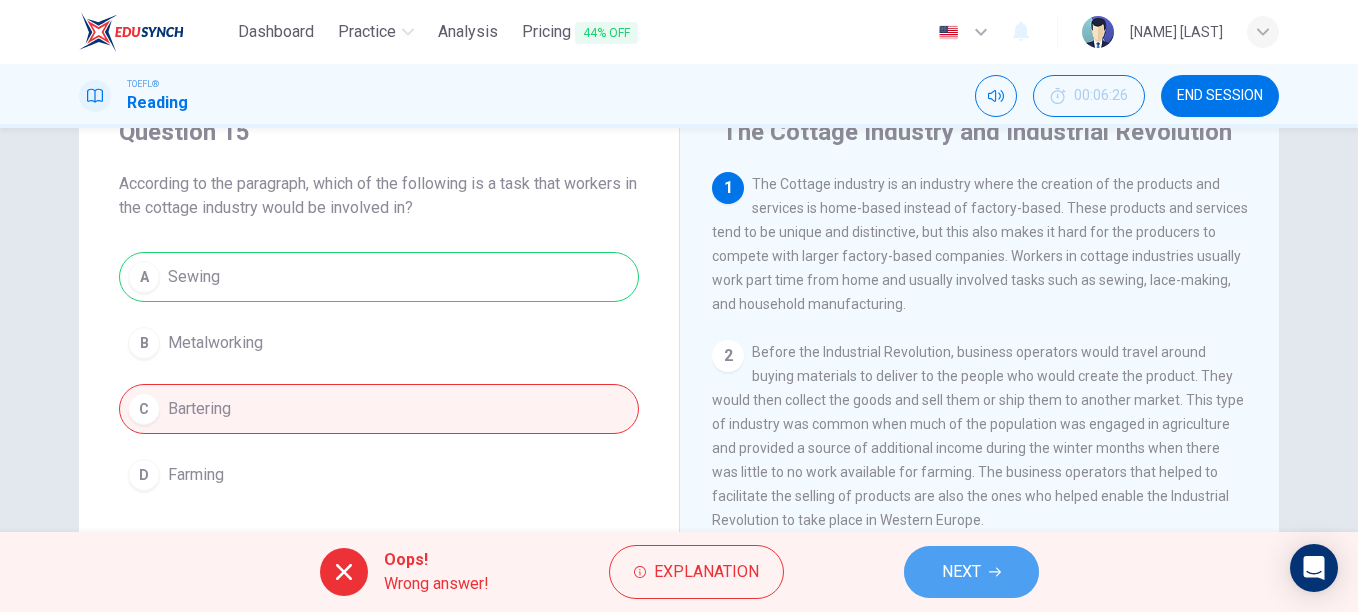 click at bounding box center [995, 572] 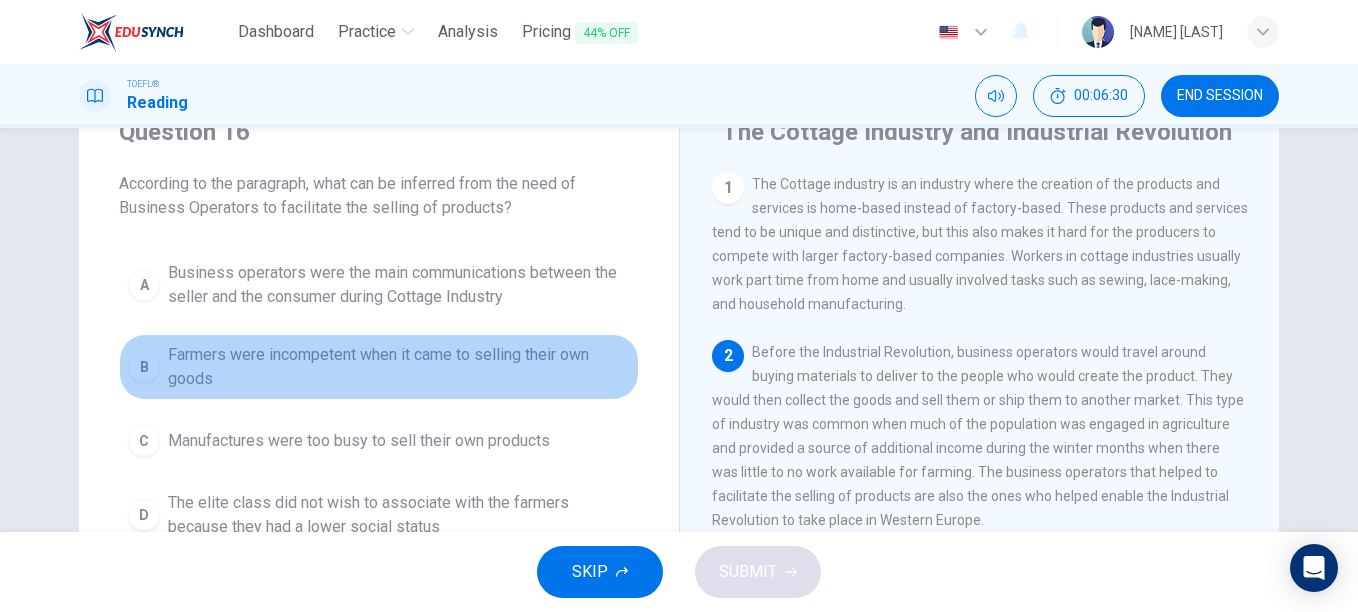 click on "Farmers were incompetent when it came to selling their own goods" at bounding box center [399, 285] 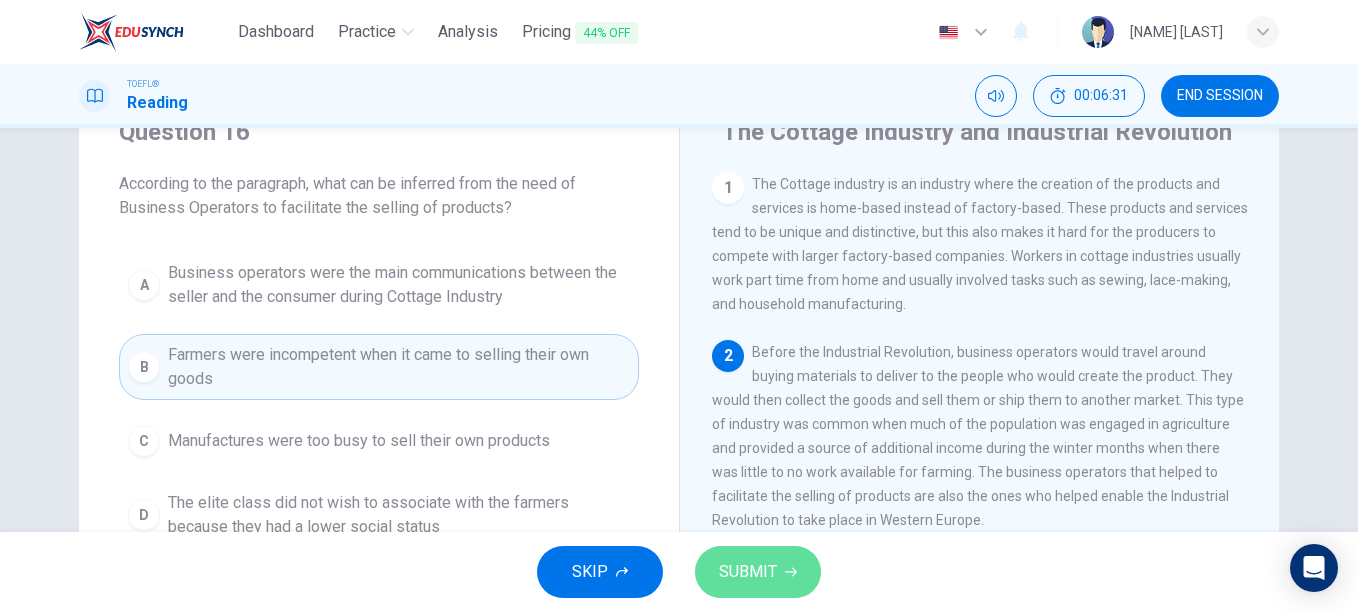 click on "SUBMIT" at bounding box center [748, 572] 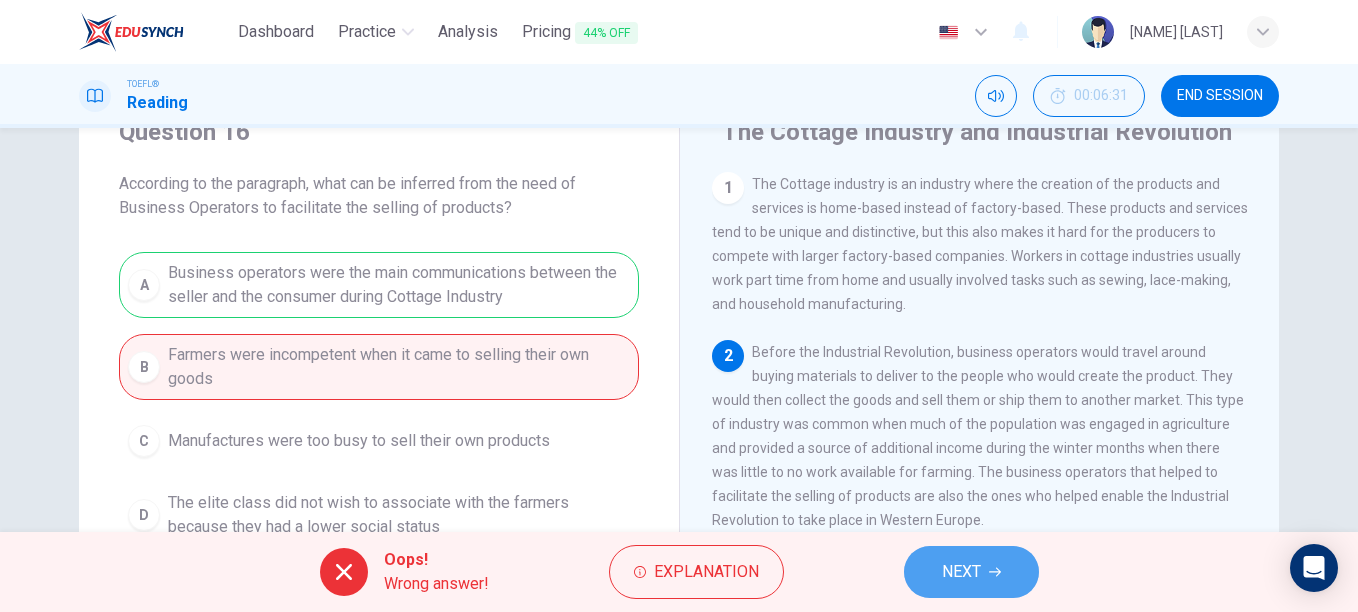click on "NEXT" at bounding box center [961, 572] 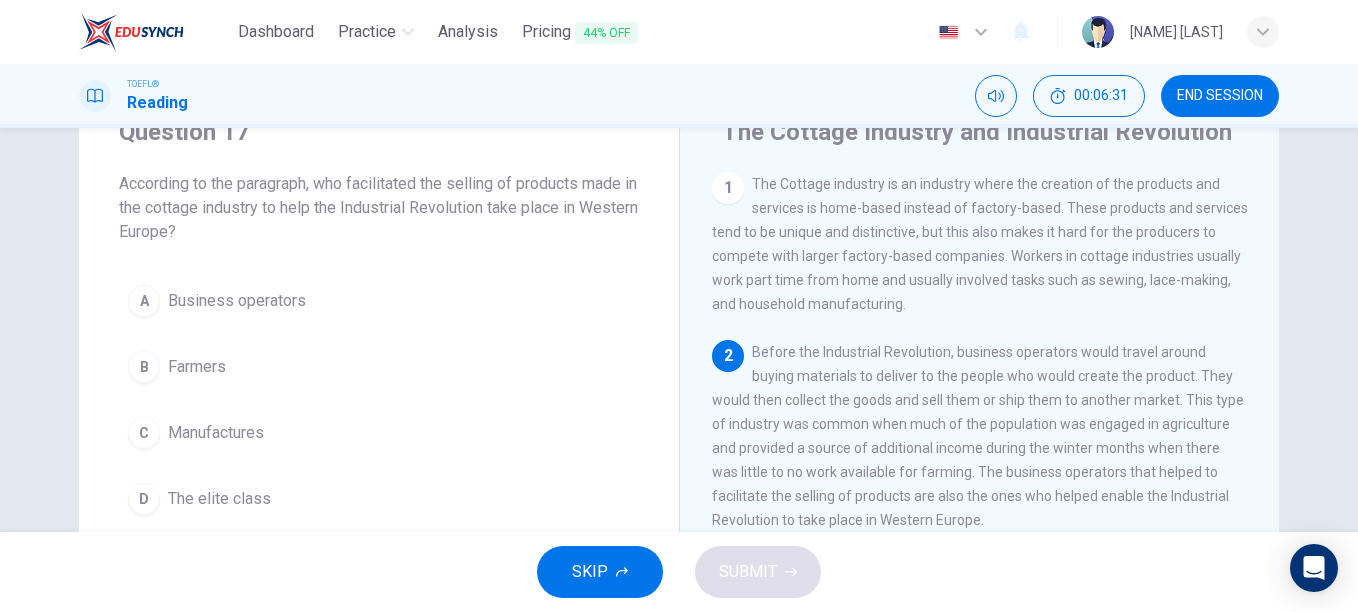 scroll, scrollTop: 174, scrollLeft: 0, axis: vertical 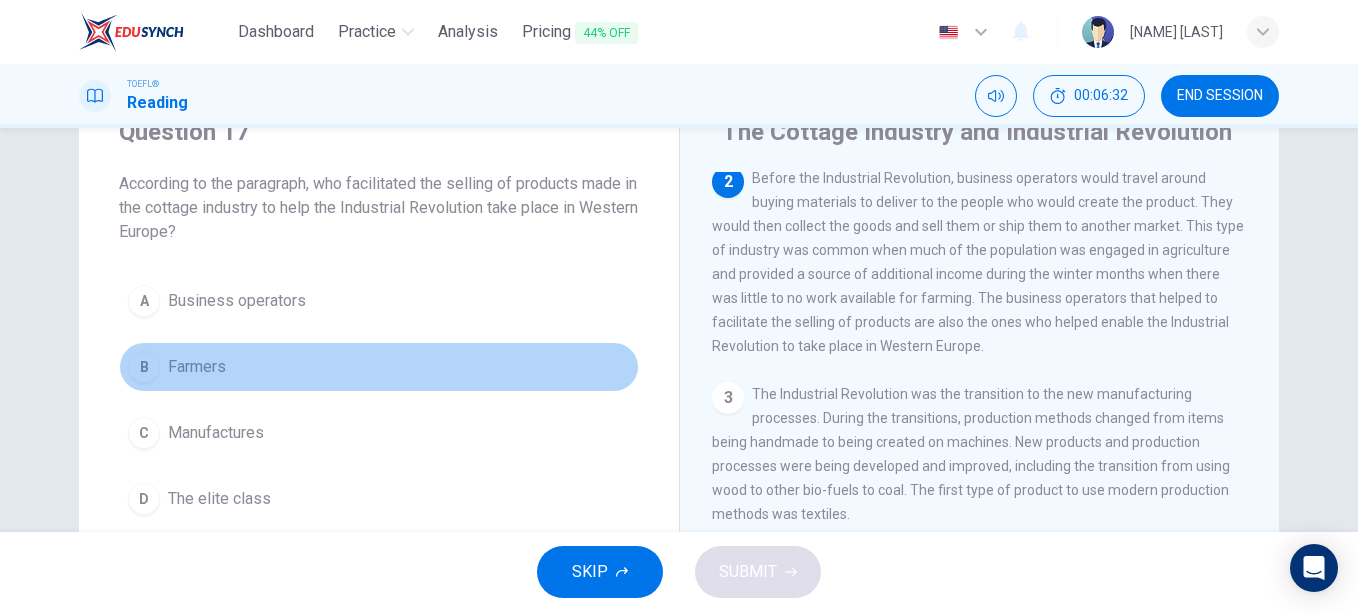 click on "B Farmers" at bounding box center (379, 367) 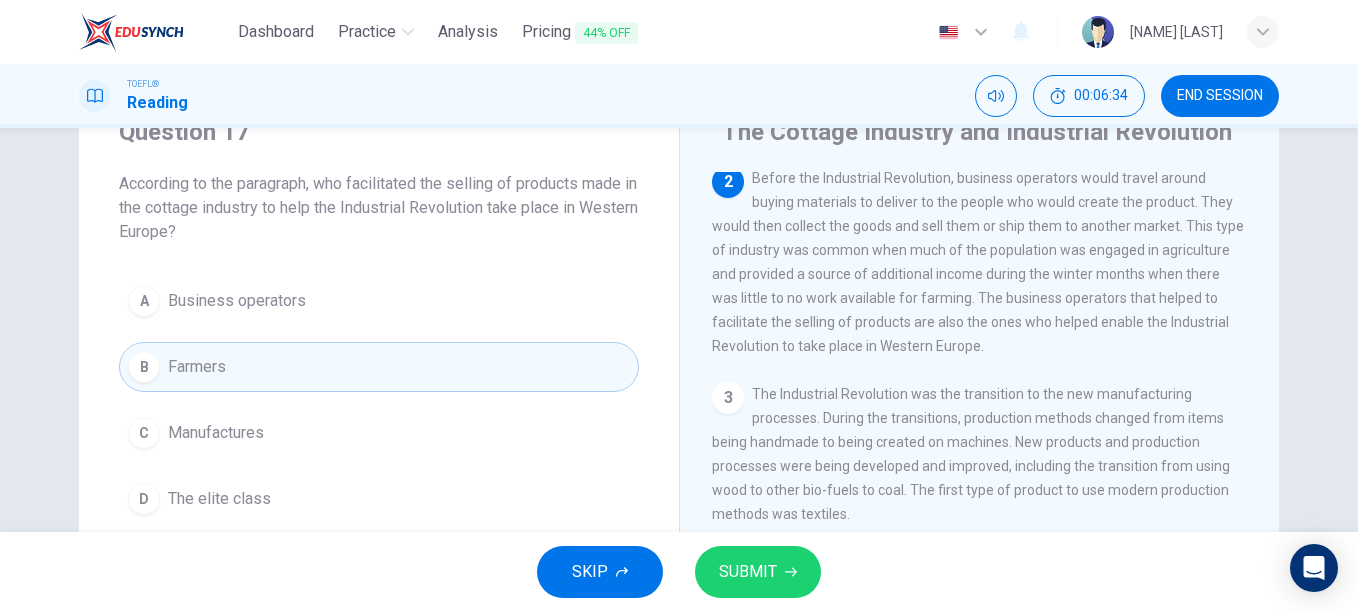 click on "C Manufactures" at bounding box center [379, 433] 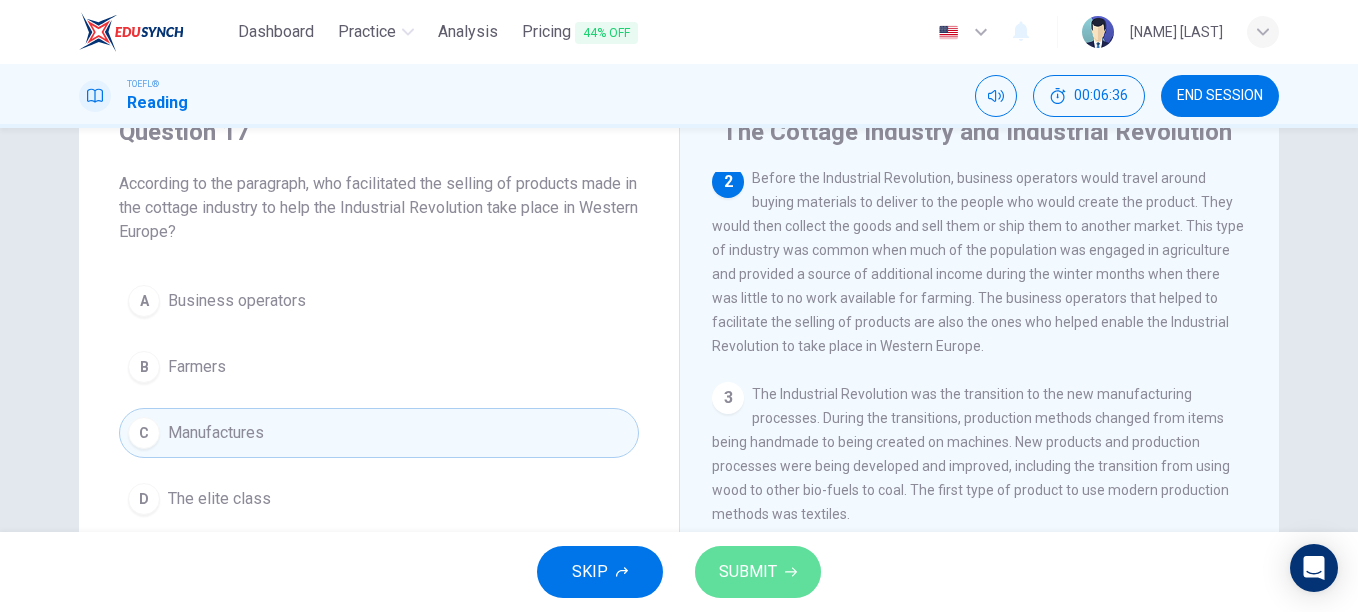 click on "SUBMIT" at bounding box center (748, 572) 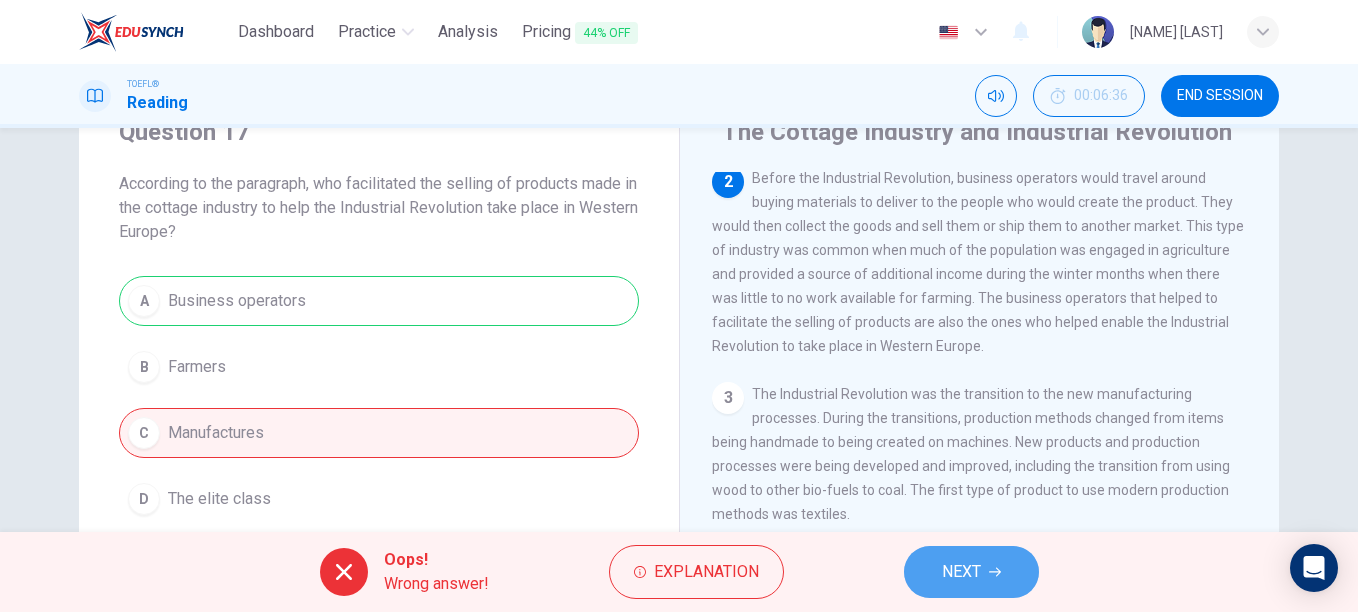 click on "NEXT" at bounding box center [971, 572] 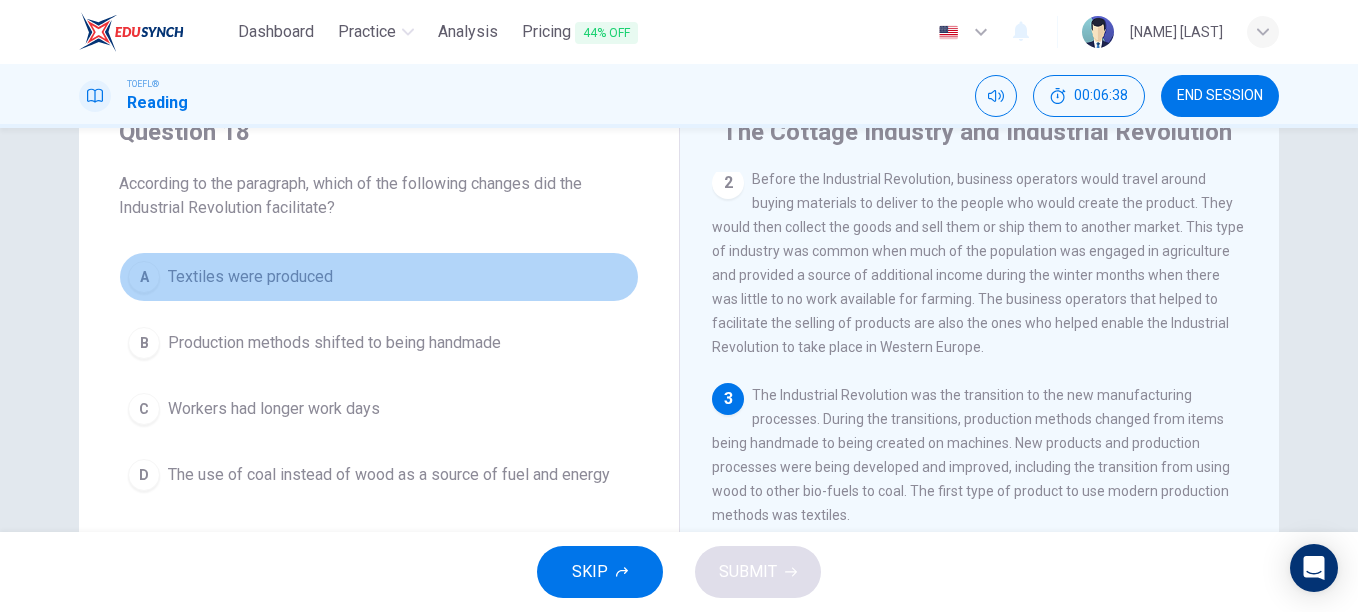 click on "A Textiles were produced" at bounding box center [379, 277] 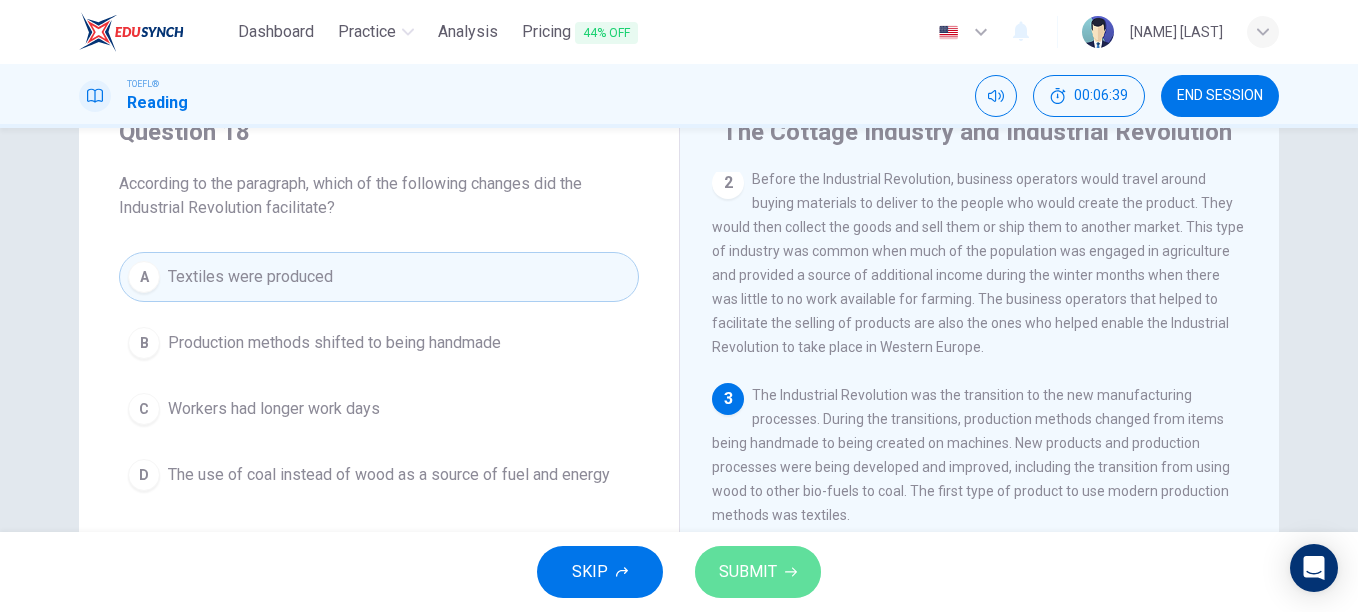click on "SUBMIT" at bounding box center (748, 572) 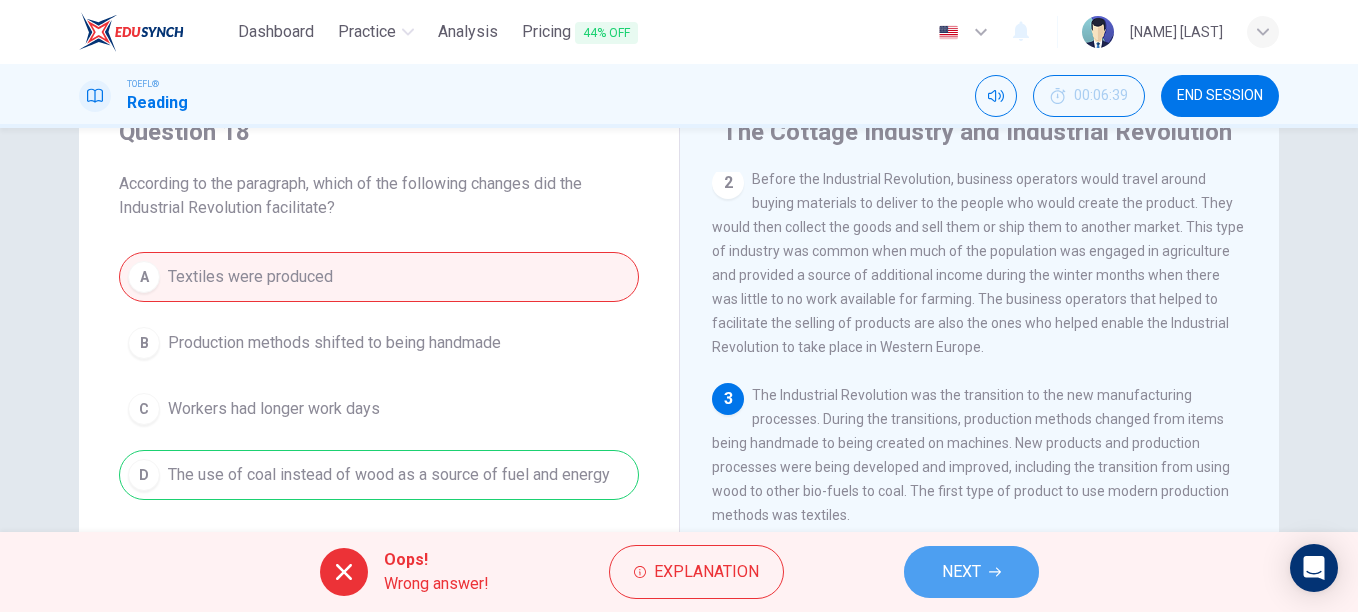 click on "NEXT" at bounding box center (961, 572) 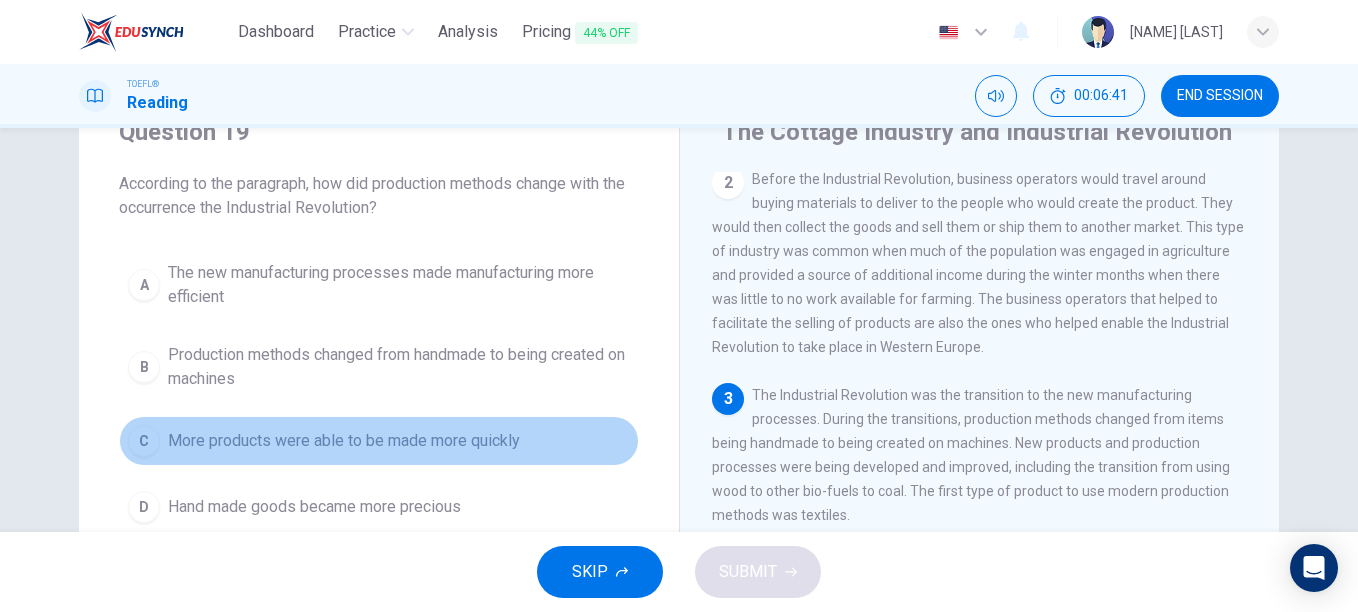 click on "More products were able to be made more quickly" at bounding box center (399, 285) 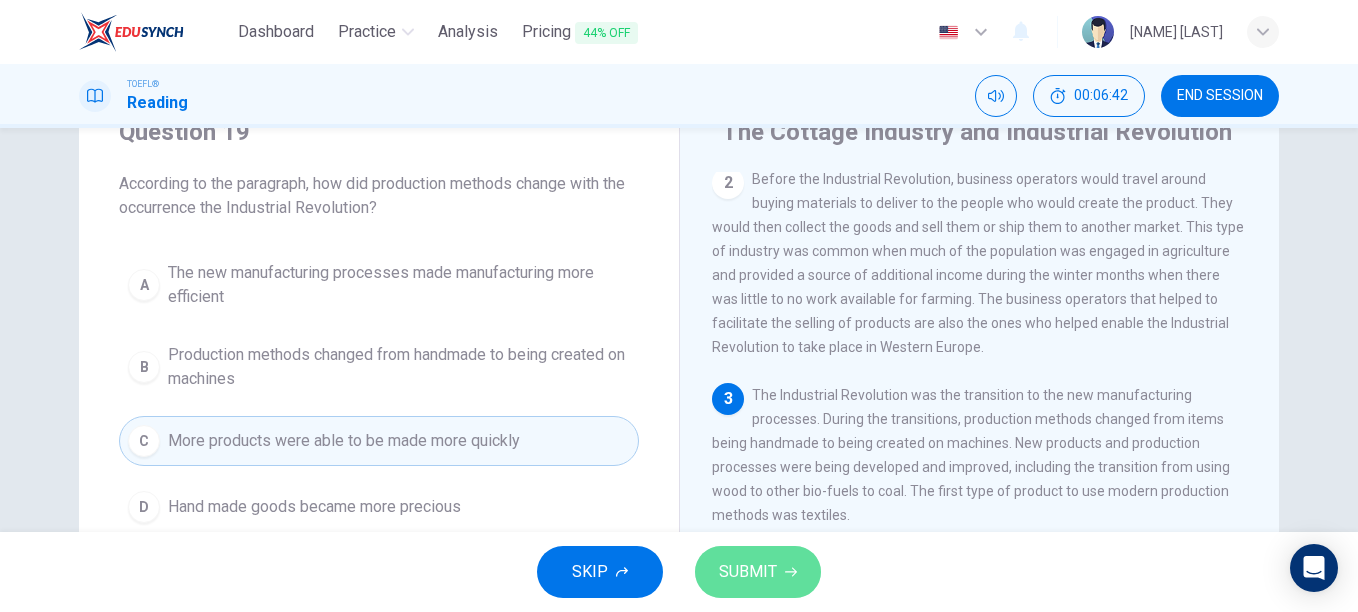 click on "SUBMIT" at bounding box center [748, 572] 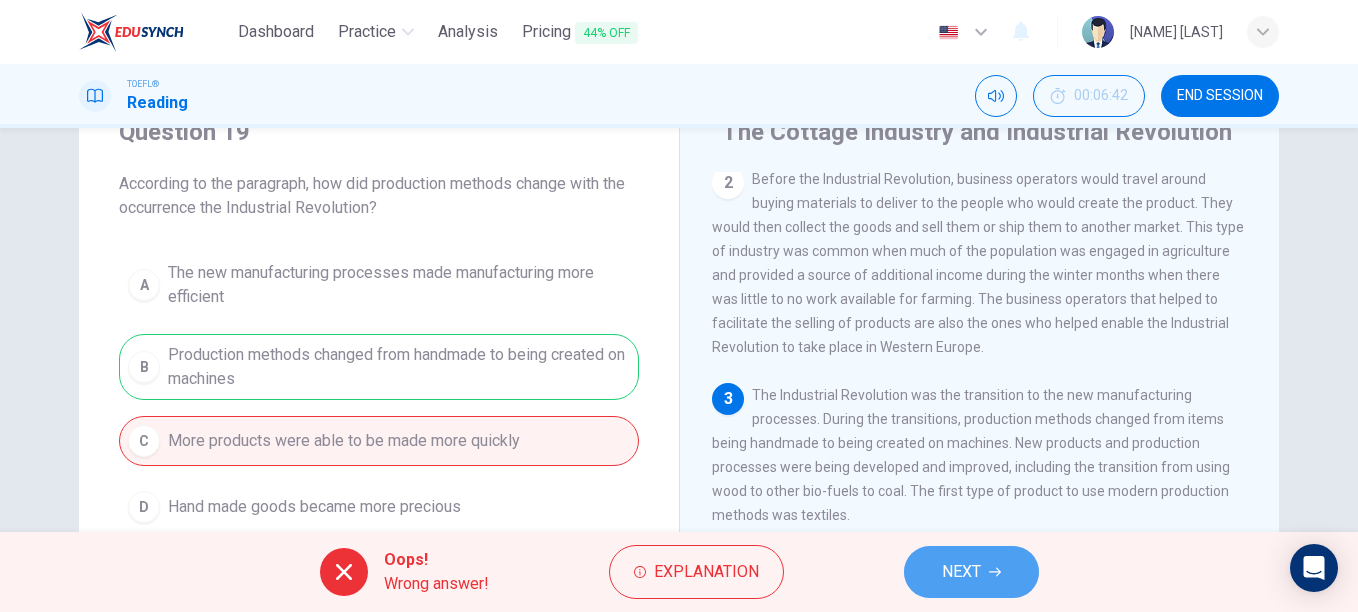 click on "NEXT" at bounding box center (971, 572) 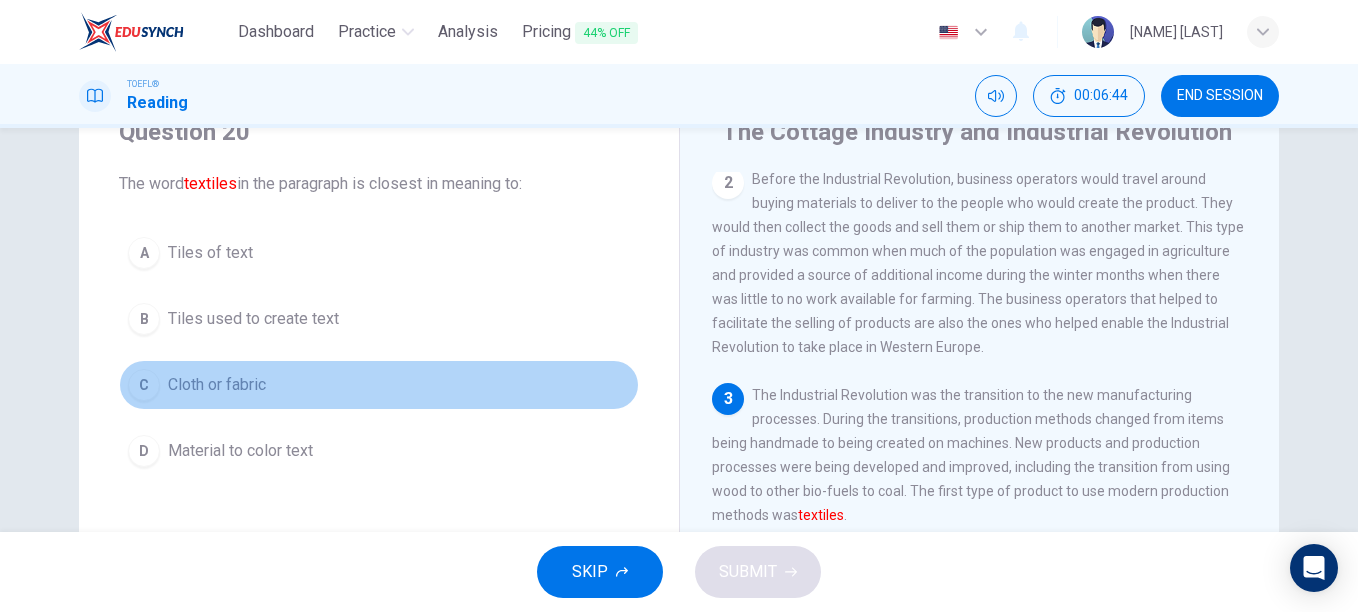 click on "C Cloth or fabric" at bounding box center [379, 385] 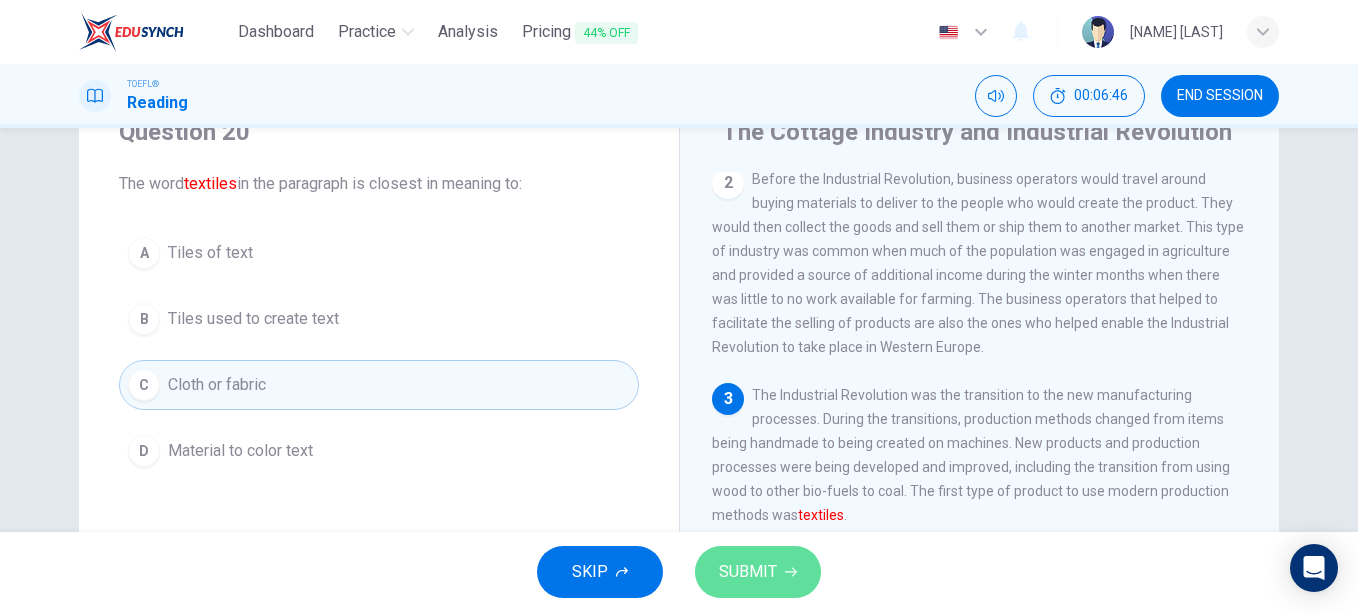 click on "SUBMIT" at bounding box center [748, 572] 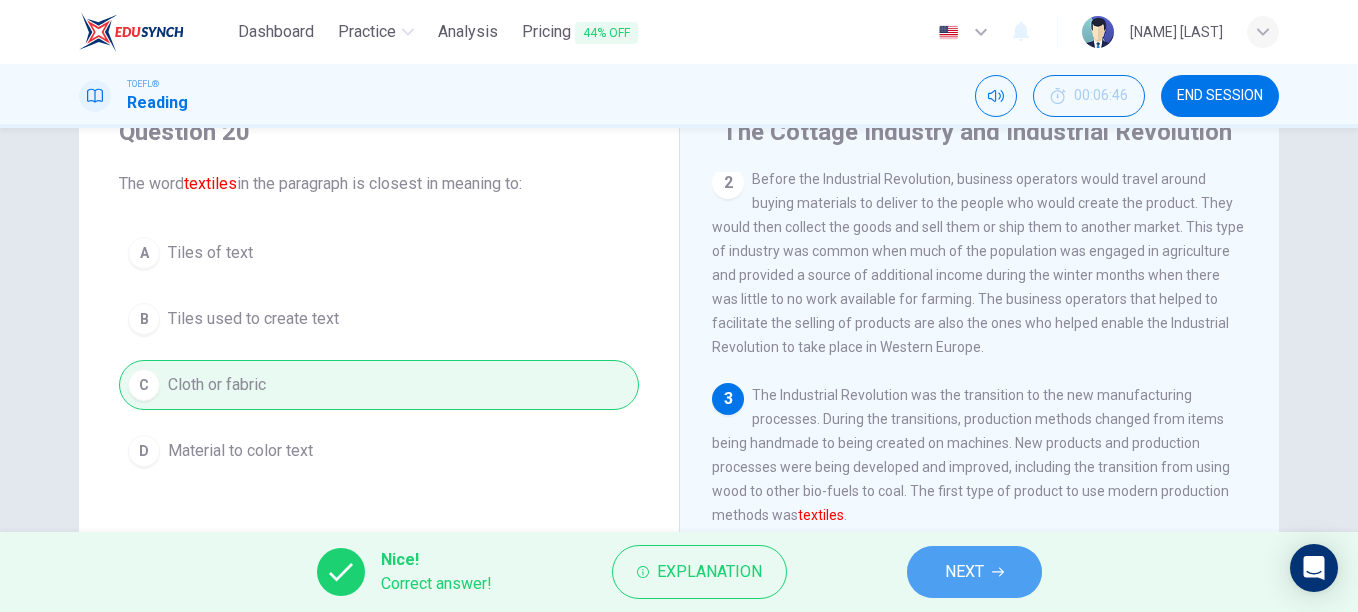 click on "NEXT" at bounding box center (974, 572) 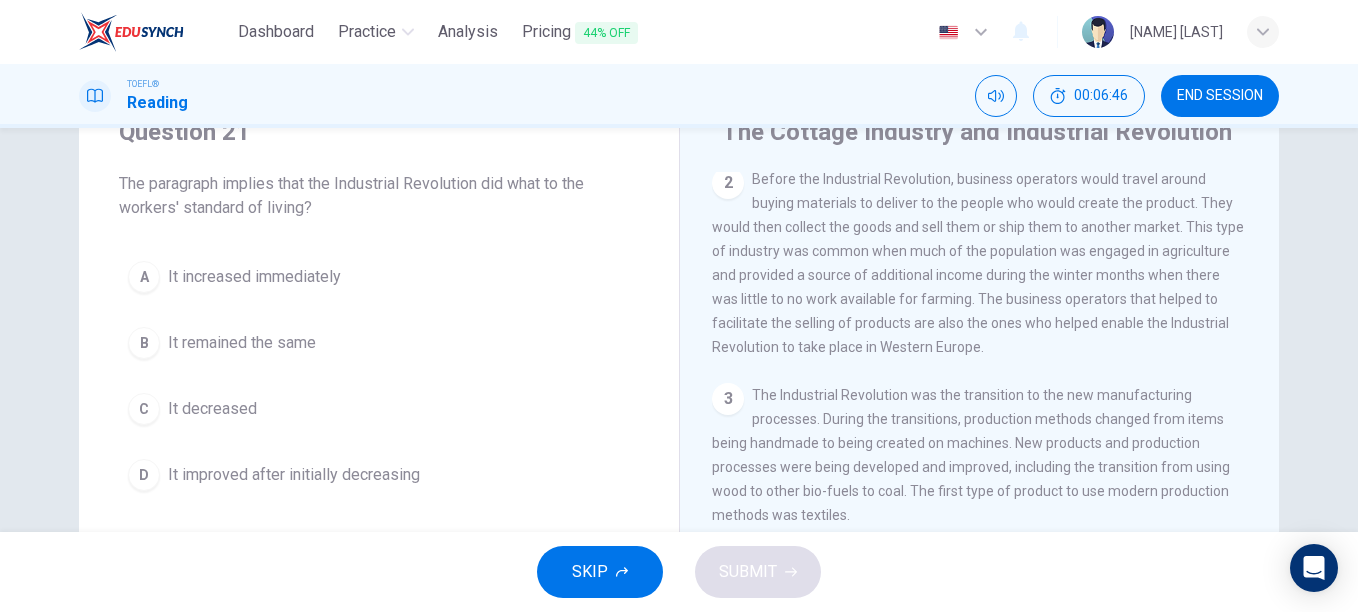 scroll, scrollTop: 0, scrollLeft: 0, axis: both 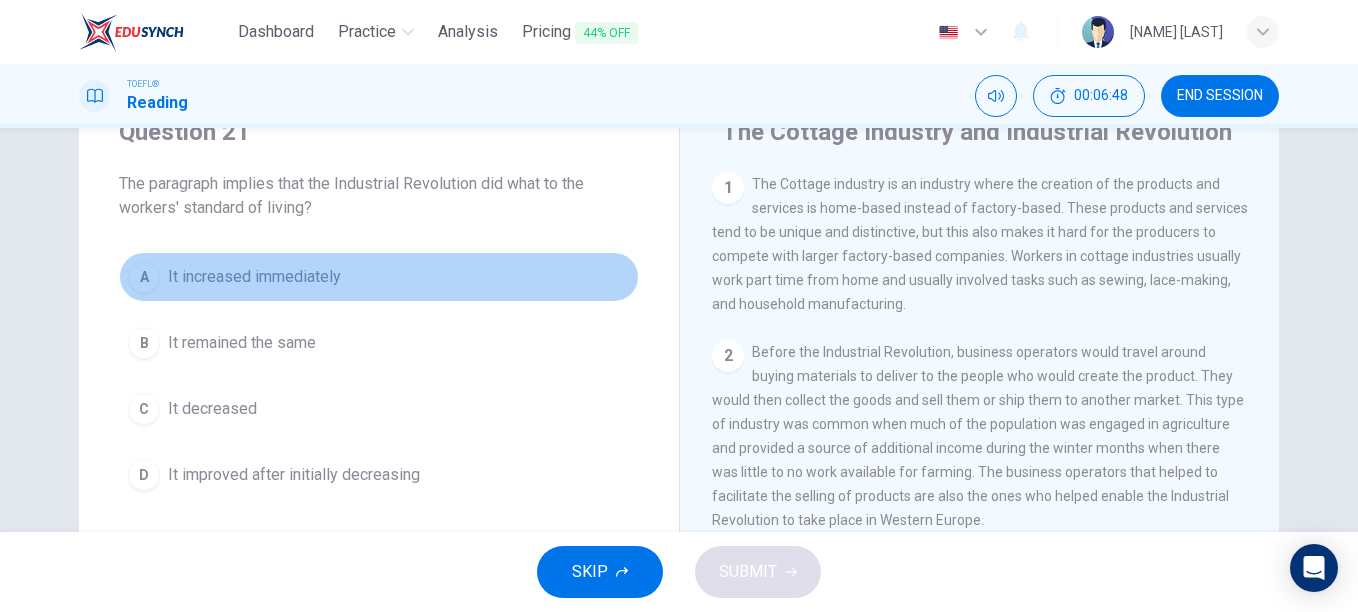 click on "It increased immediately" at bounding box center [254, 277] 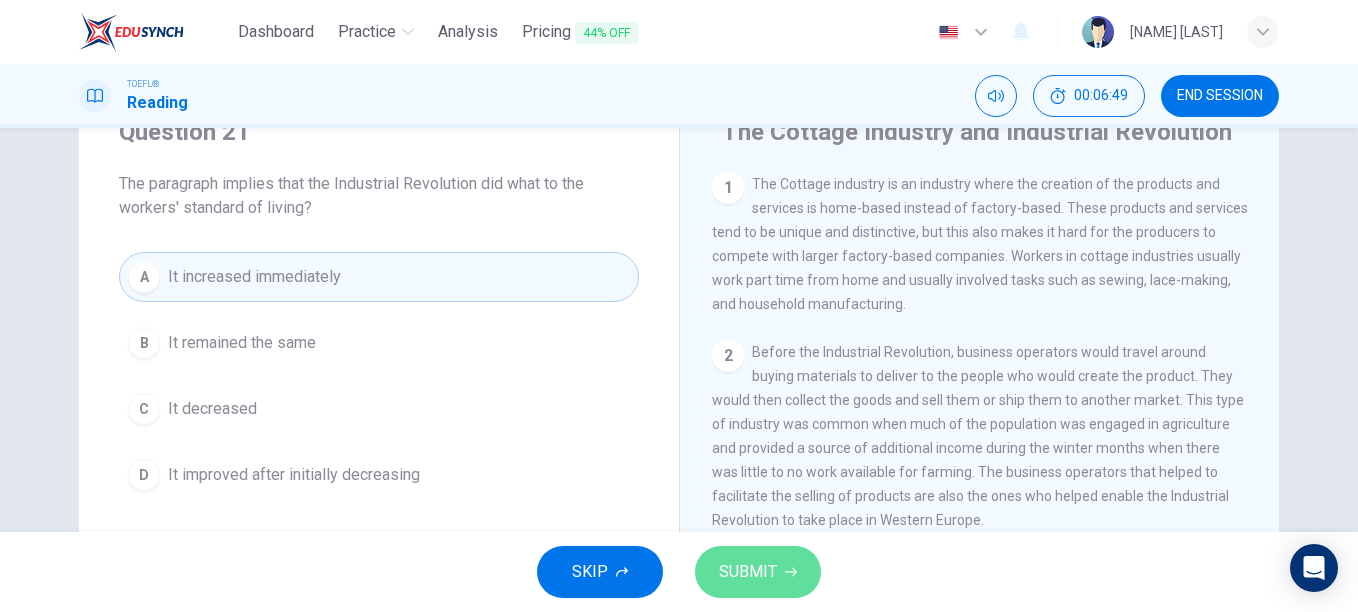 click on "SUBMIT" at bounding box center (748, 572) 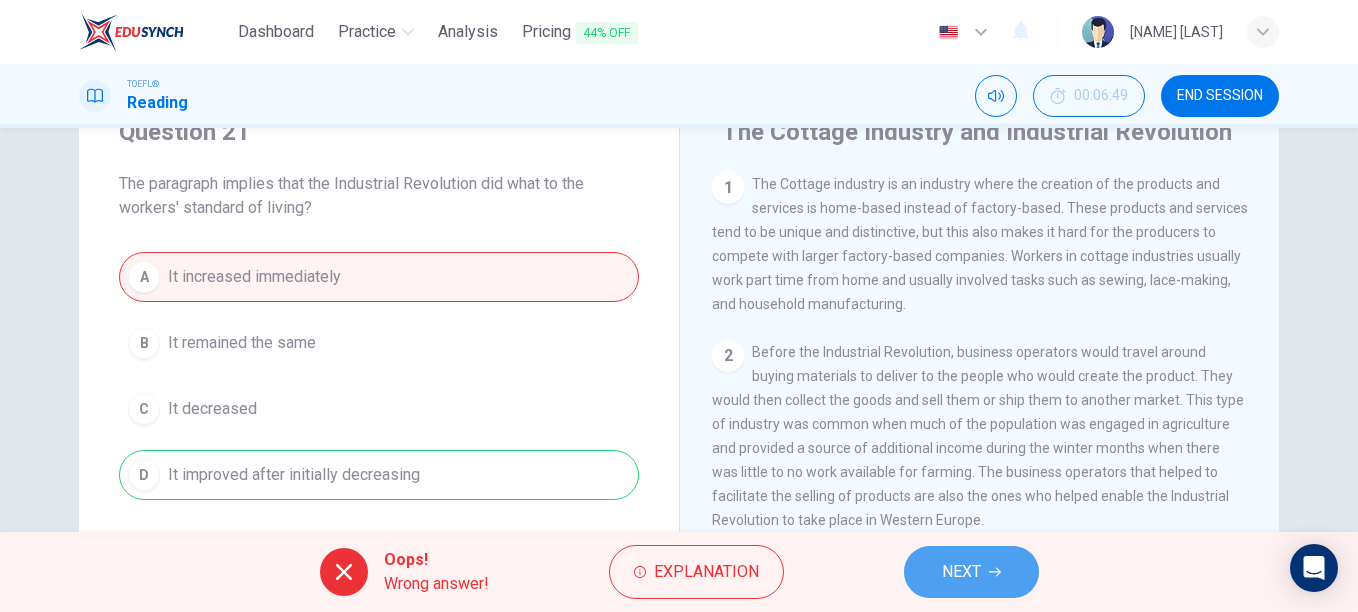 click on "NEXT" at bounding box center [961, 572] 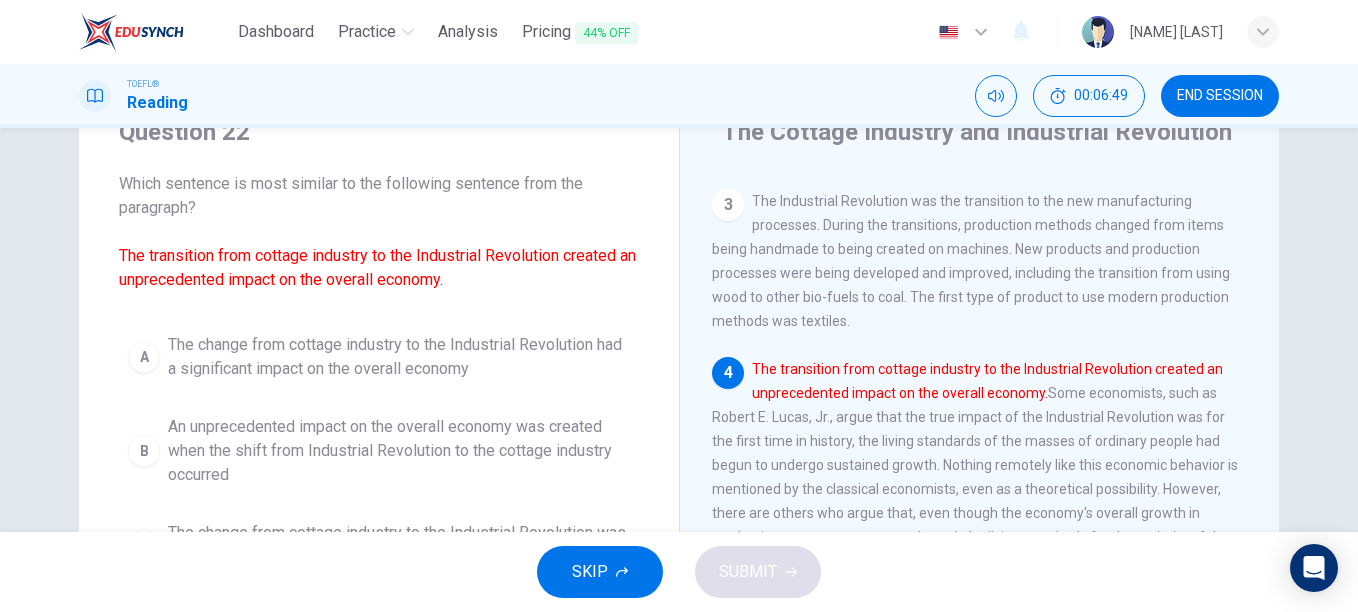 scroll, scrollTop: 445, scrollLeft: 0, axis: vertical 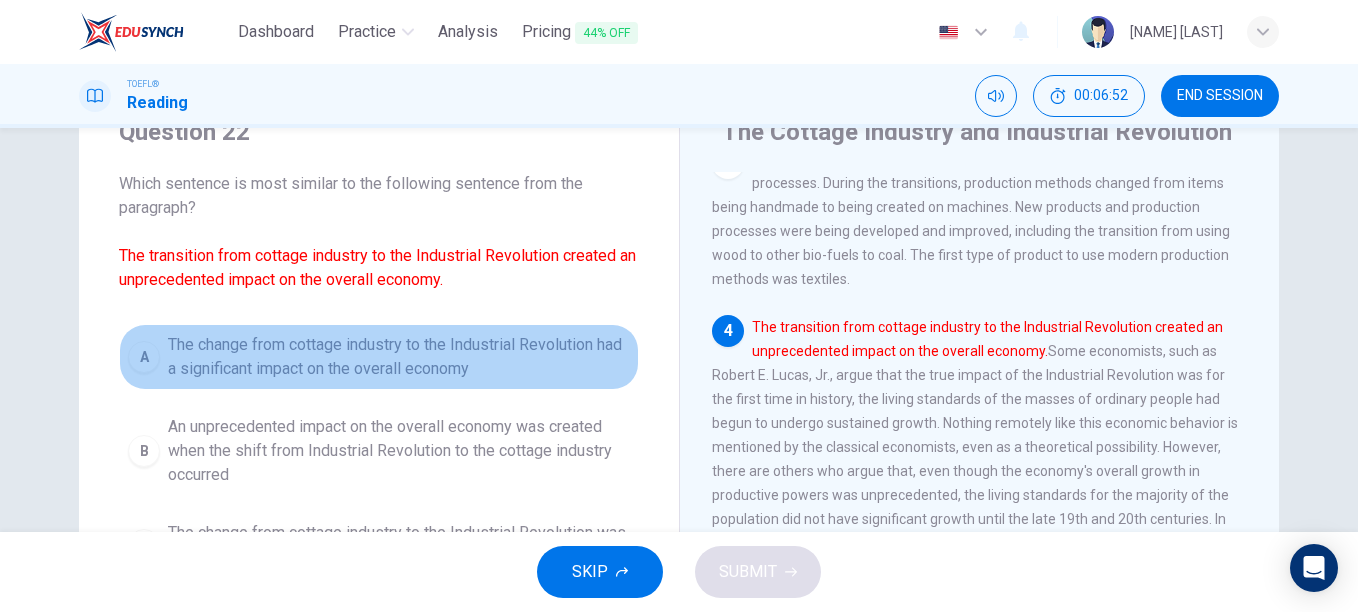 click on "The change from cottage industry to the Industrial Revolution had a significant impact on the overall economy" at bounding box center [399, 357] 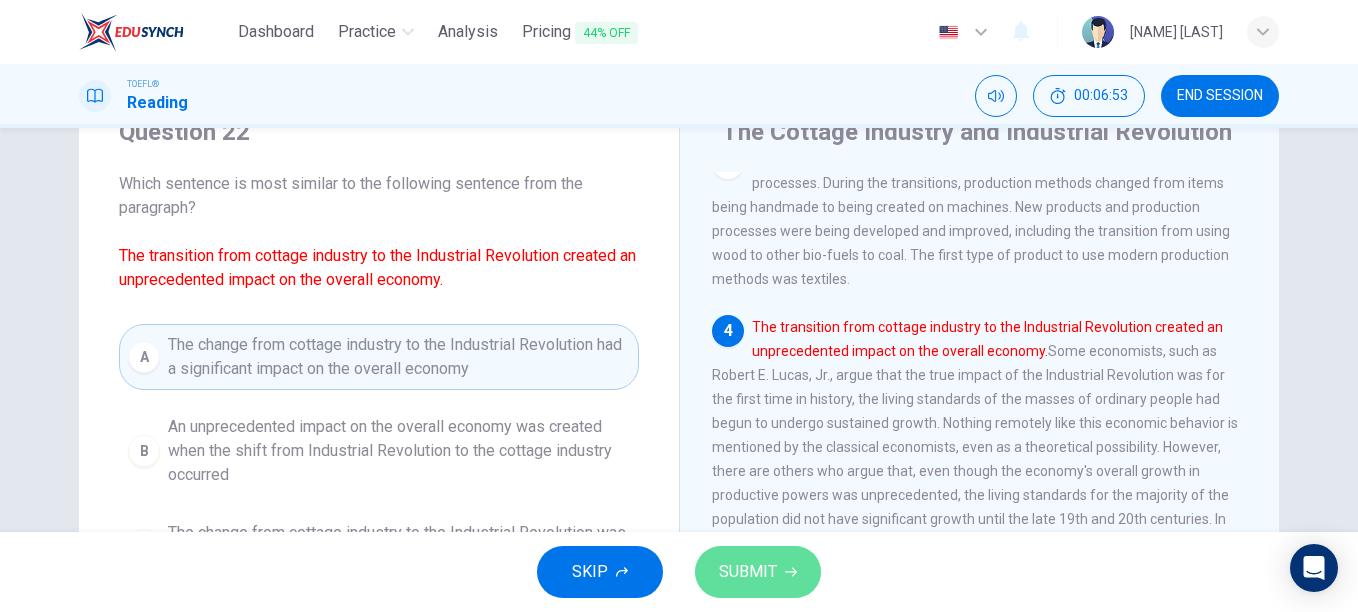 click on "SUBMIT" at bounding box center [748, 572] 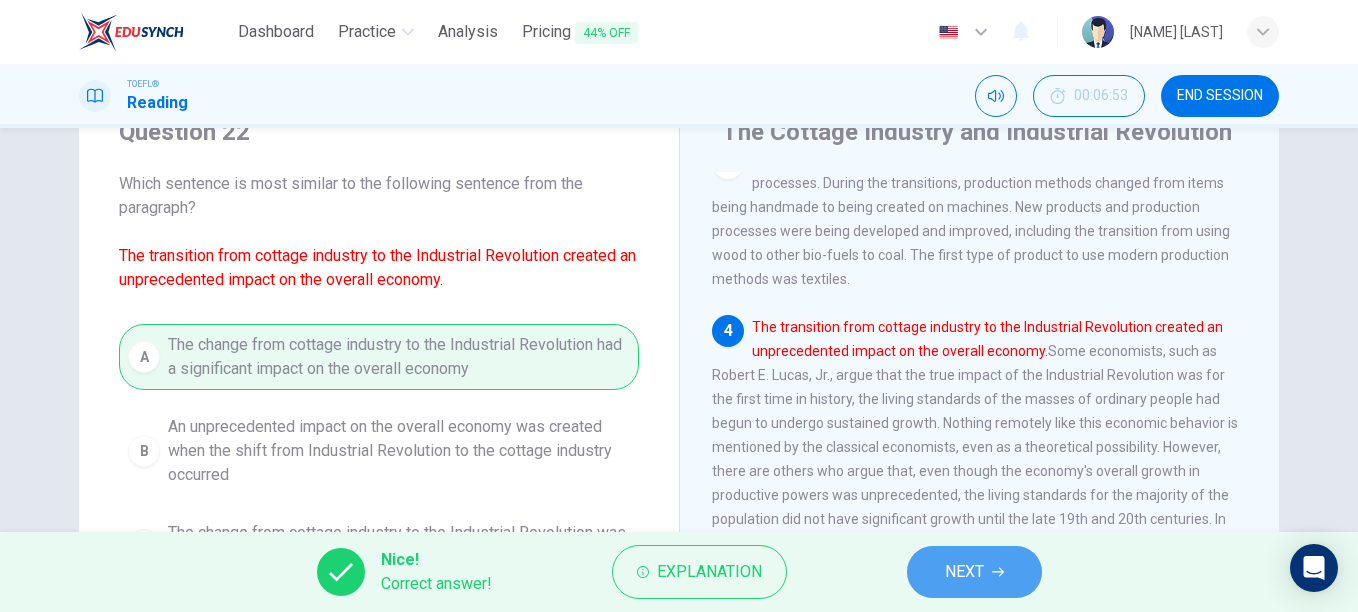 click on "NEXT" at bounding box center (964, 572) 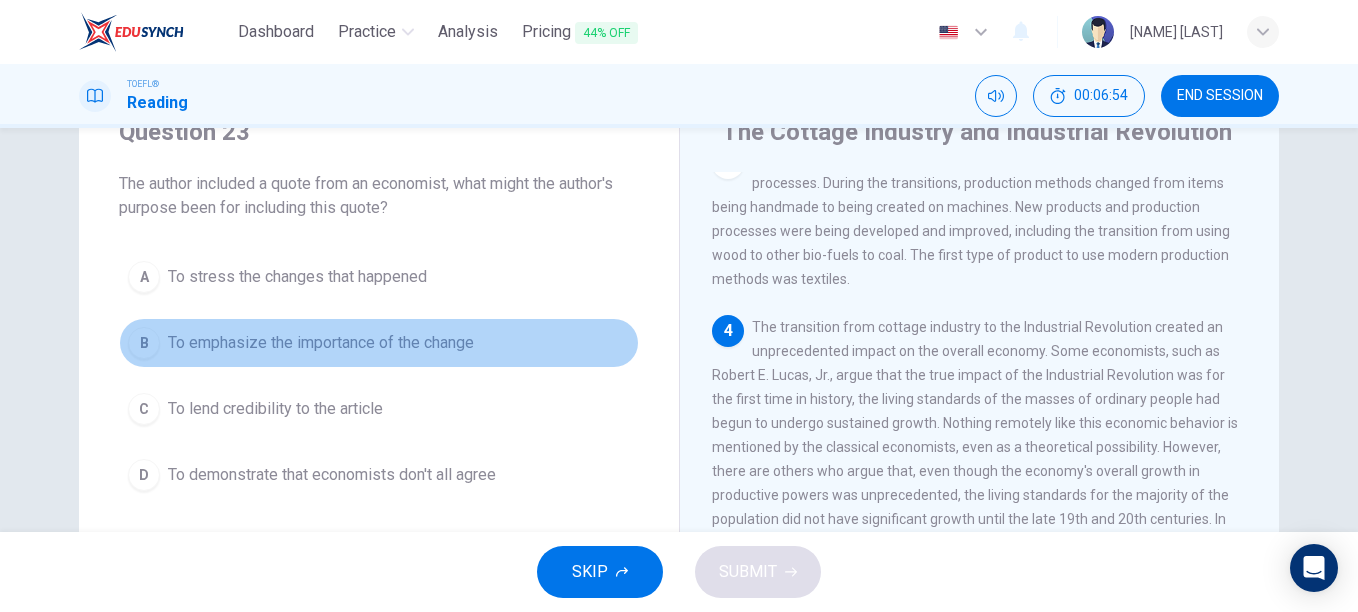 click on "To emphasize the importance of the change" at bounding box center (297, 277) 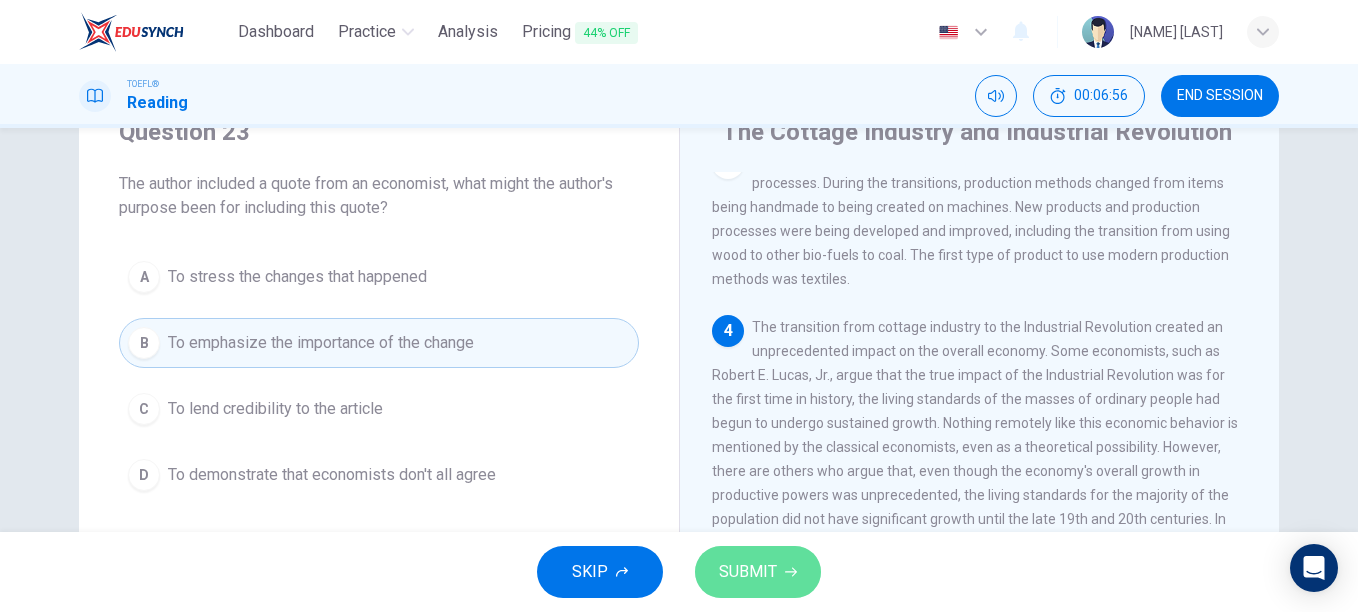 click on "SUBMIT" at bounding box center [748, 572] 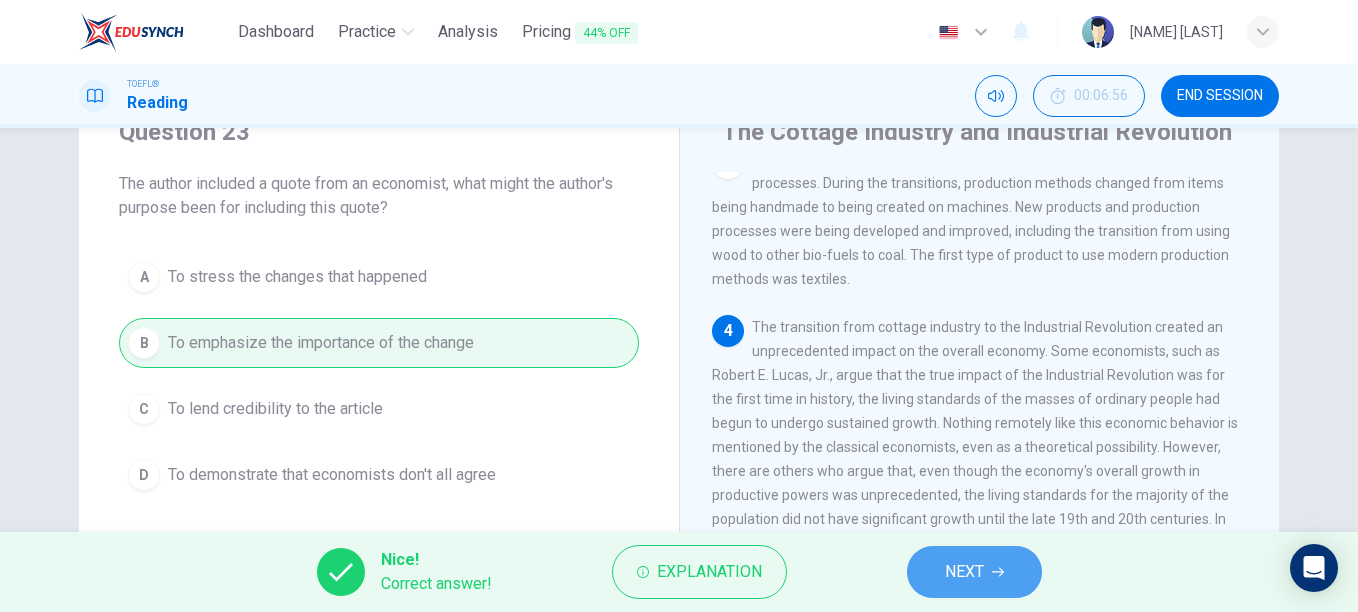 click on "NEXT" at bounding box center [974, 572] 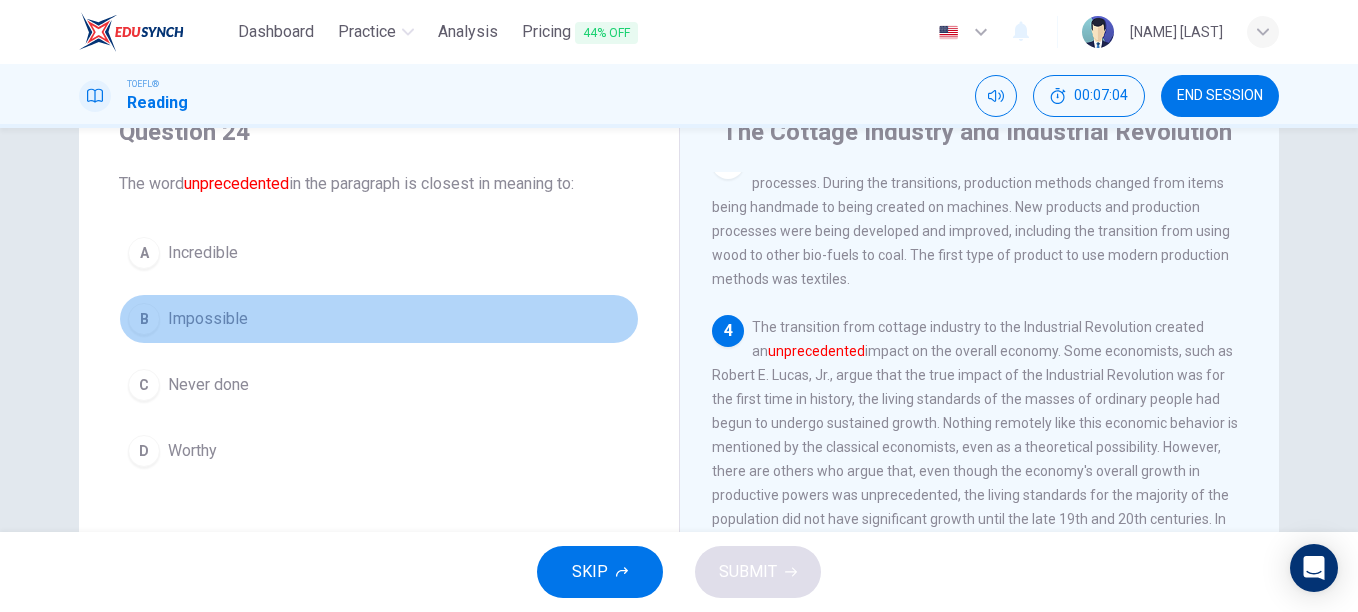 click on "B Impossible" at bounding box center (379, 319) 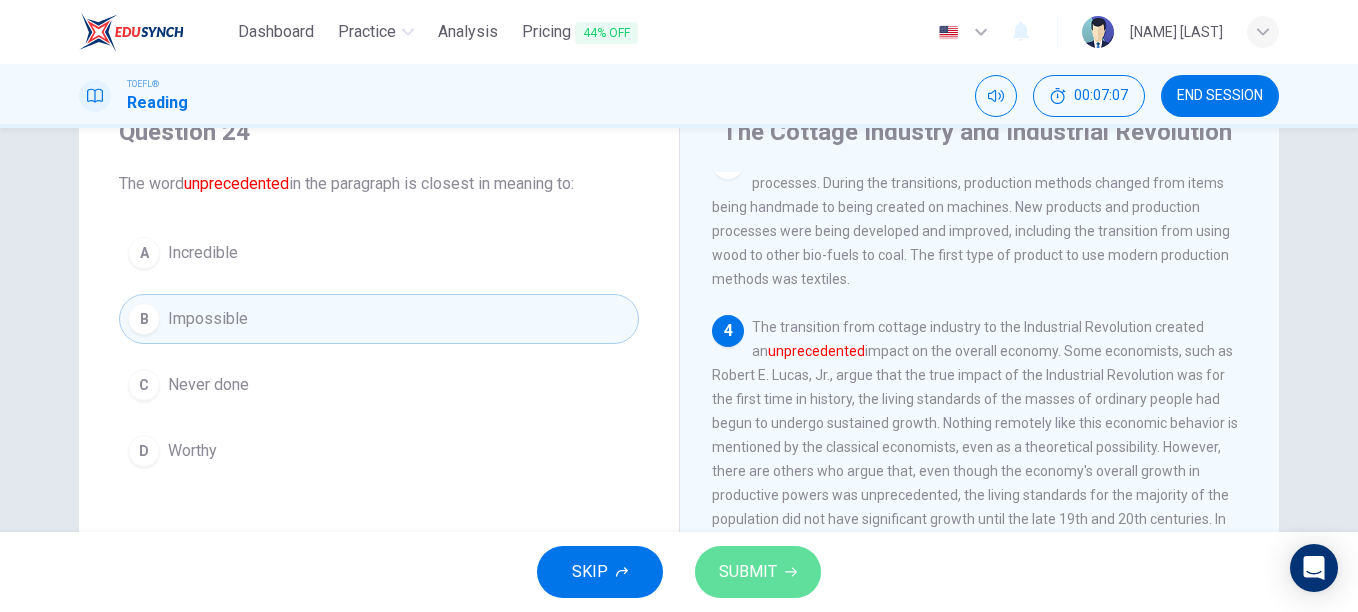 click on "SUBMIT" at bounding box center (748, 572) 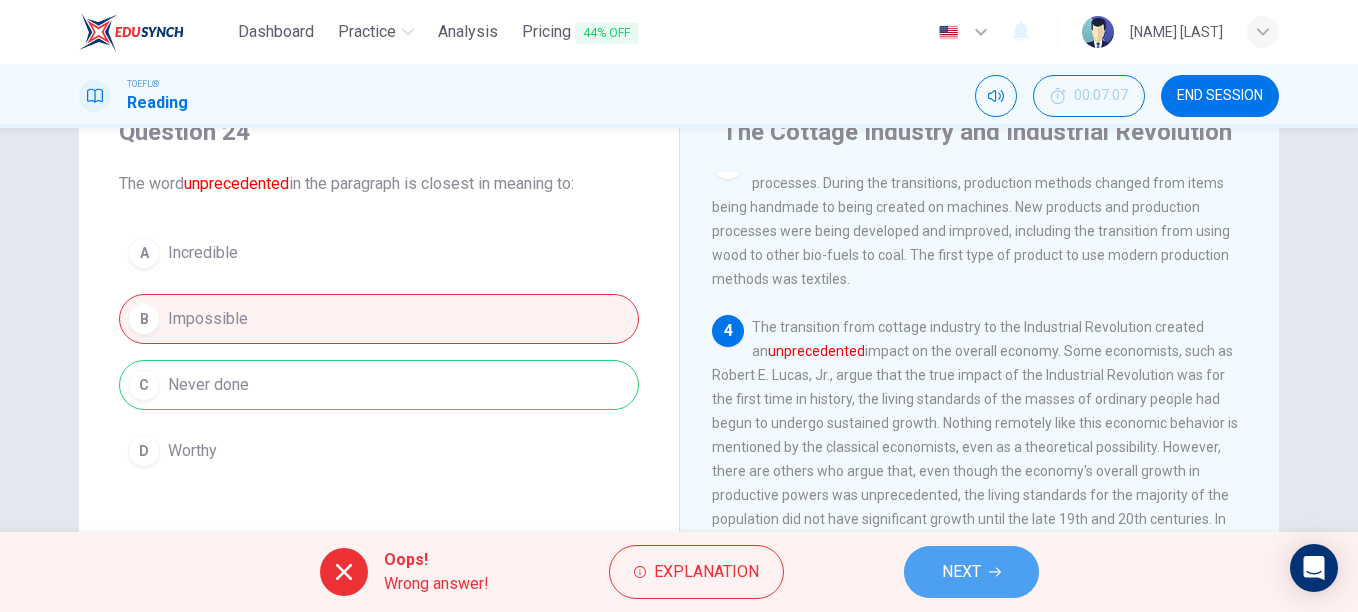 click on "NEXT" at bounding box center [961, 572] 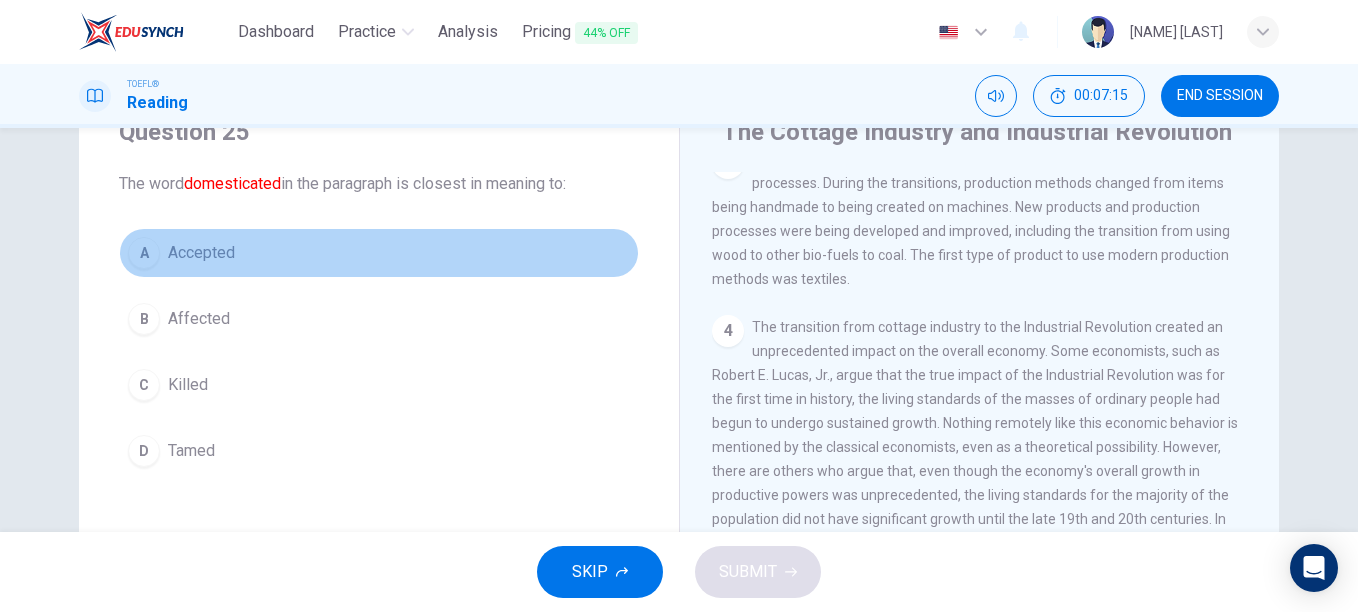 click on "Accepted" at bounding box center (201, 253) 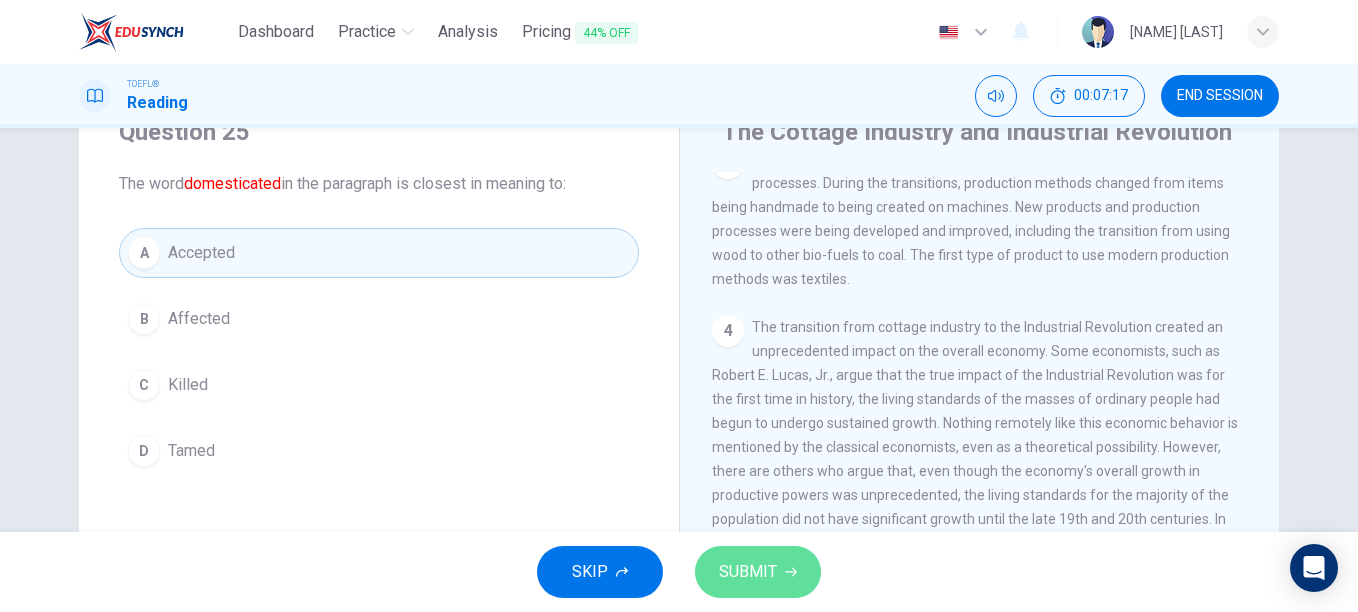 click on "SUBMIT" at bounding box center (758, 572) 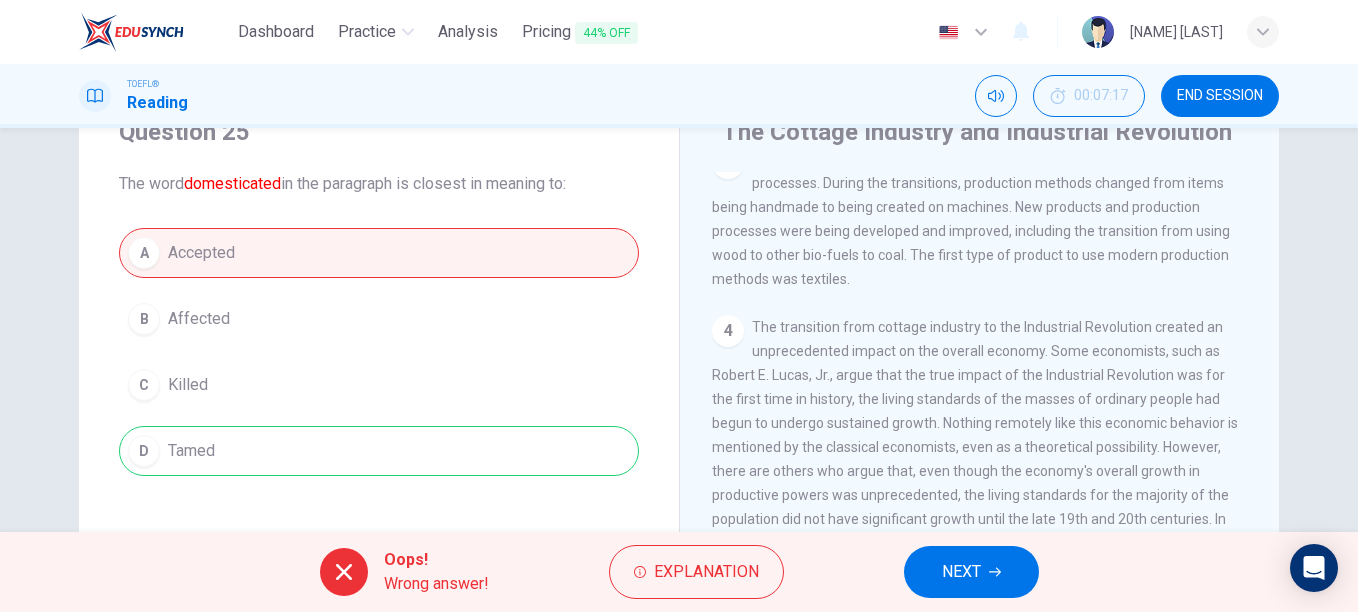 click on "NEXT" at bounding box center (961, 572) 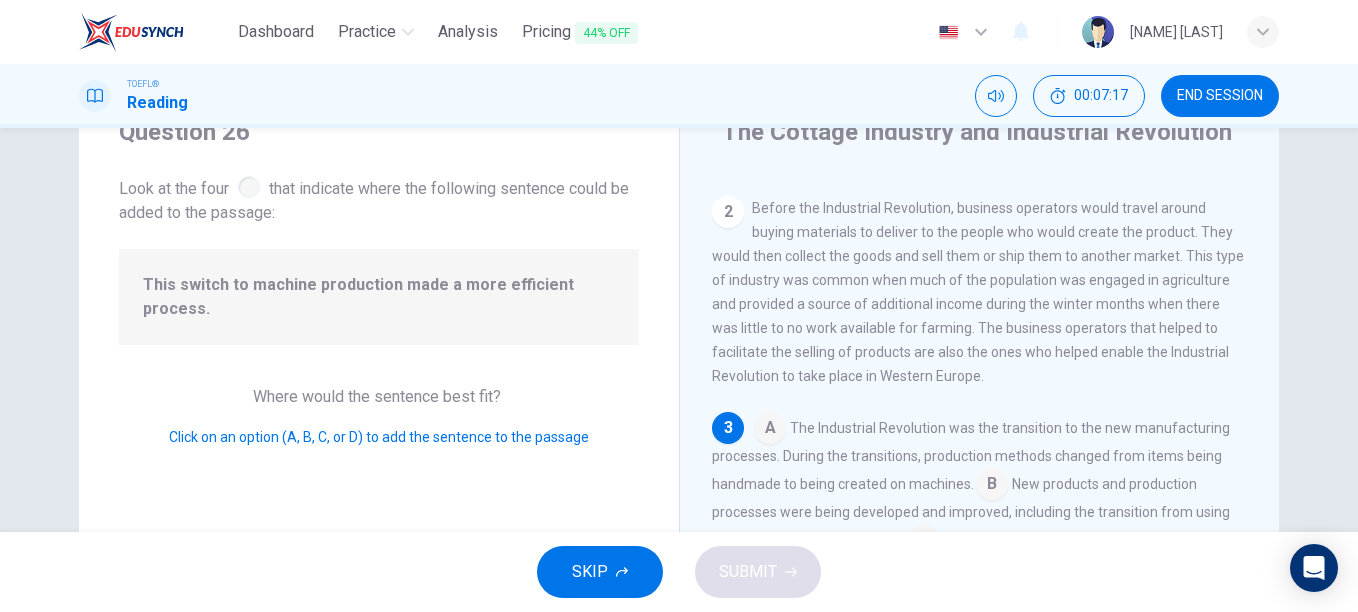 scroll, scrollTop: 199, scrollLeft: 0, axis: vertical 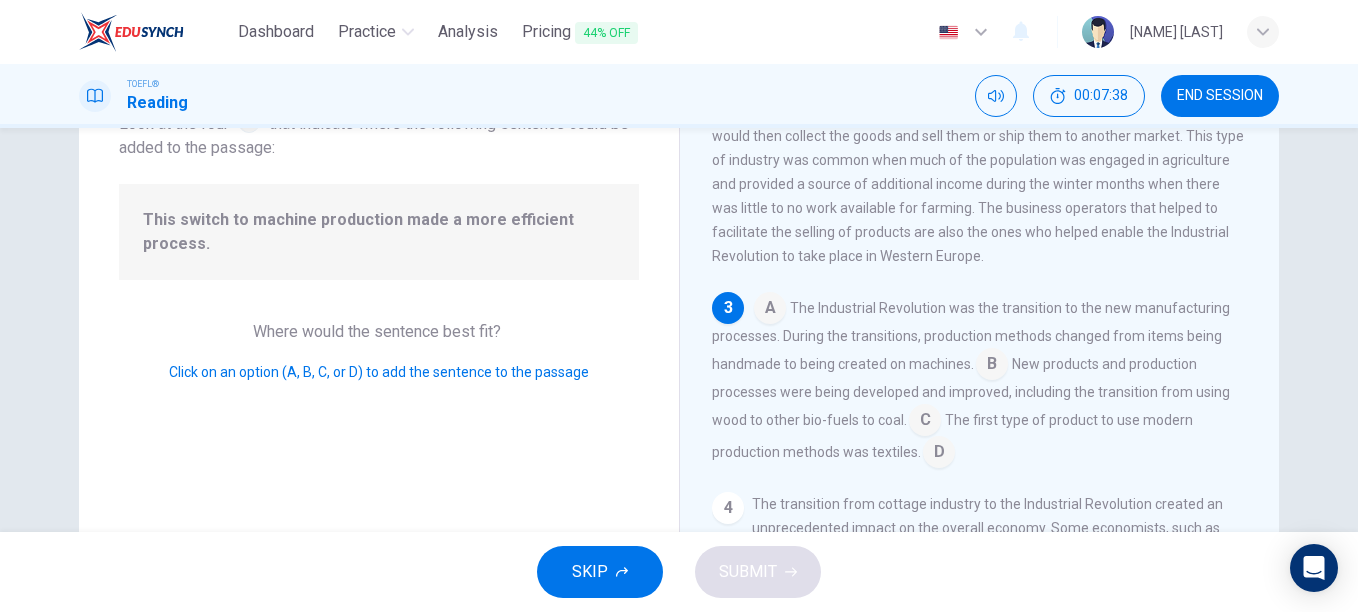 click at bounding box center (770, 310) 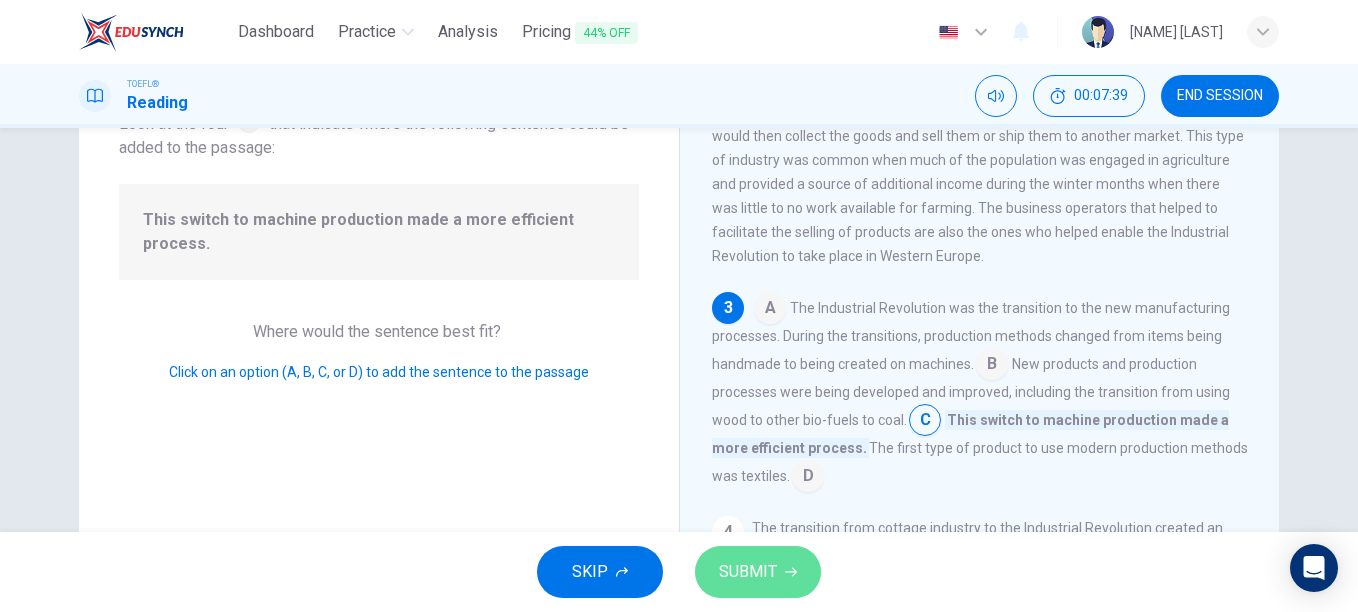 click on "SUBMIT" at bounding box center [758, 572] 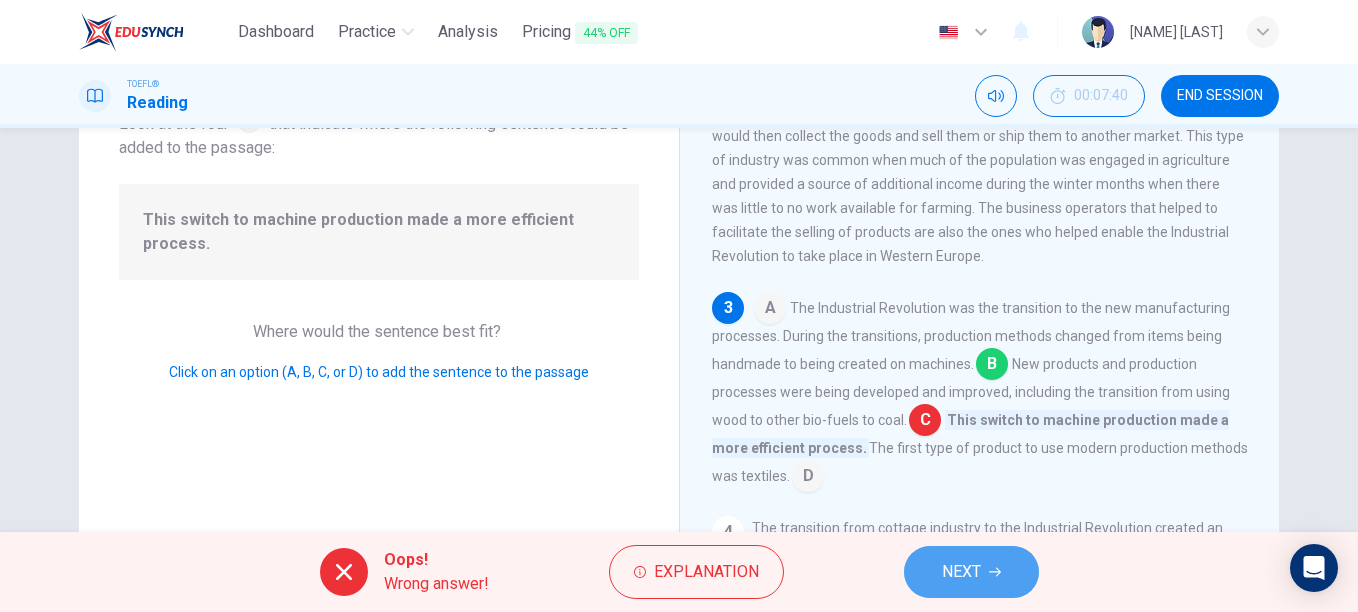 click on "NEXT" at bounding box center [961, 572] 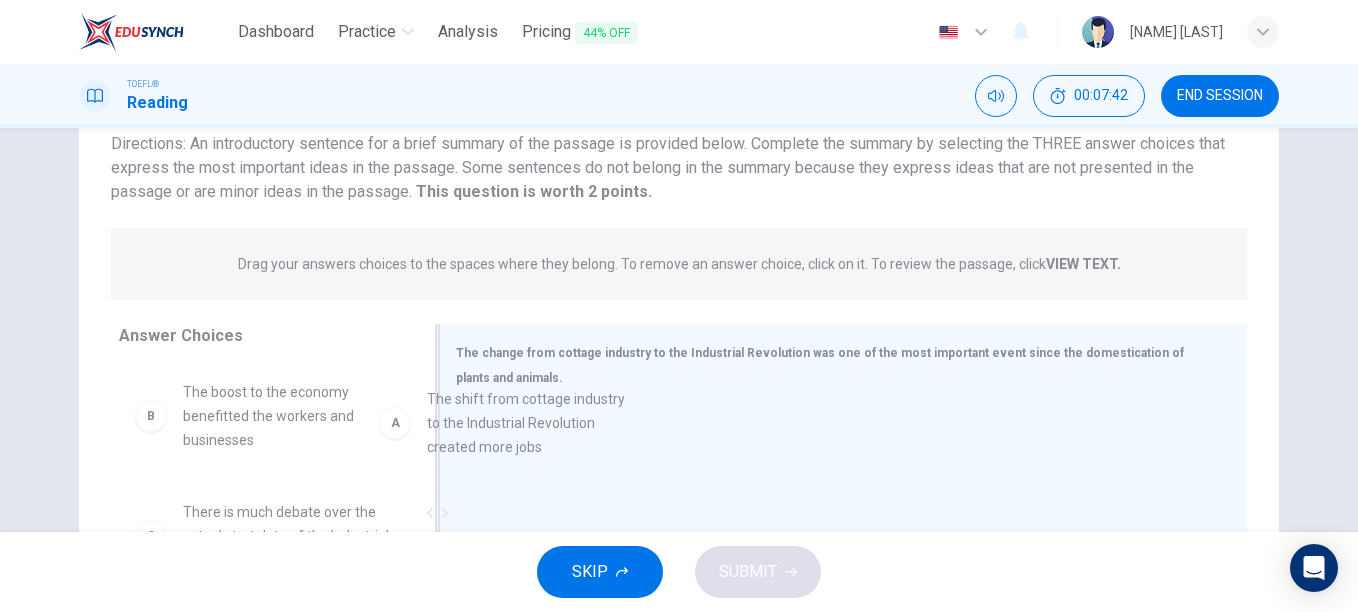 drag, startPoint x: 350, startPoint y: 425, endPoint x: 623, endPoint y: 430, distance: 273.04578 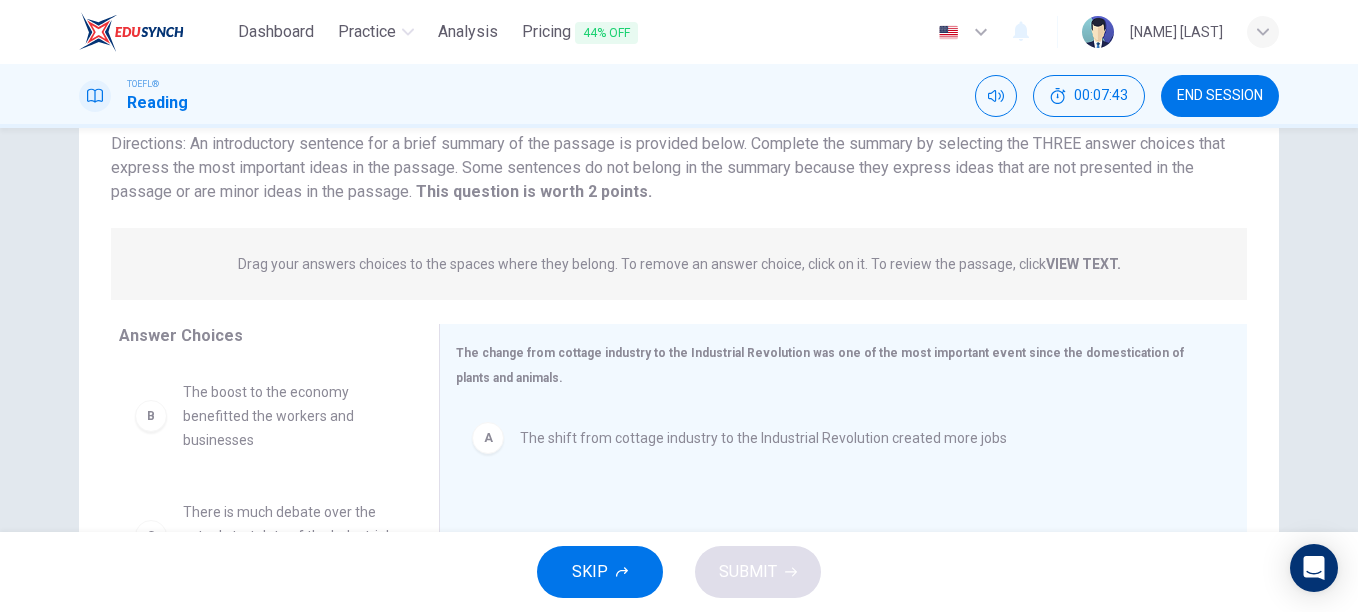 click on "B The boost to the economy benefitted the workers and businesses" at bounding box center [263, 416] 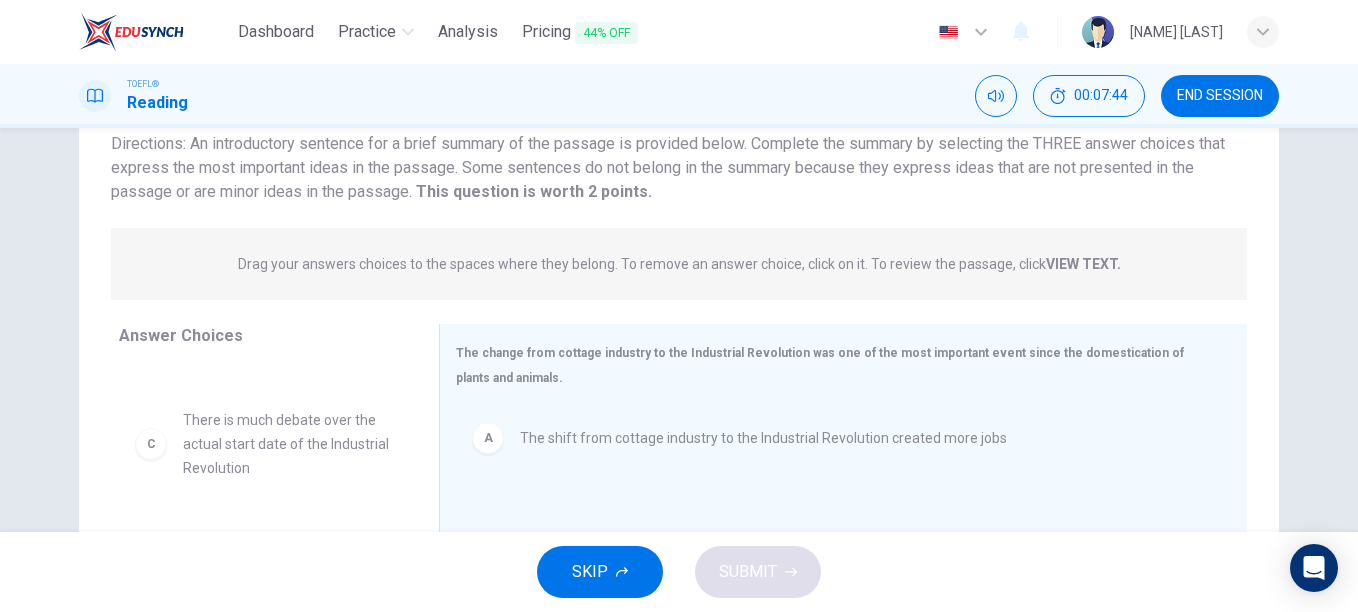 scroll, scrollTop: 99, scrollLeft: 0, axis: vertical 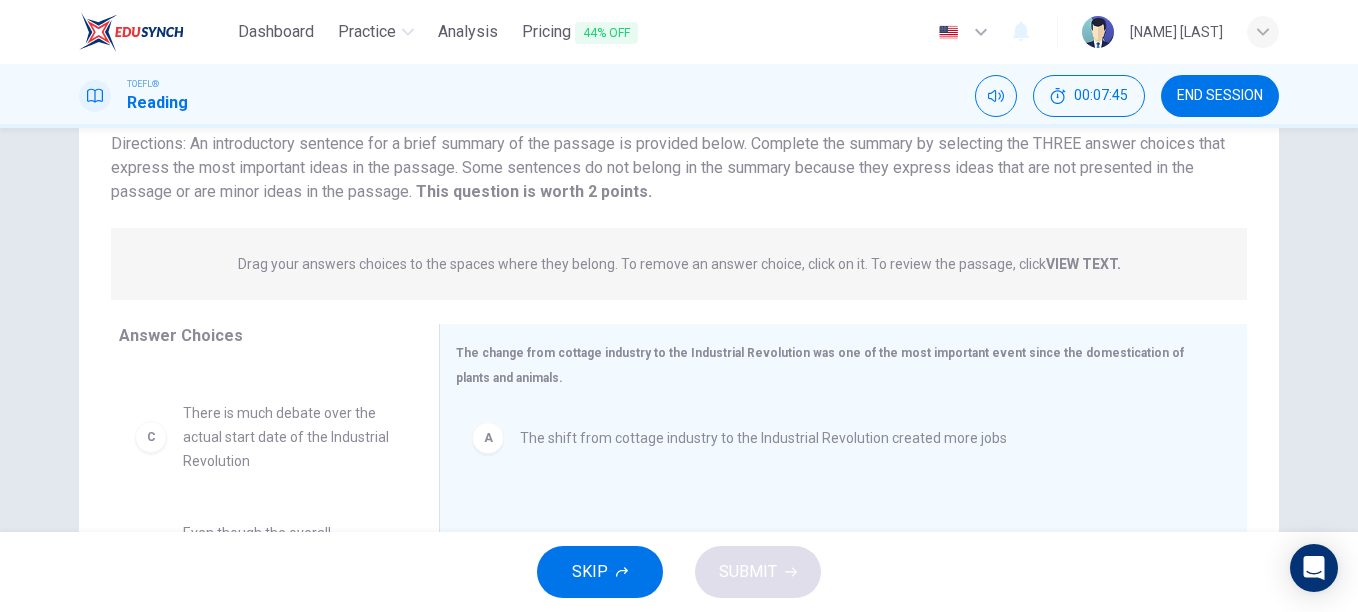 click on "C There is much debate over the actual start date of the Industrial Revolution" at bounding box center [263, 317] 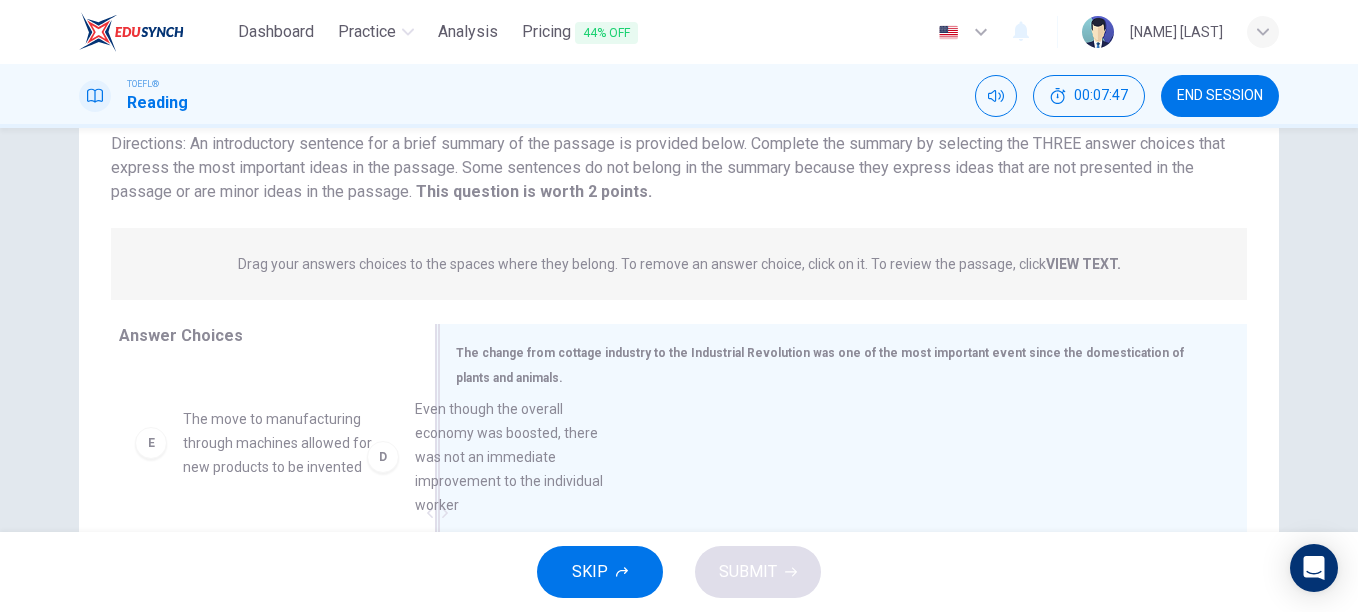 drag, startPoint x: 308, startPoint y: 460, endPoint x: 570, endPoint y: 454, distance: 262.0687 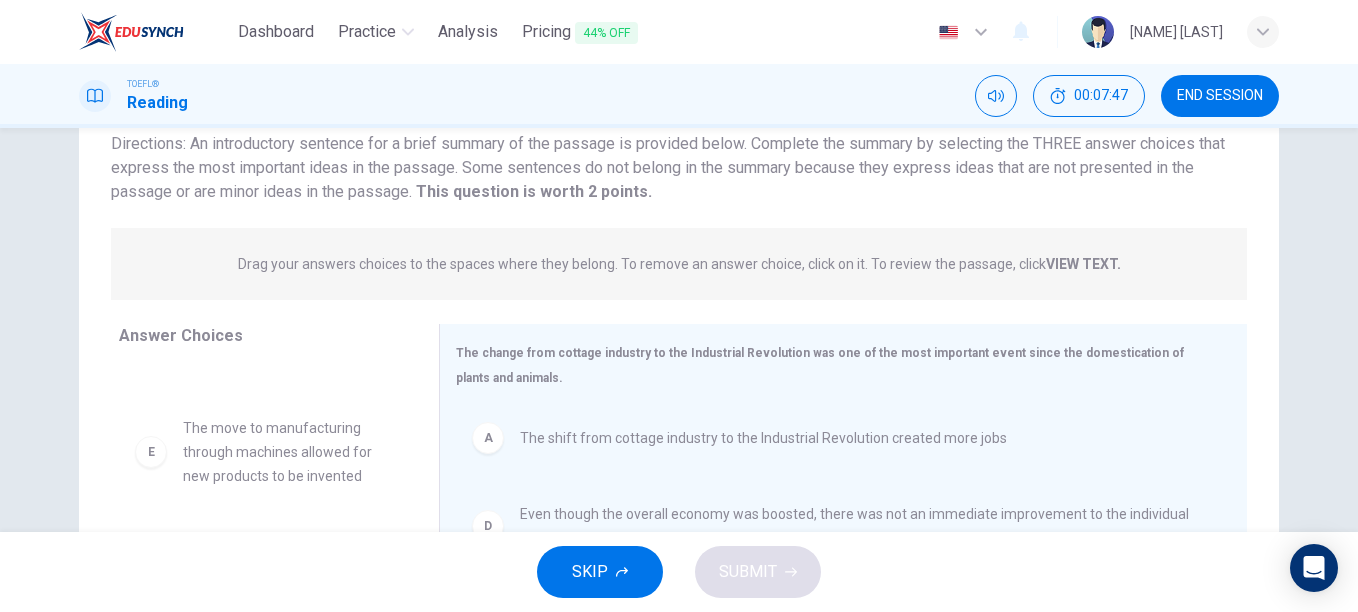 scroll, scrollTop: 204, scrollLeft: 0, axis: vertical 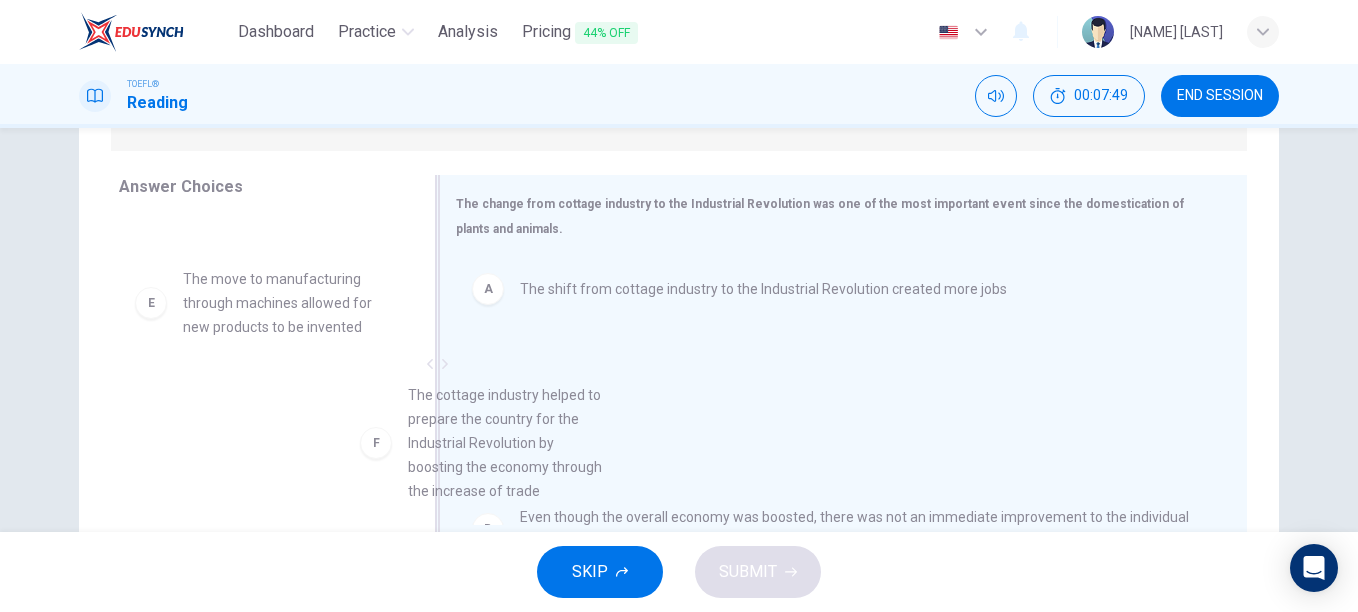 drag, startPoint x: 306, startPoint y: 443, endPoint x: 565, endPoint y: 439, distance: 259.03088 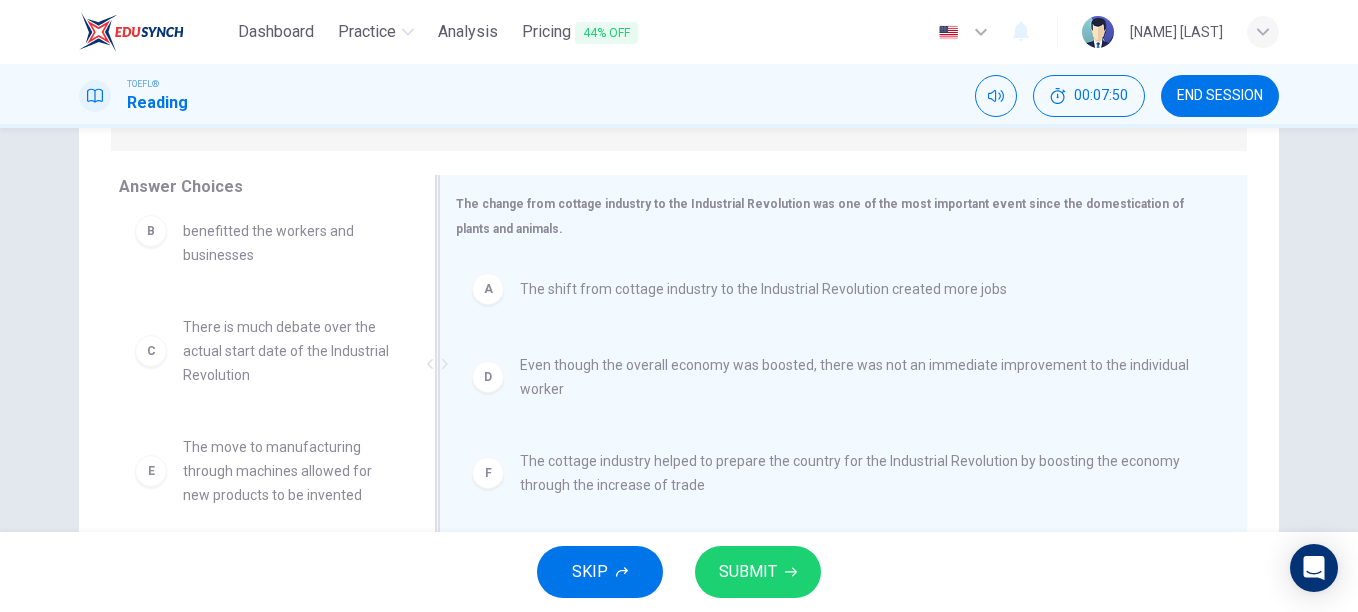scroll, scrollTop: 36, scrollLeft: 0, axis: vertical 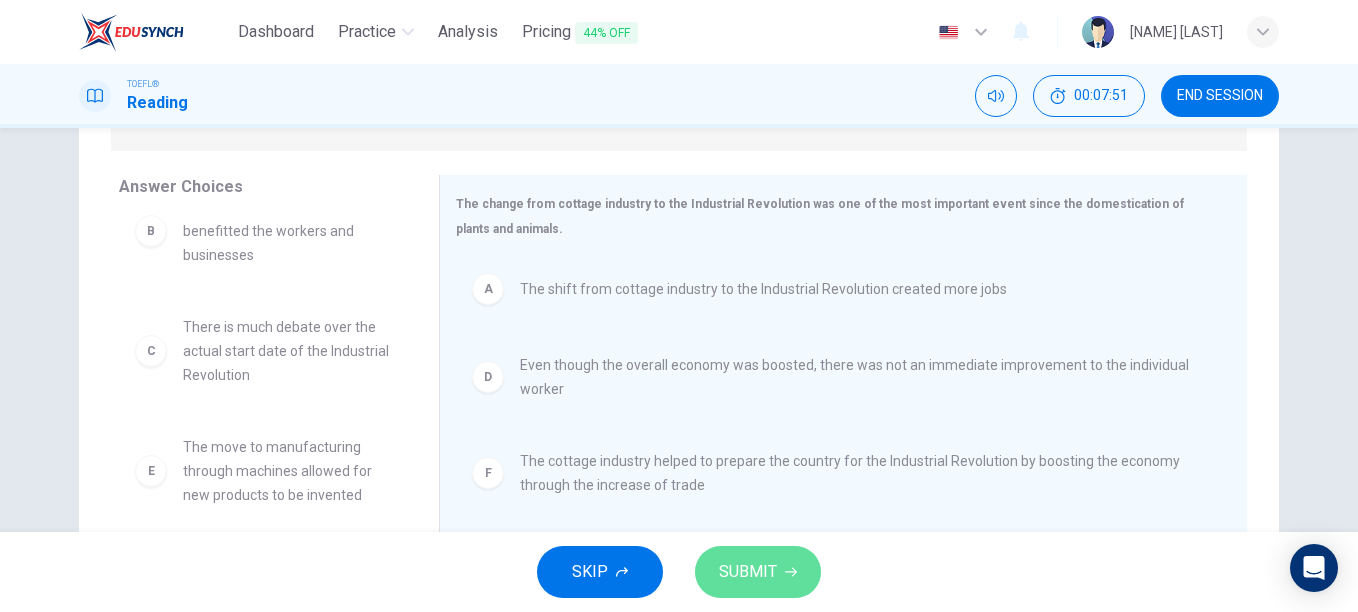 click on "SUBMIT" at bounding box center [748, 572] 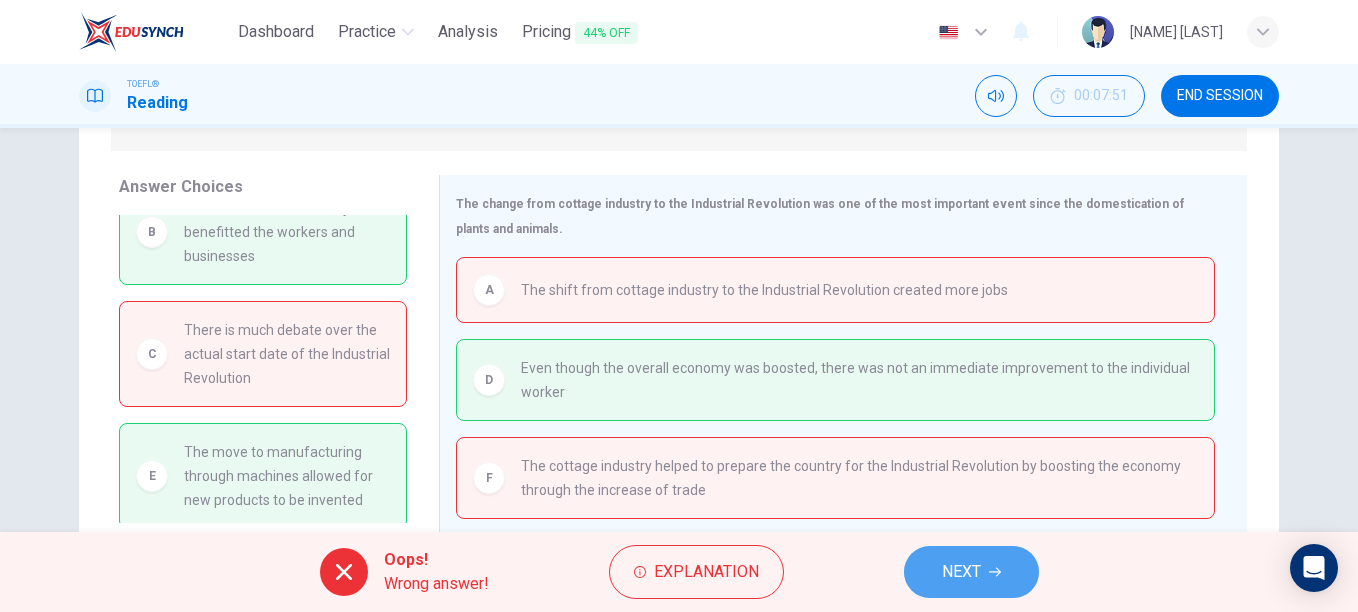 click on "NEXT" at bounding box center [961, 572] 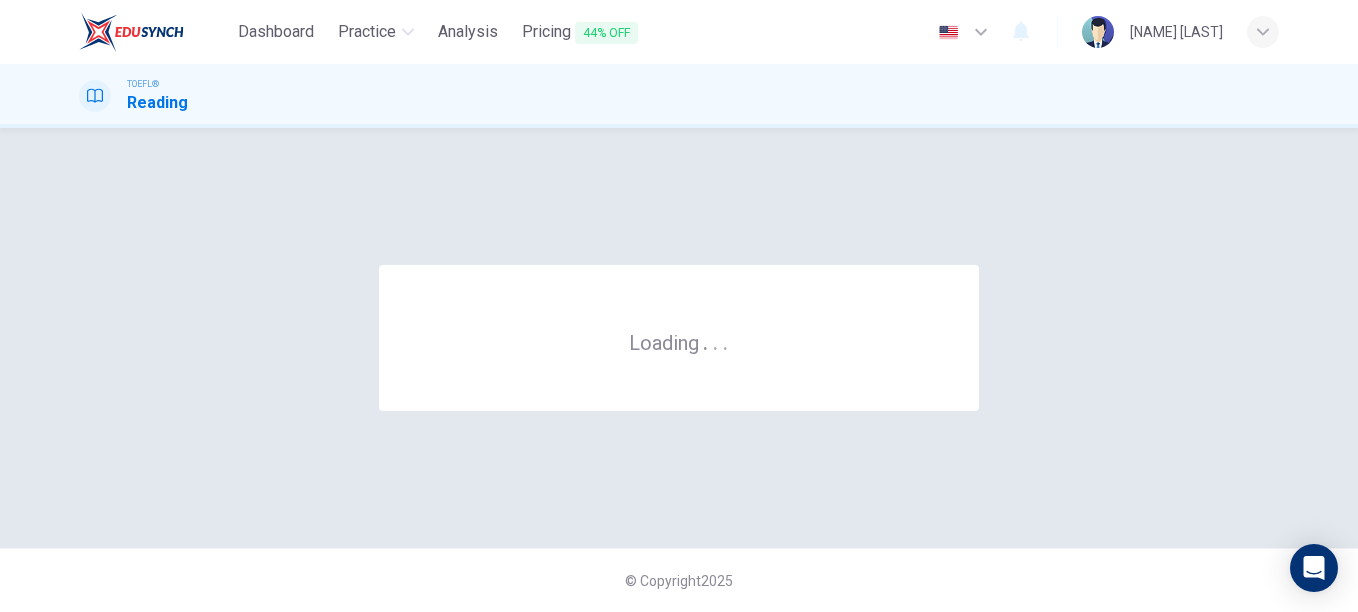 scroll, scrollTop: 0, scrollLeft: 0, axis: both 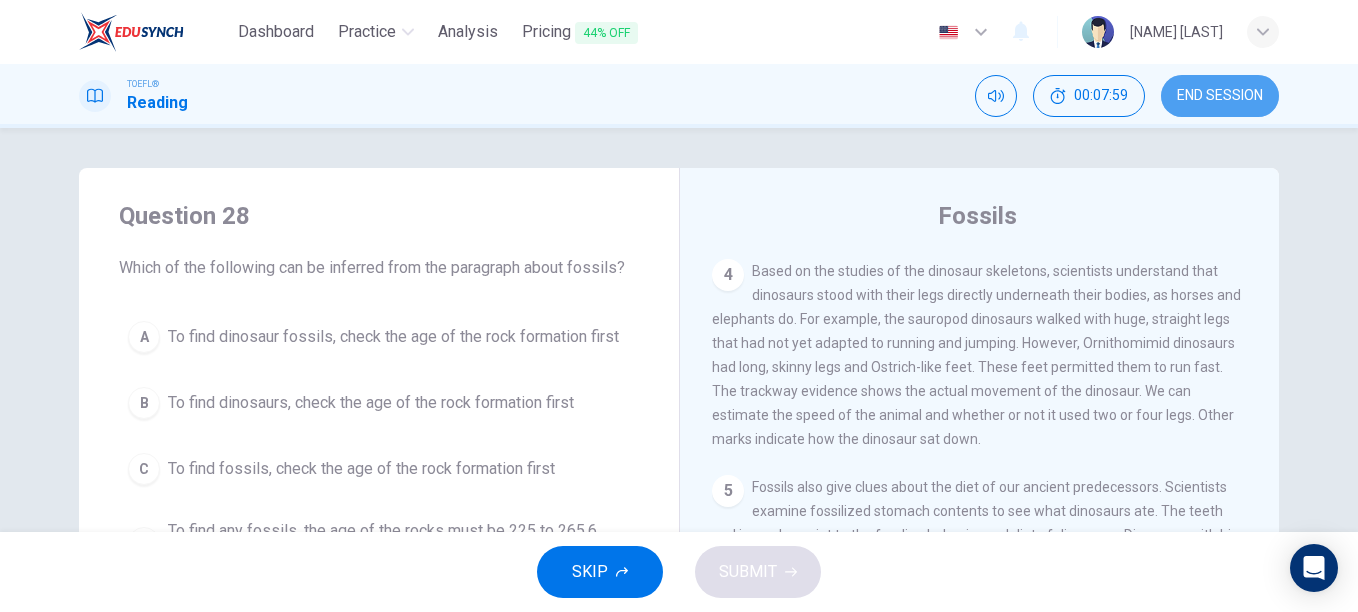 click on "END SESSION" at bounding box center [1220, 96] 